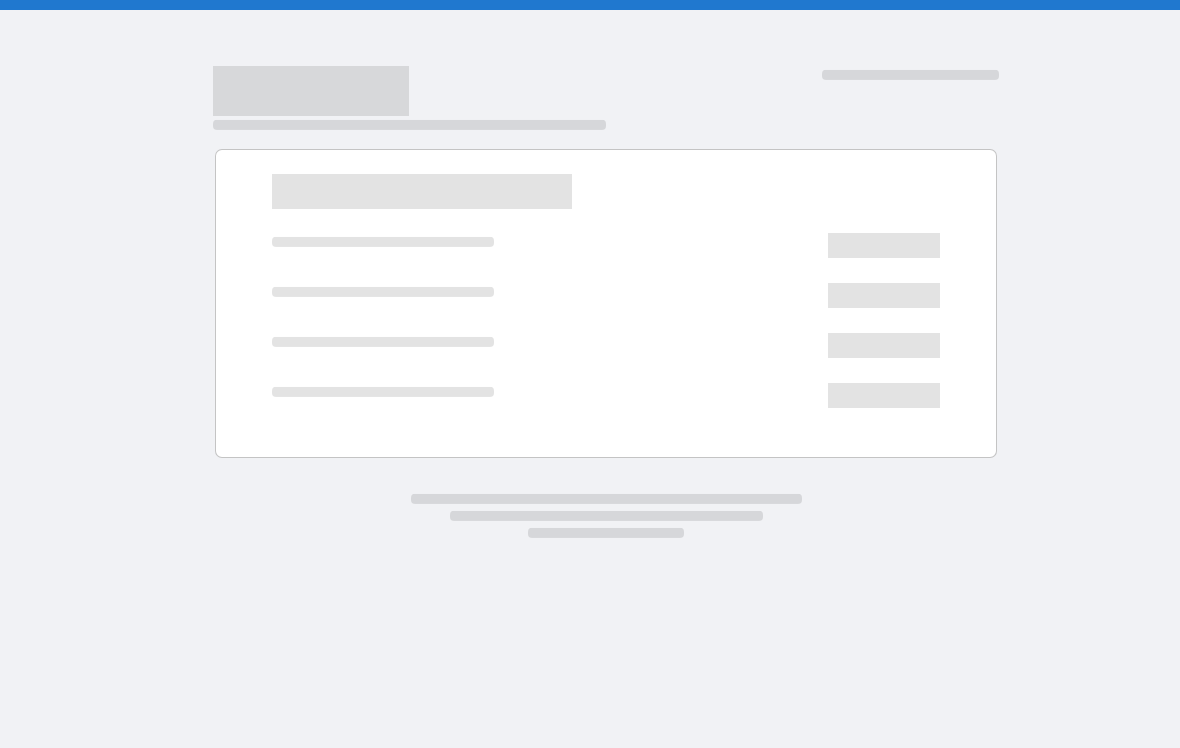 scroll, scrollTop: 0, scrollLeft: 0, axis: both 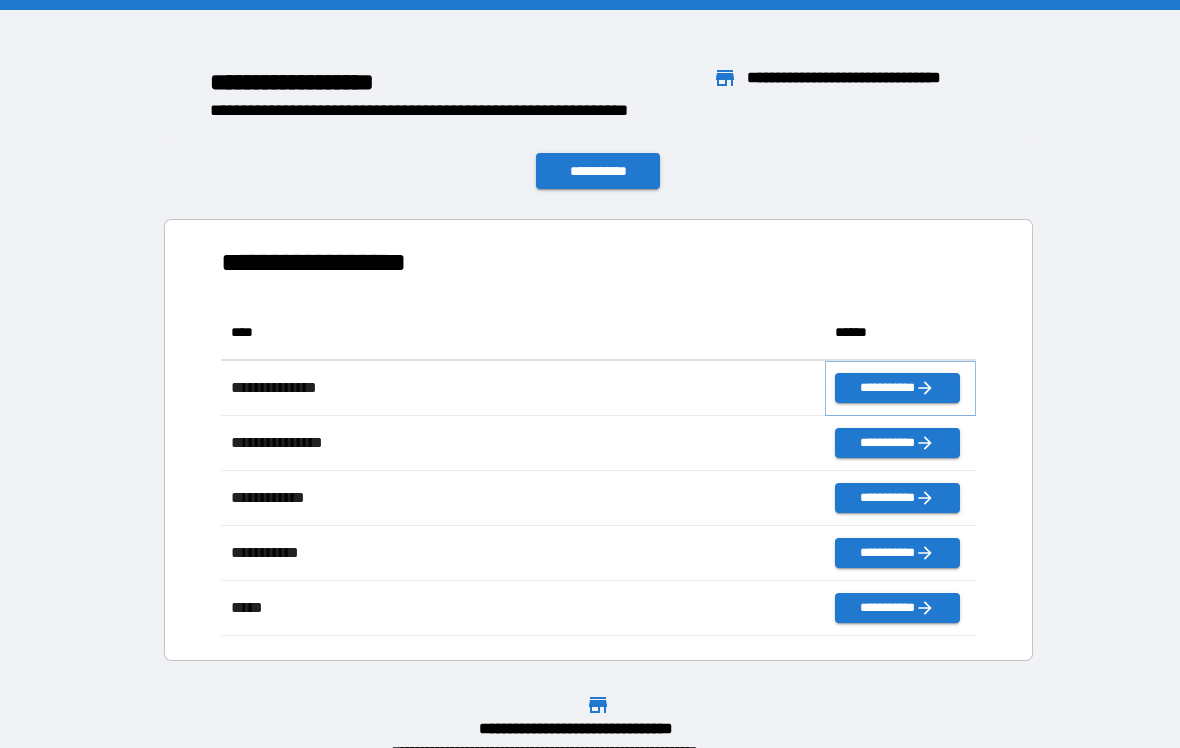 click 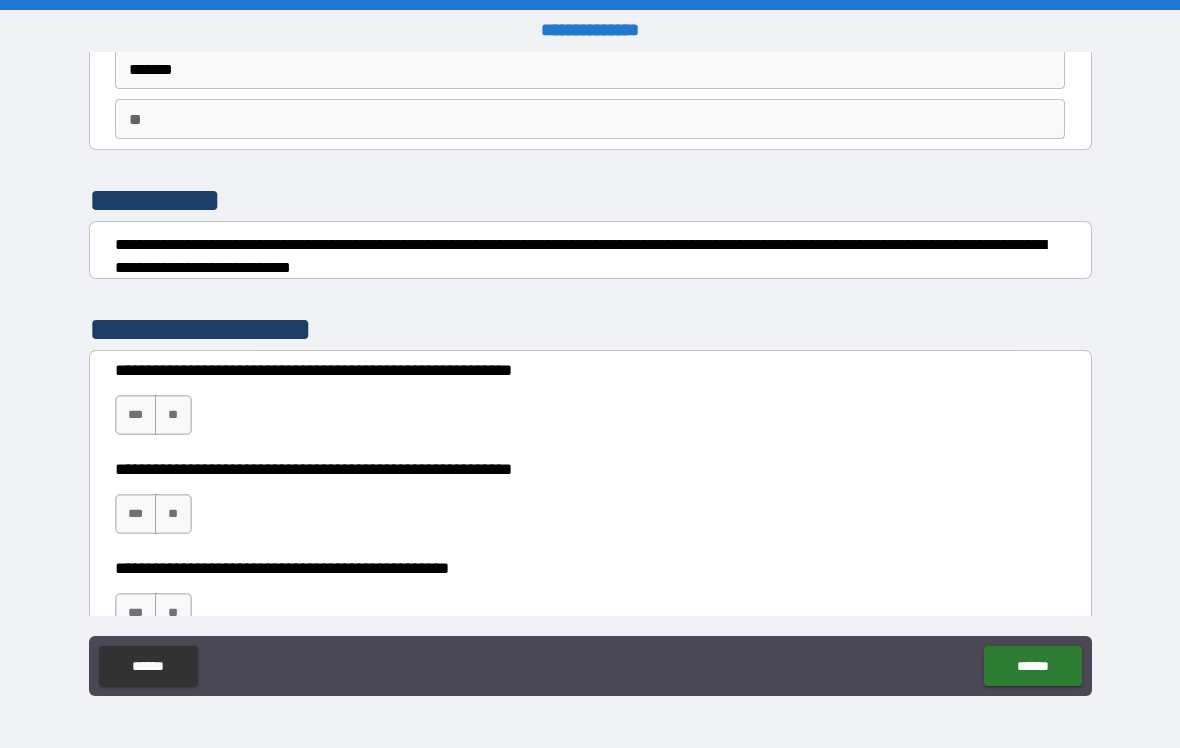 scroll, scrollTop: 149, scrollLeft: 0, axis: vertical 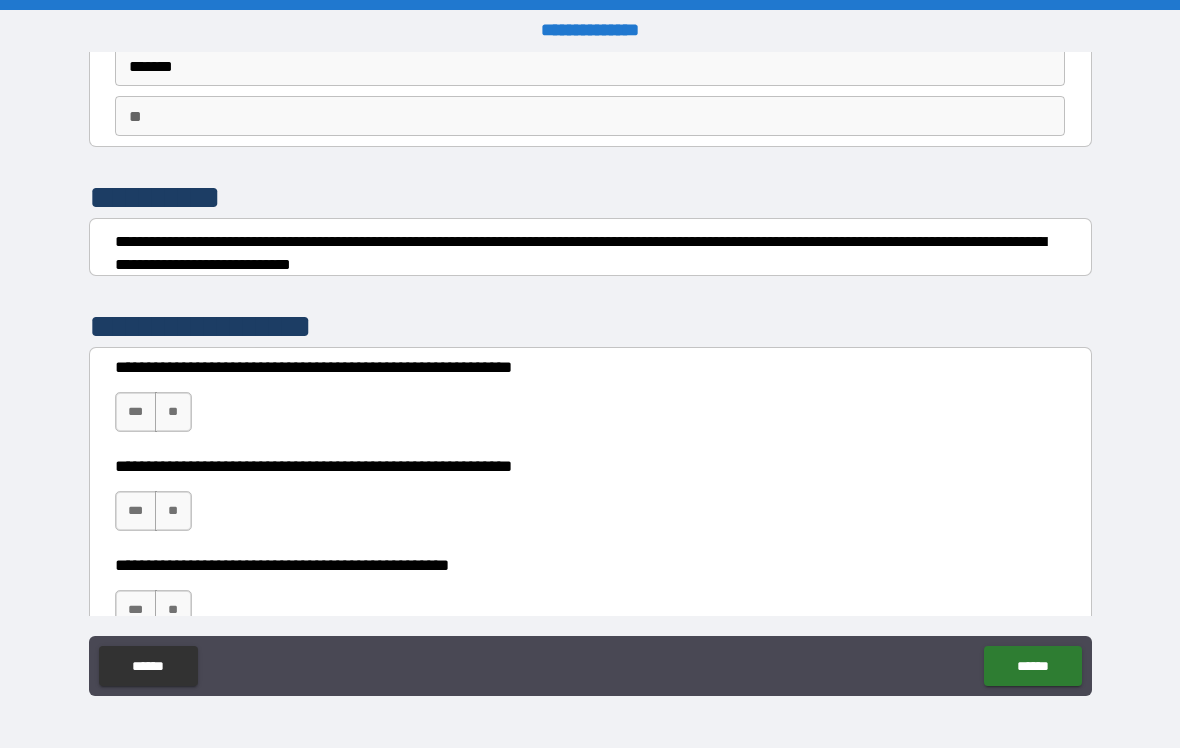 click on "**" at bounding box center (590, 116) 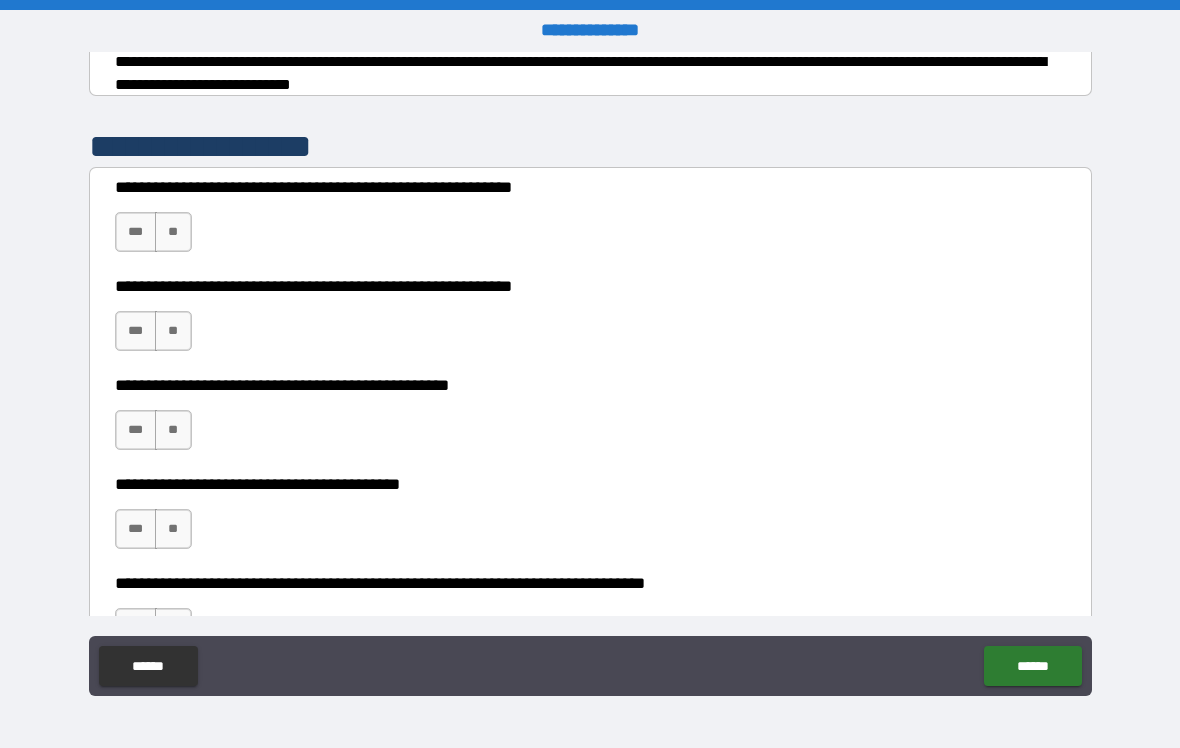 scroll, scrollTop: 330, scrollLeft: 0, axis: vertical 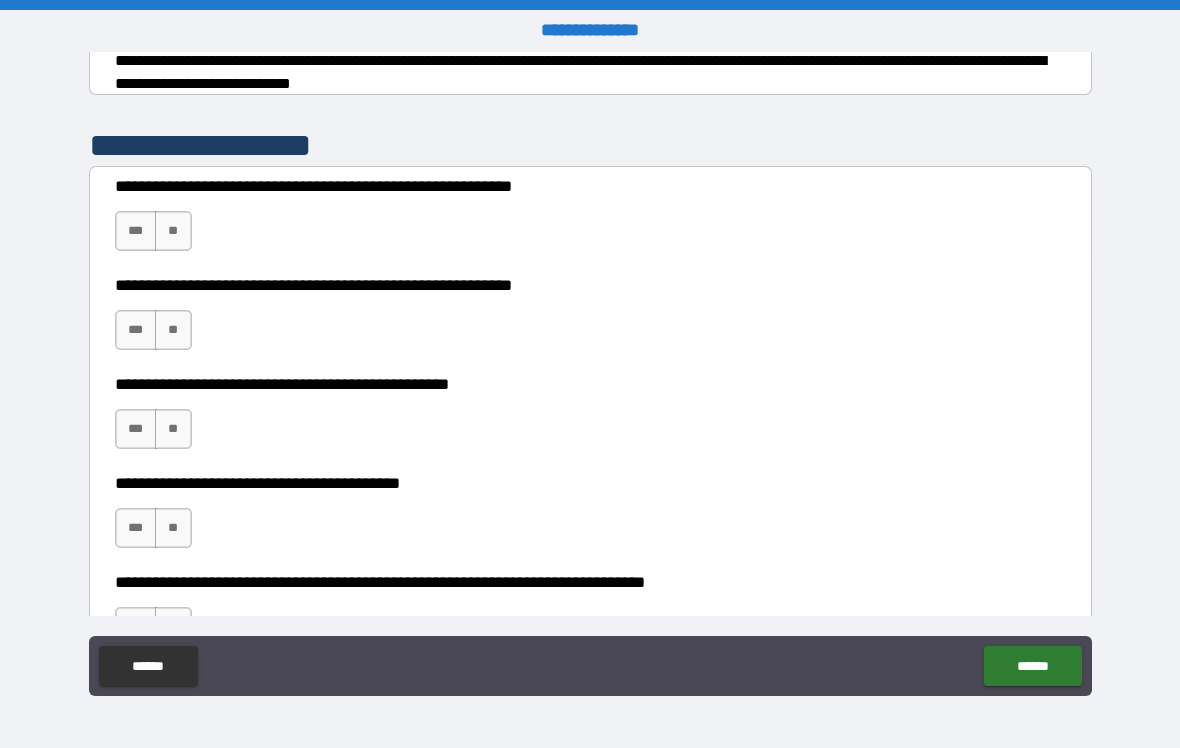 type on "*" 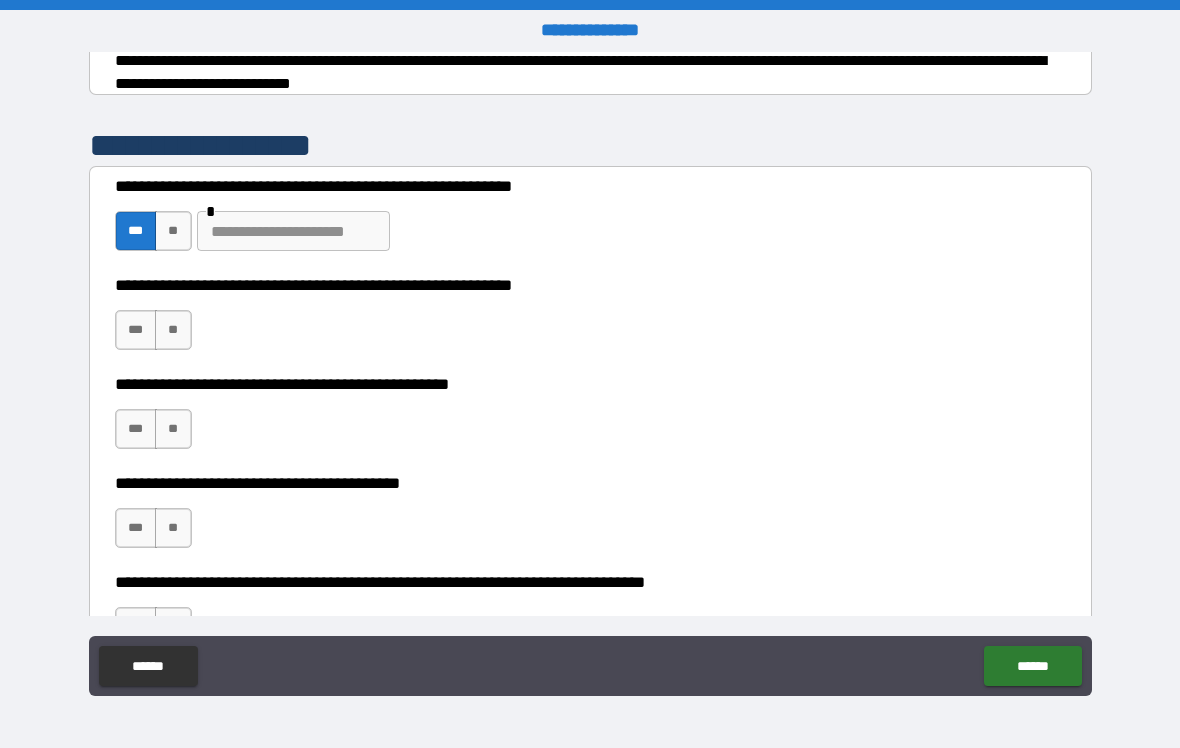 click at bounding box center [293, 231] 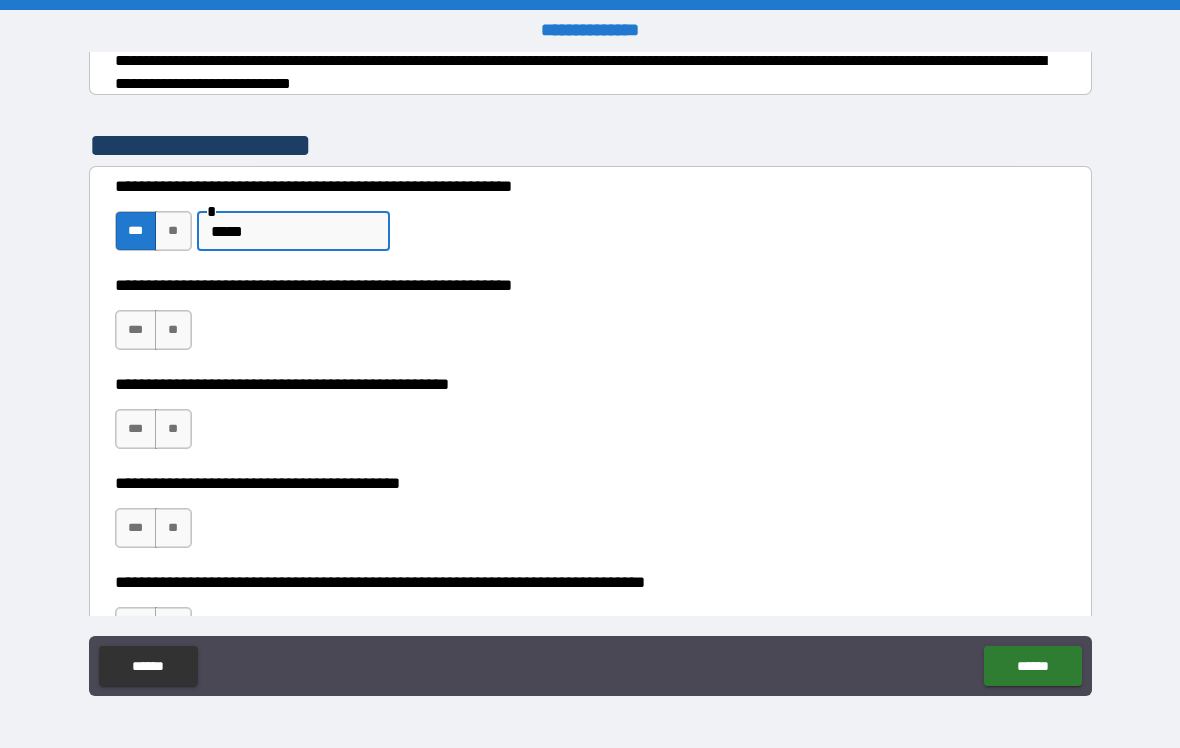 click on "*****" at bounding box center (293, 231) 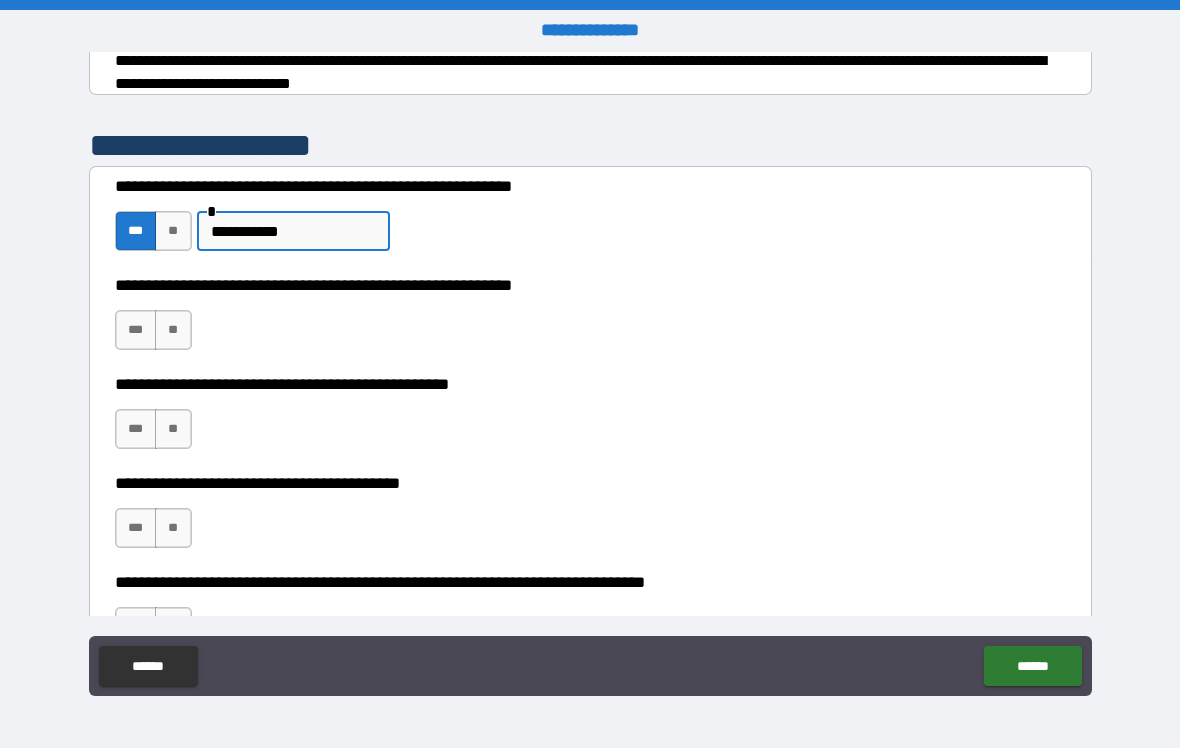 click on "**********" at bounding box center (293, 231) 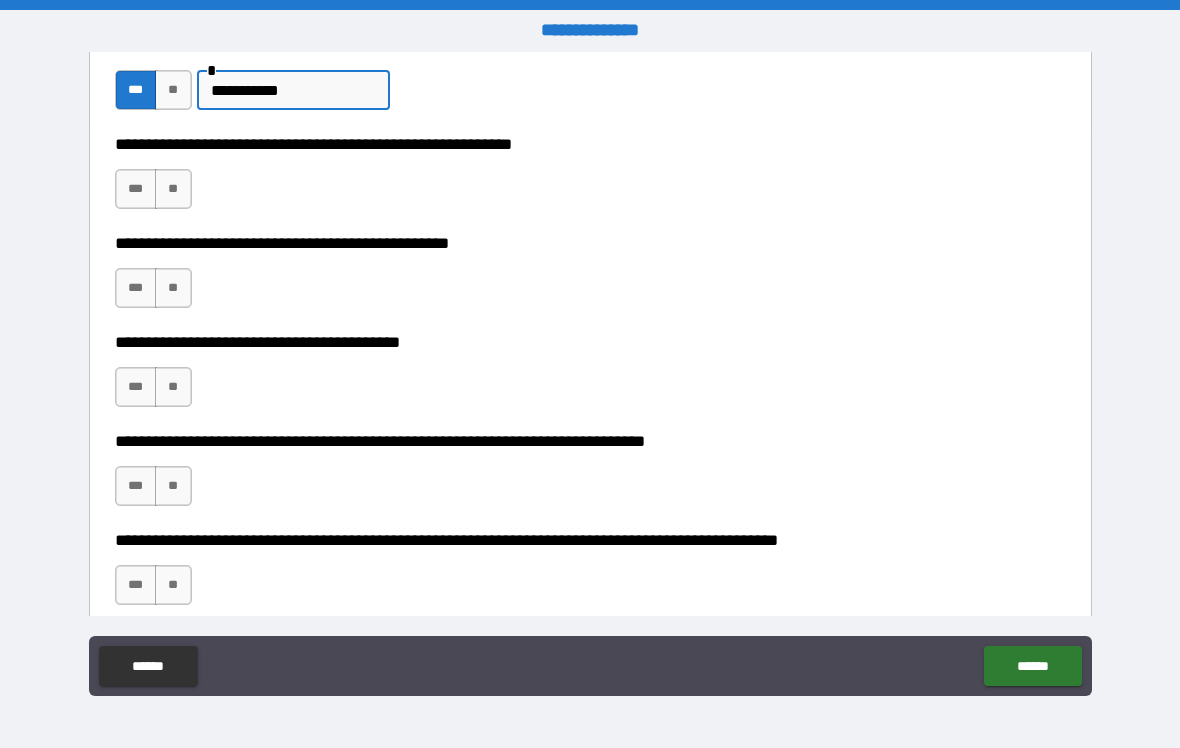 scroll, scrollTop: 472, scrollLeft: 0, axis: vertical 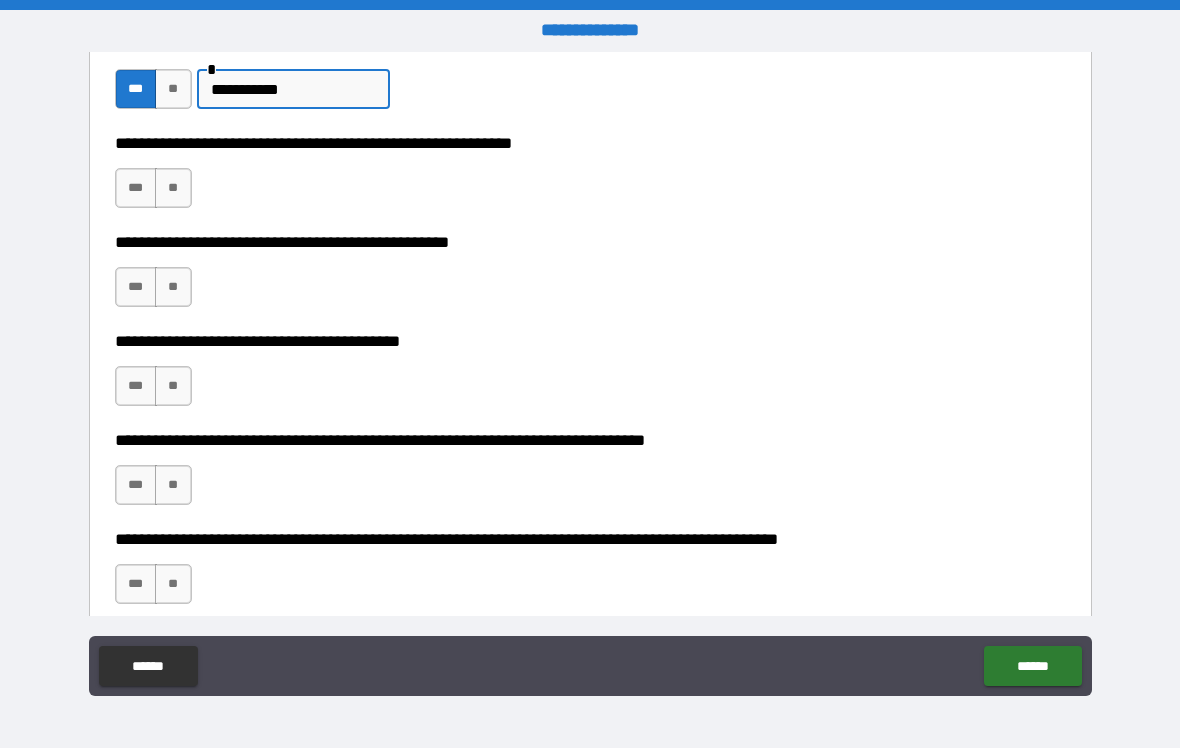 type on "**********" 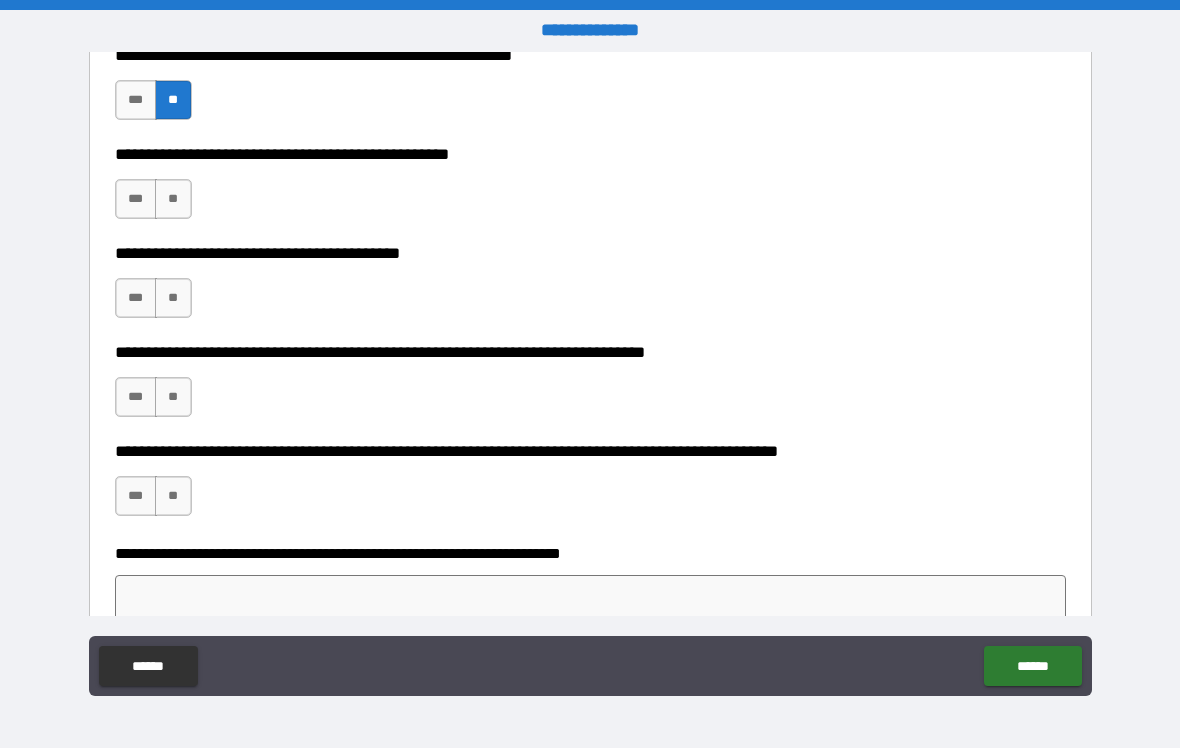 scroll, scrollTop: 564, scrollLeft: 0, axis: vertical 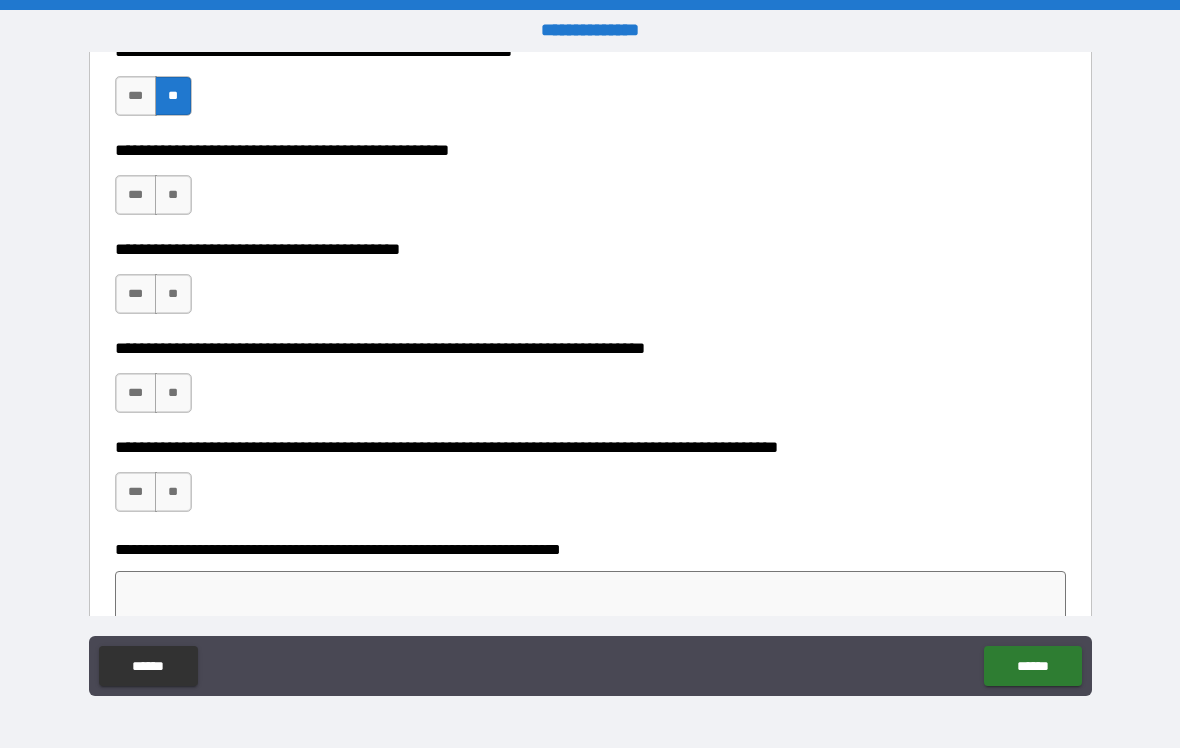 click on "**" at bounding box center [173, 195] 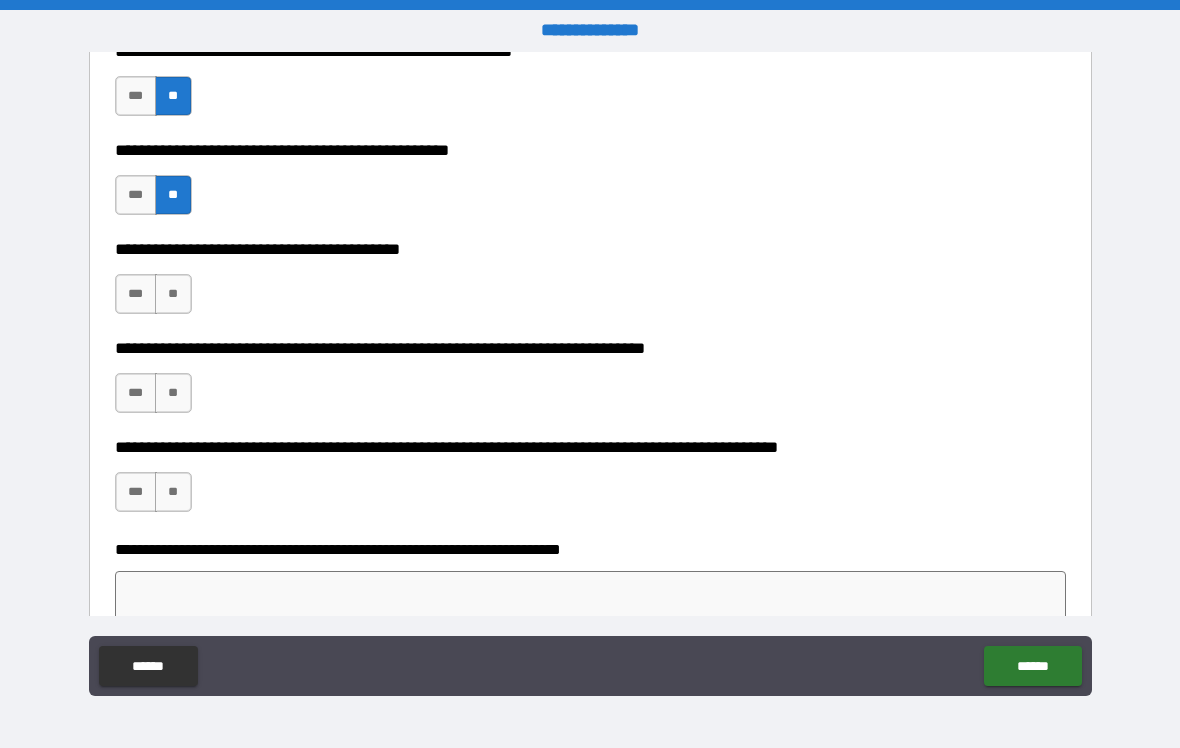 click on "**" at bounding box center (173, 294) 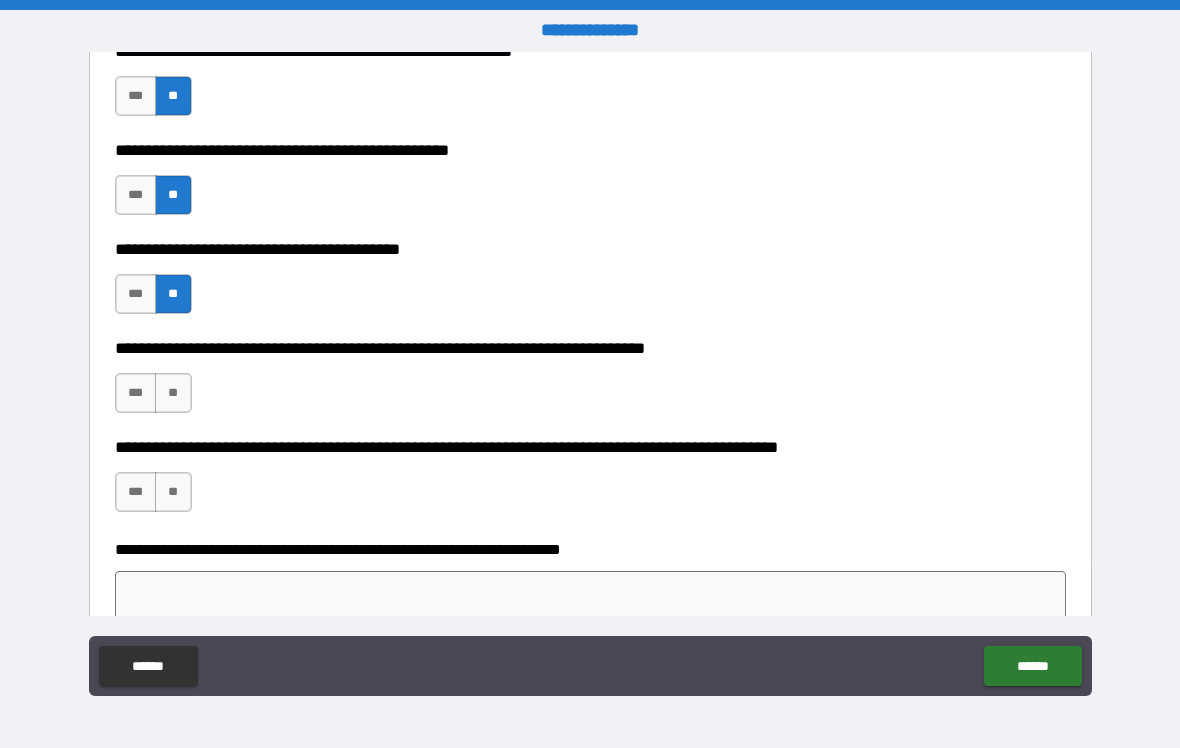 click on "**********" at bounding box center [590, 383] 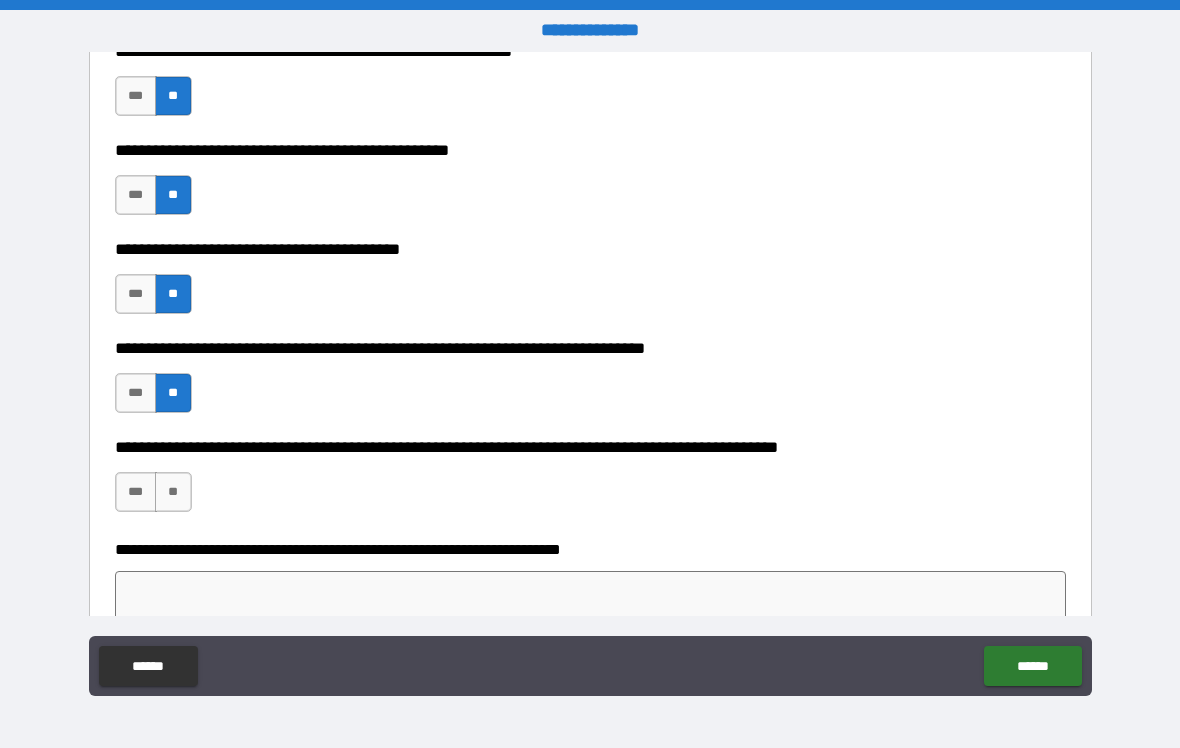 click on "**" at bounding box center [173, 492] 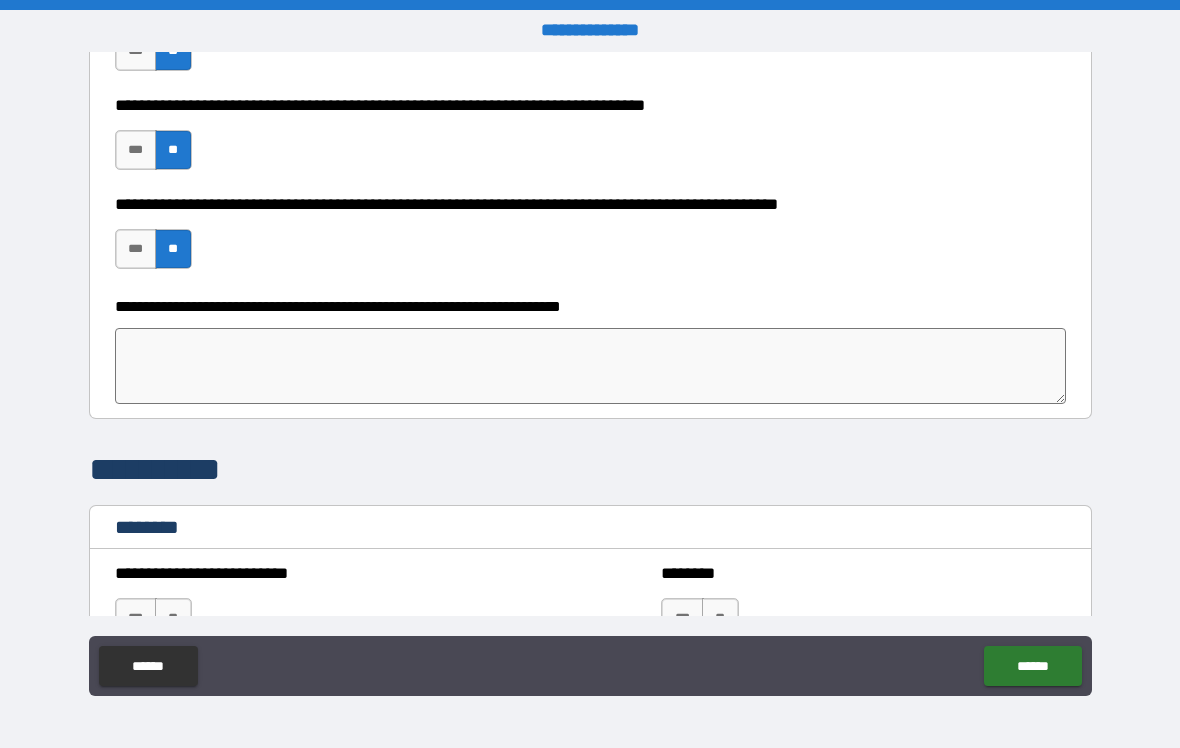 scroll, scrollTop: 812, scrollLeft: 0, axis: vertical 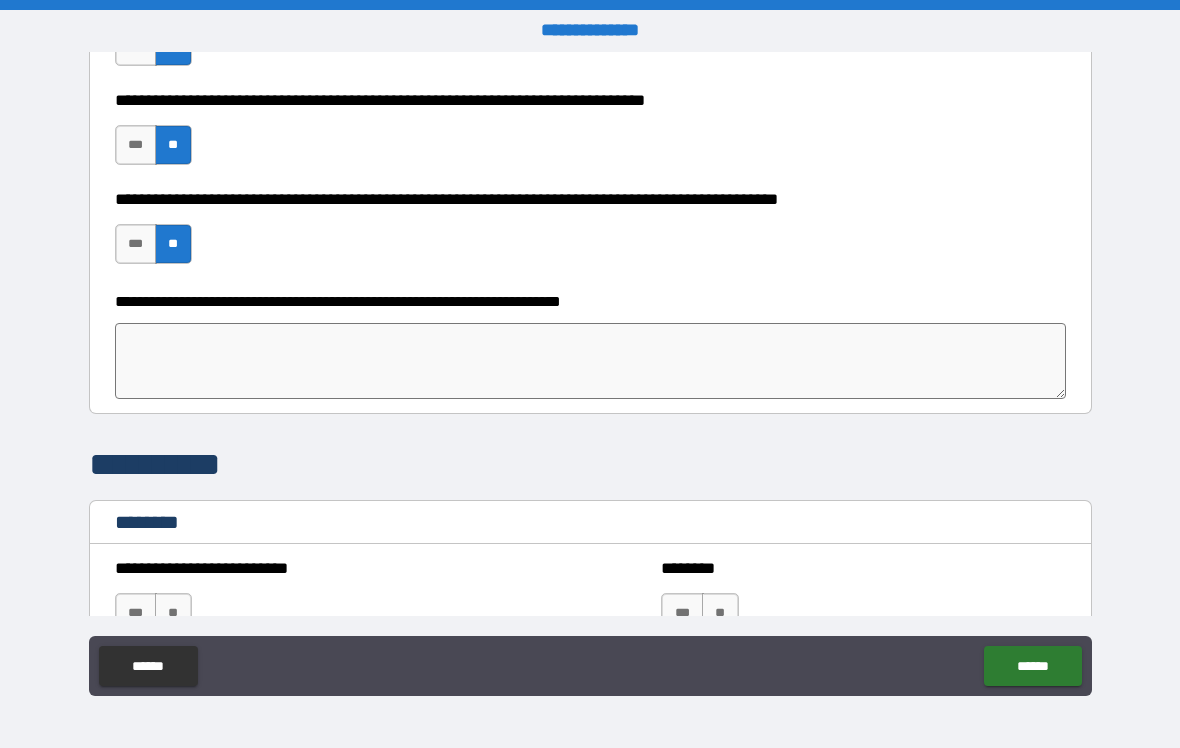 click at bounding box center (591, 361) 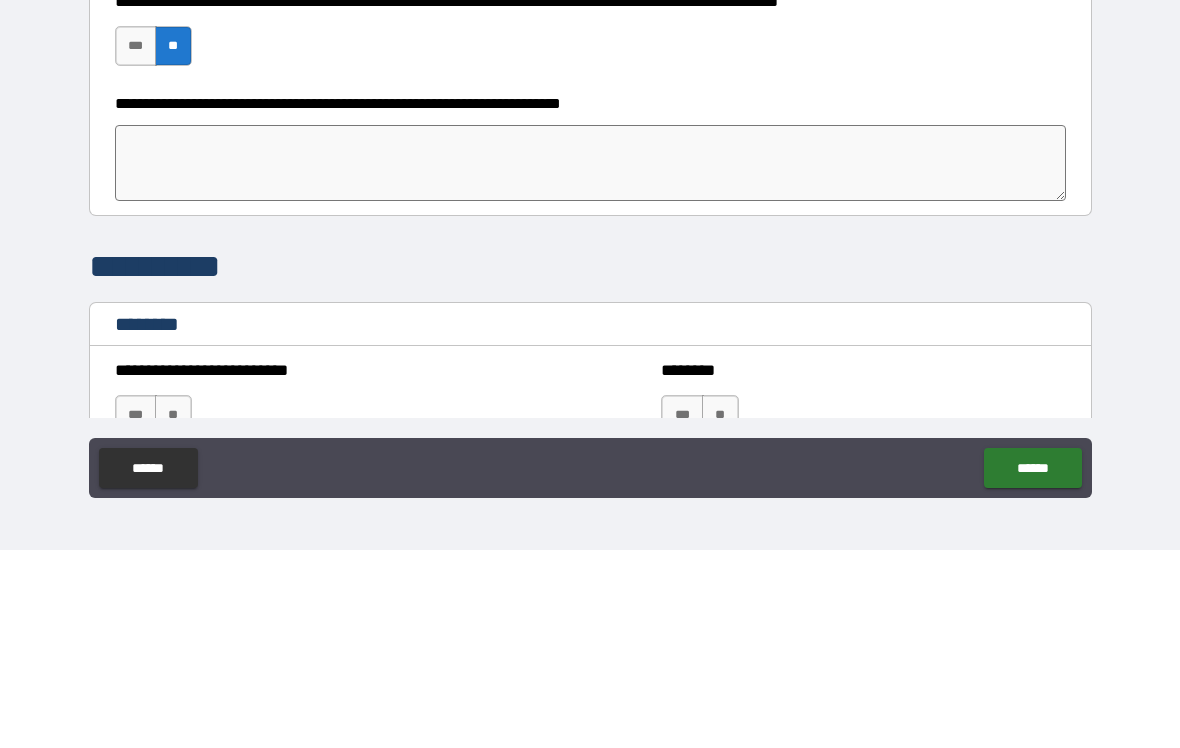 type on "*" 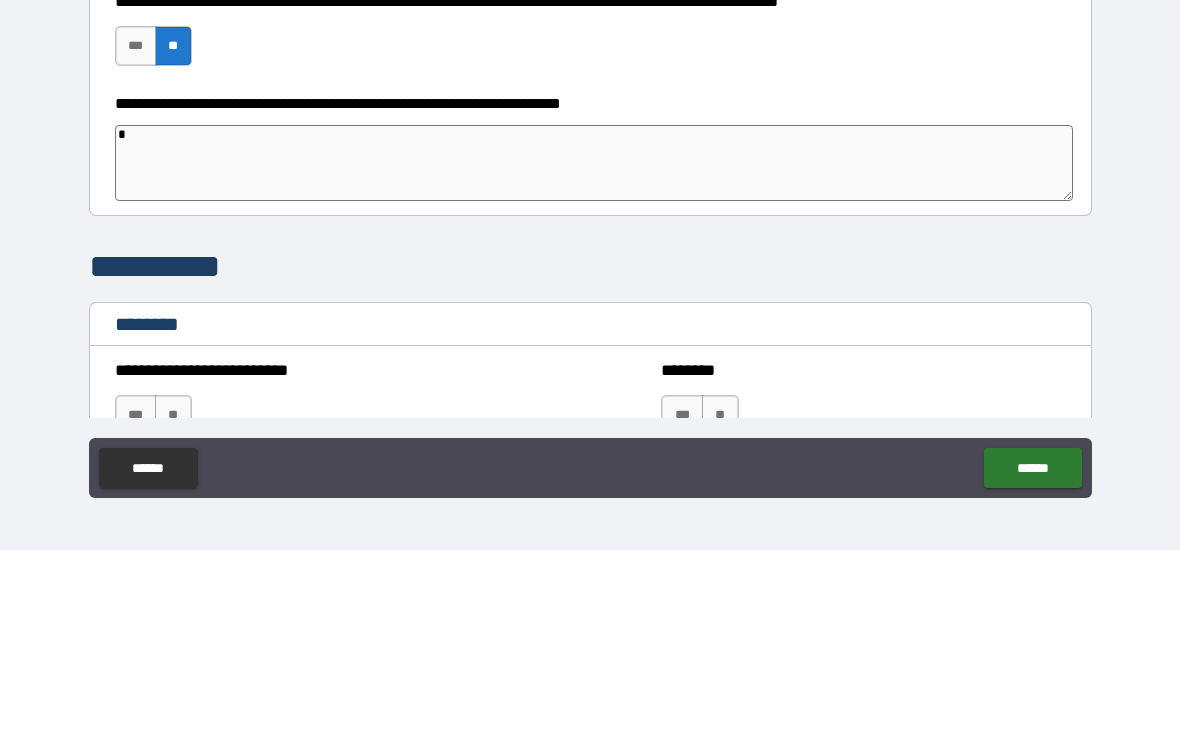 type on "**" 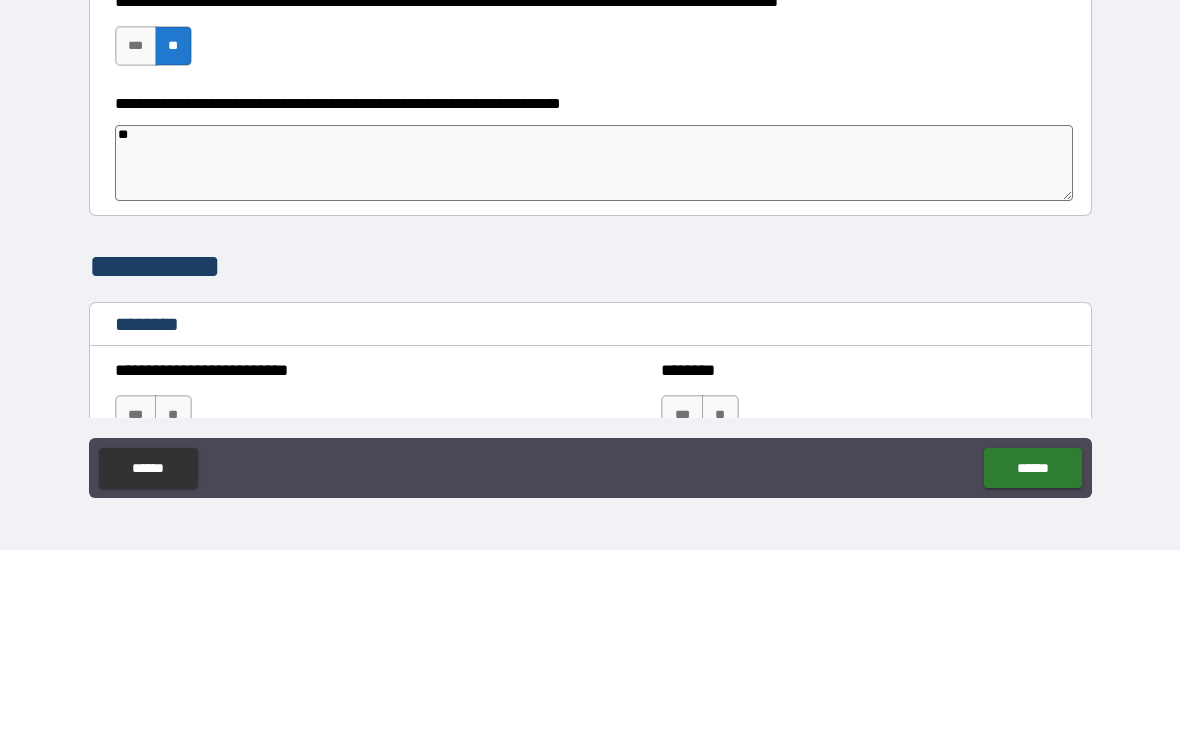 type on "***" 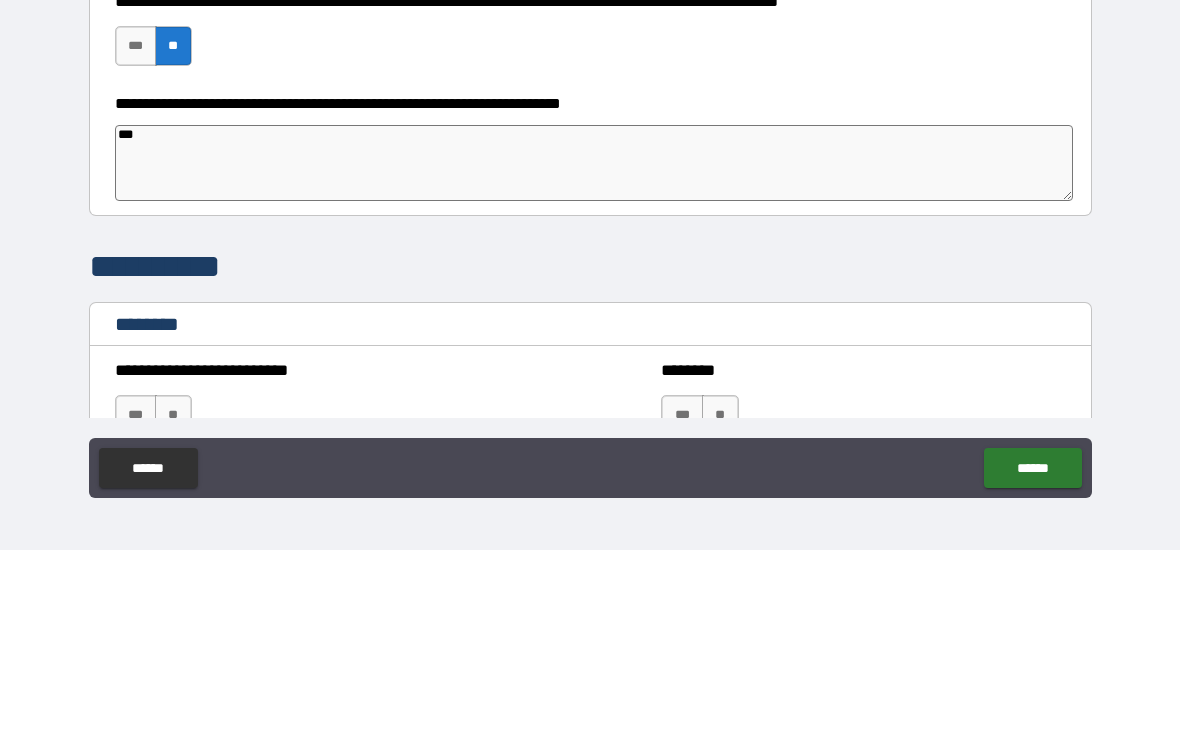 type on "*" 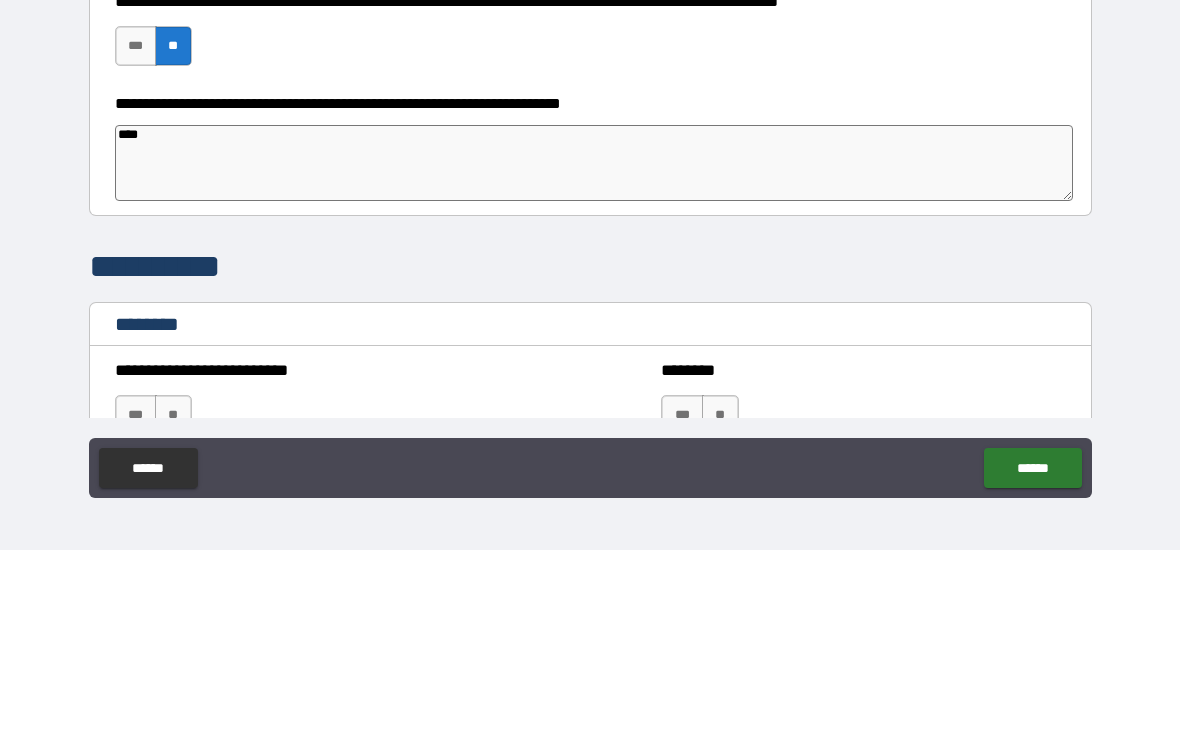 type on "*" 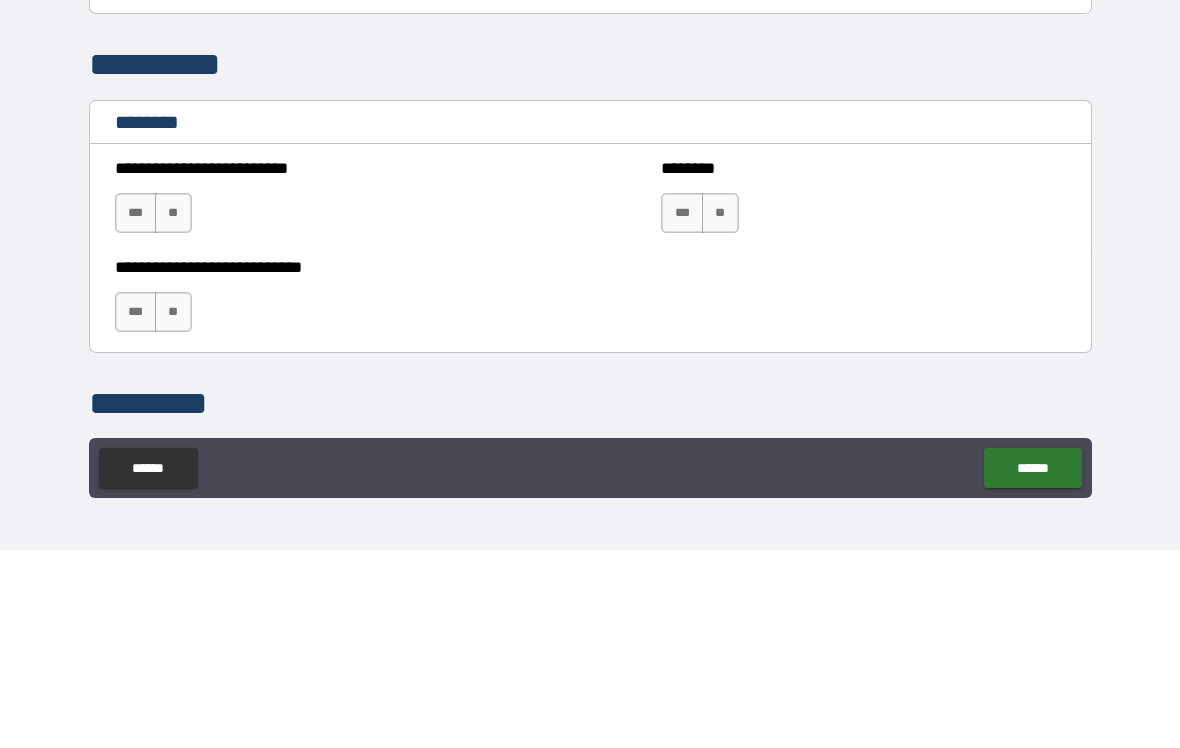 scroll, scrollTop: 1016, scrollLeft: 0, axis: vertical 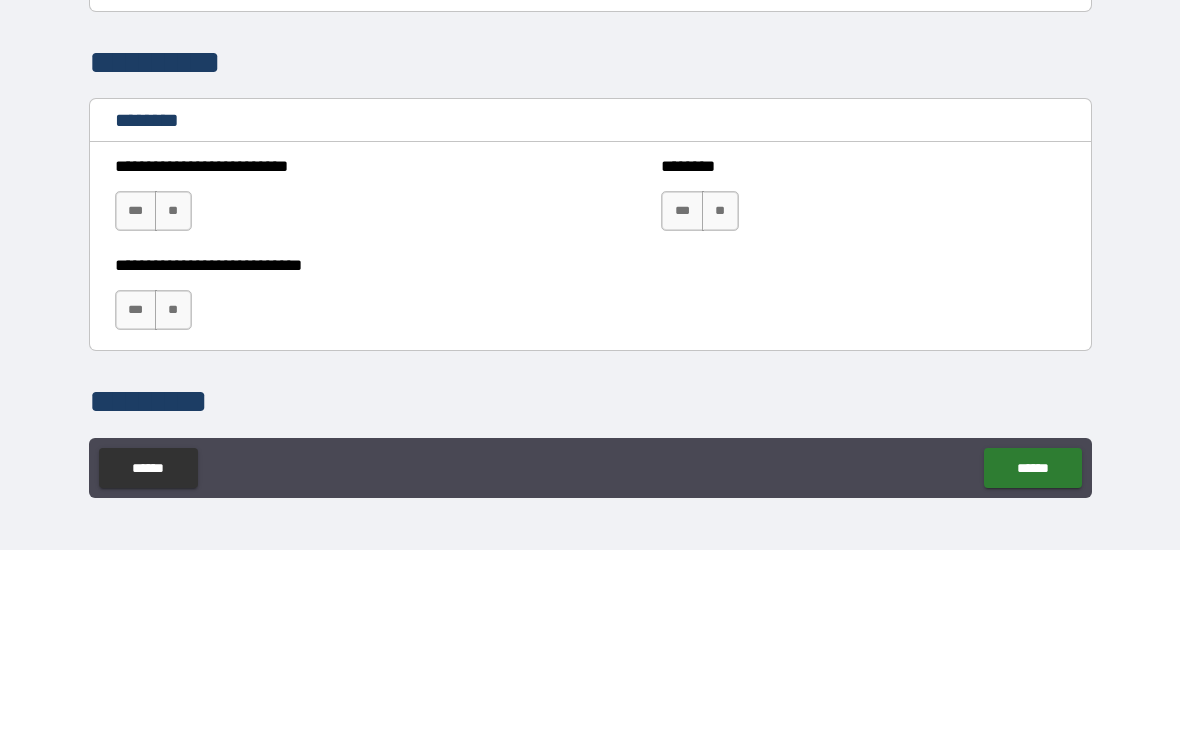 type on "****" 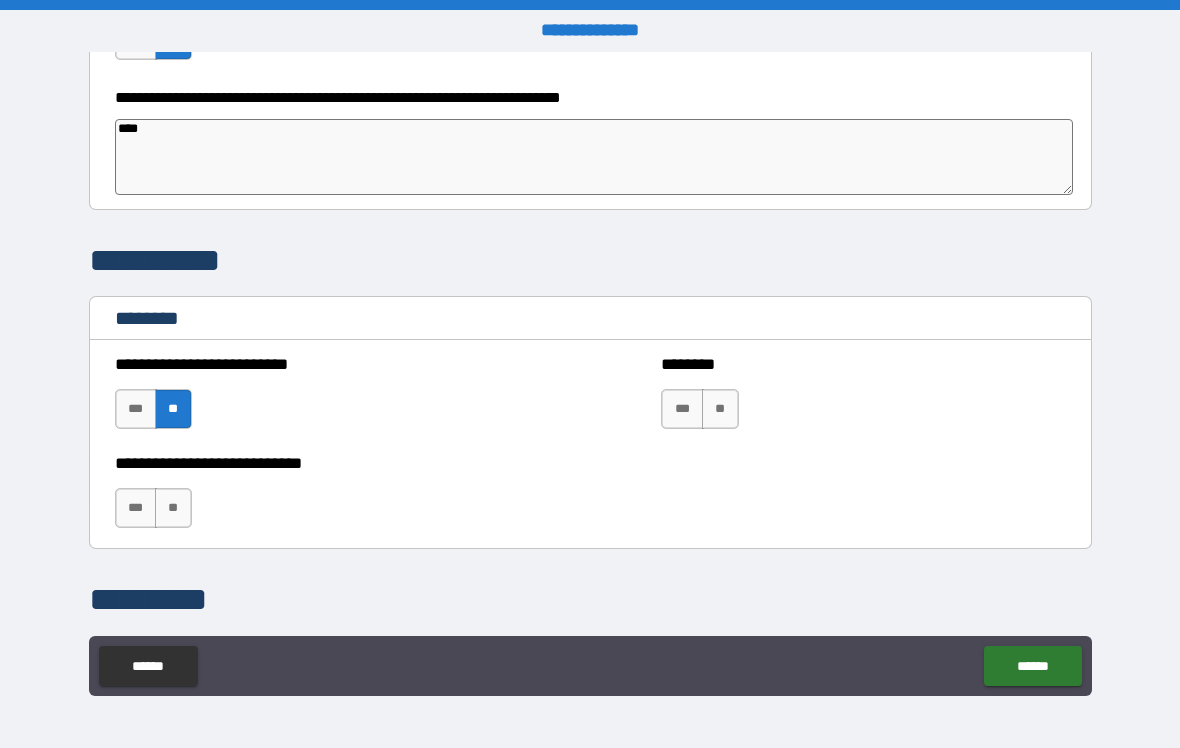 click on "**" at bounding box center (720, 409) 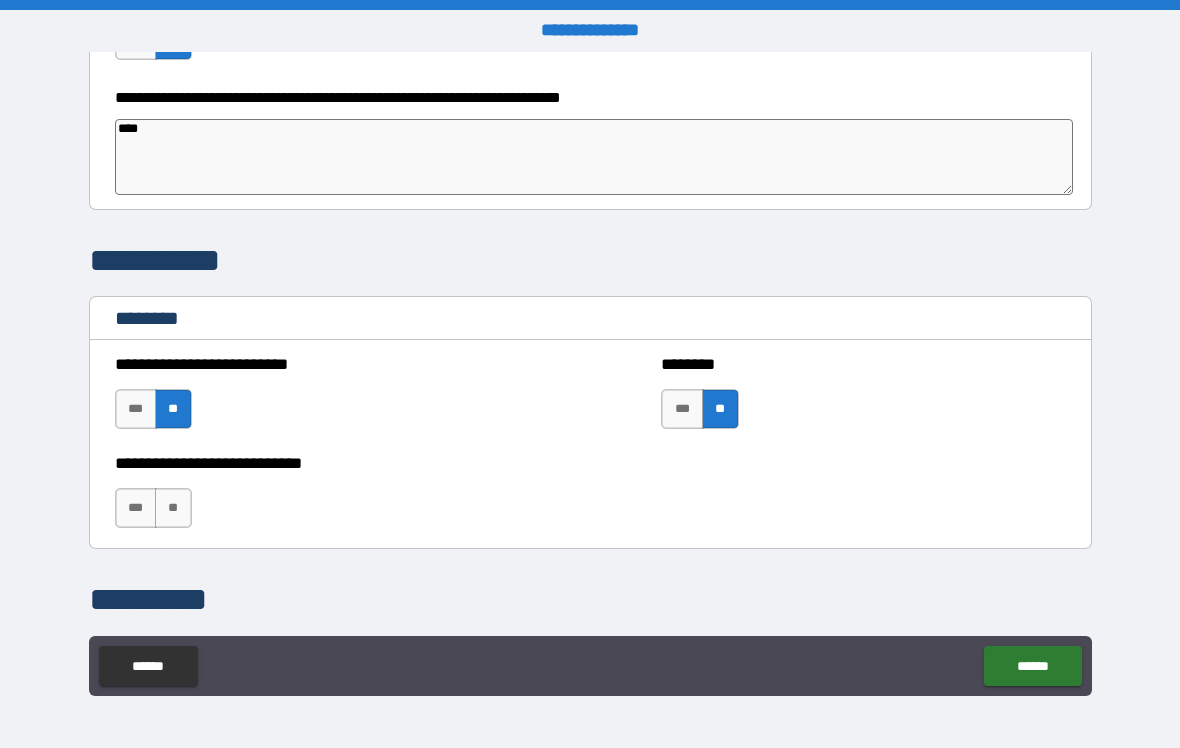 click on "**" at bounding box center [173, 508] 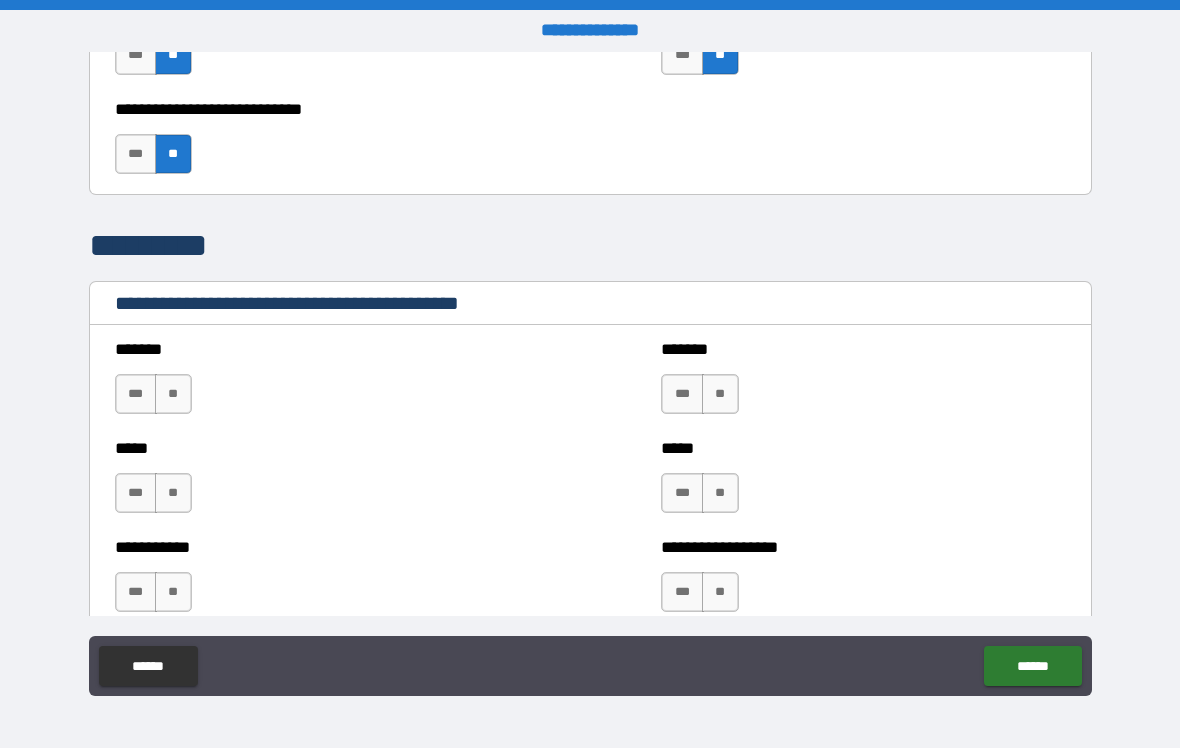 scroll, scrollTop: 1389, scrollLeft: 0, axis: vertical 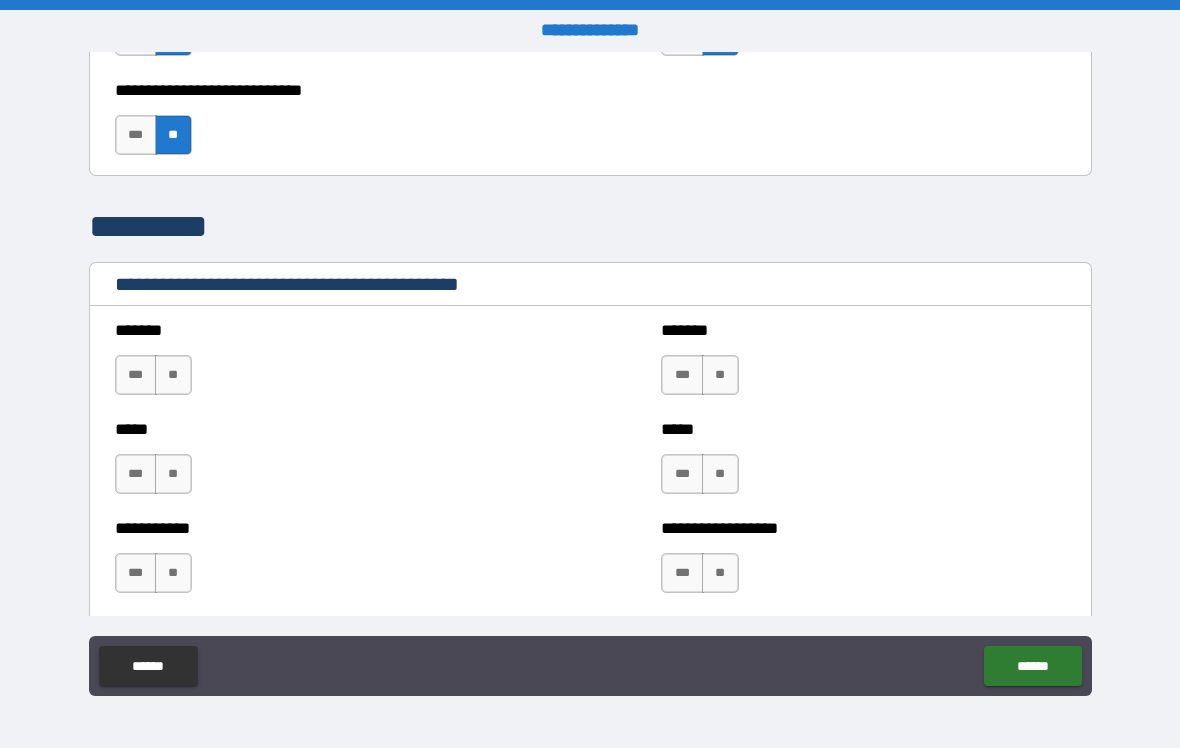 click on "**" at bounding box center (173, 375) 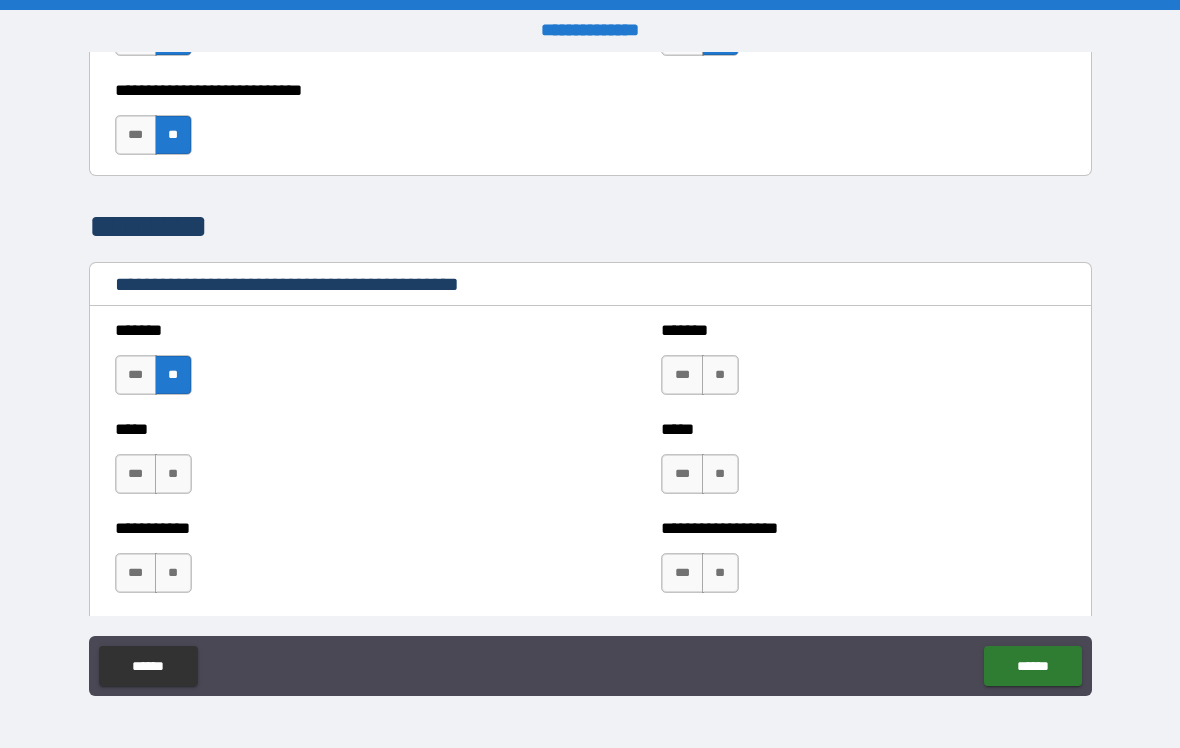 click on "**" at bounding box center [173, 474] 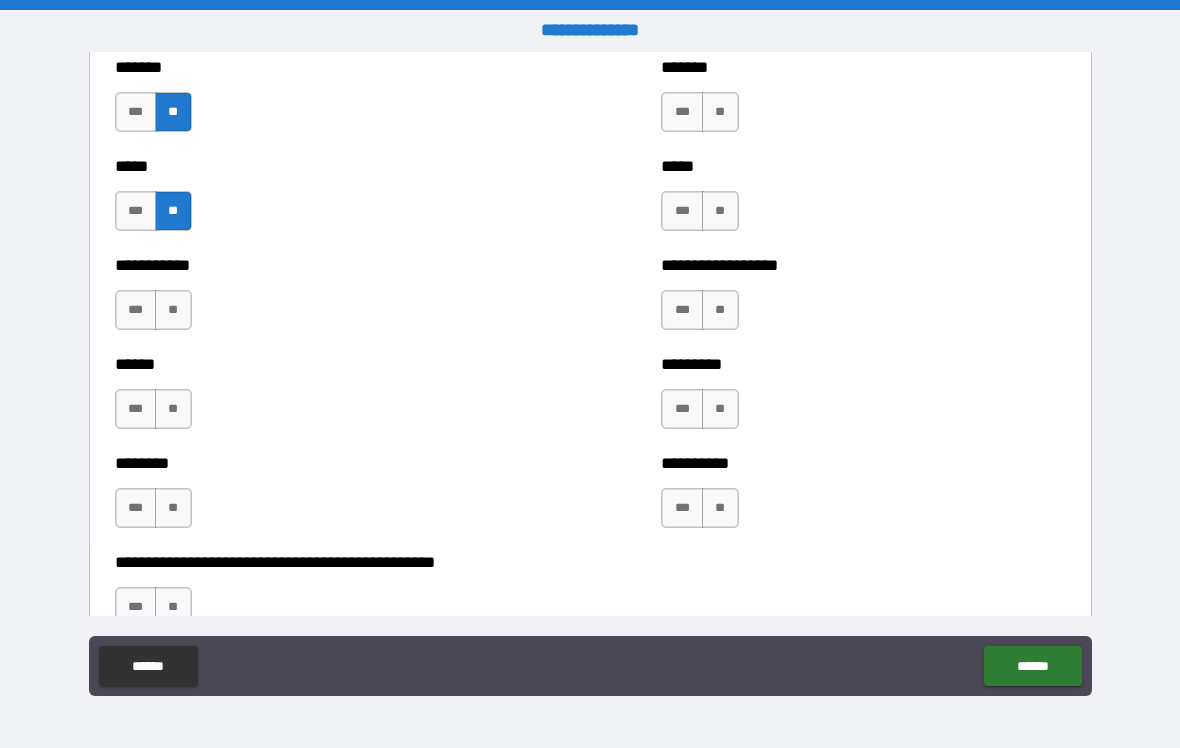 scroll, scrollTop: 1661, scrollLeft: 0, axis: vertical 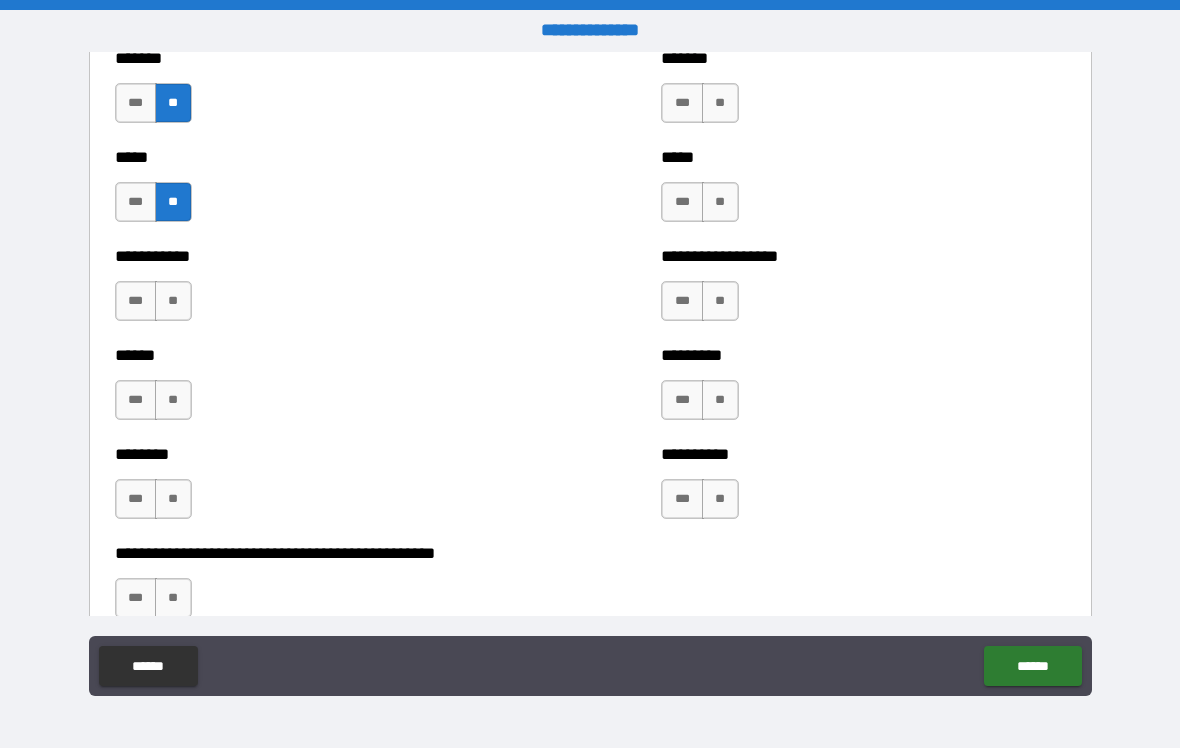 click on "**" at bounding box center (720, 103) 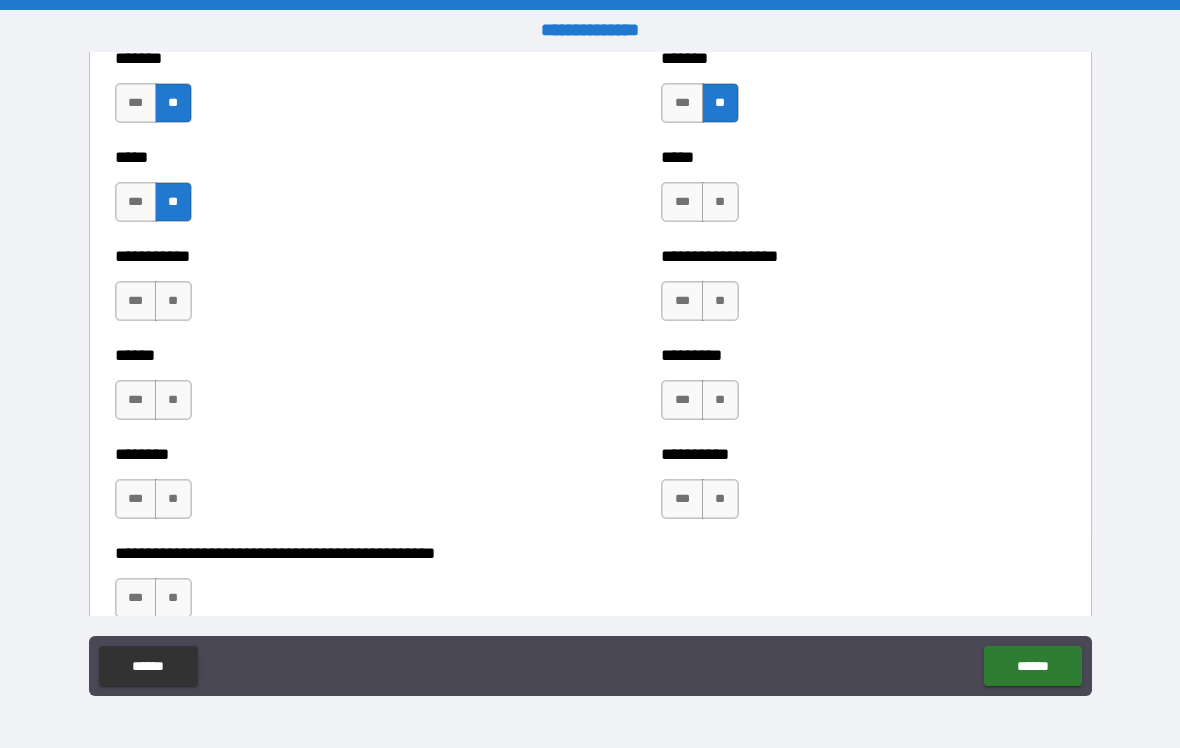 click on "**" at bounding box center [720, 202] 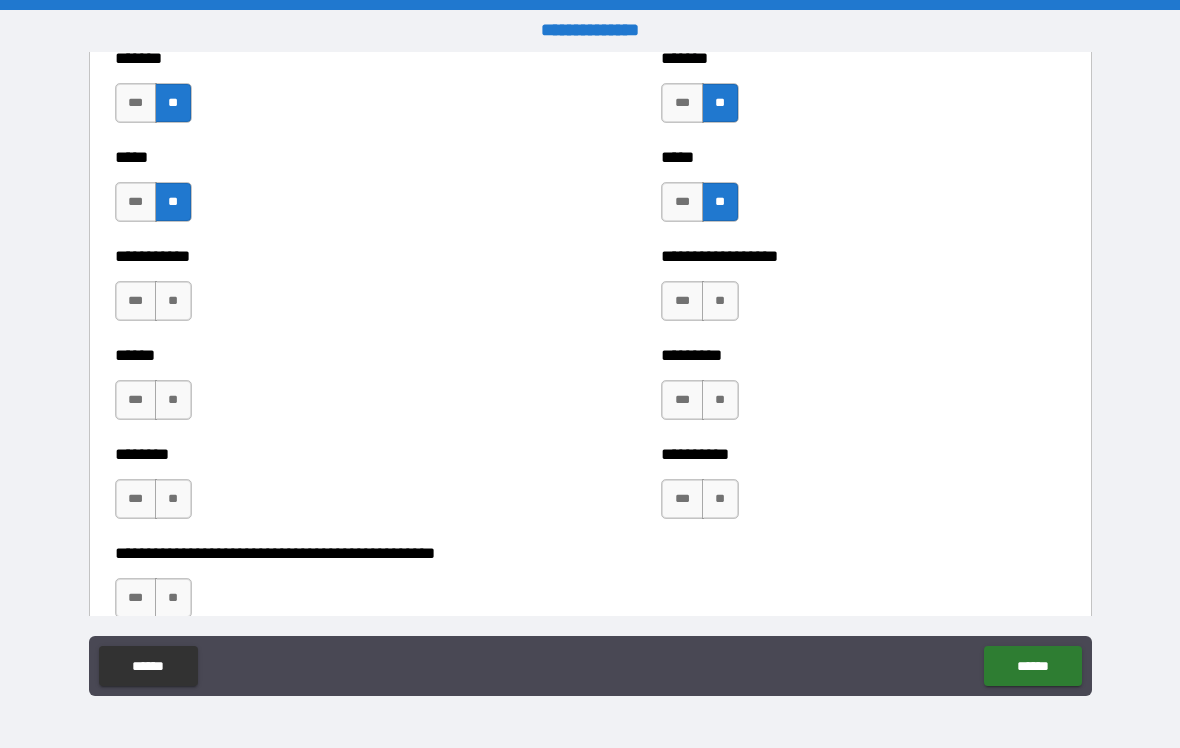 click on "**" at bounding box center (720, 301) 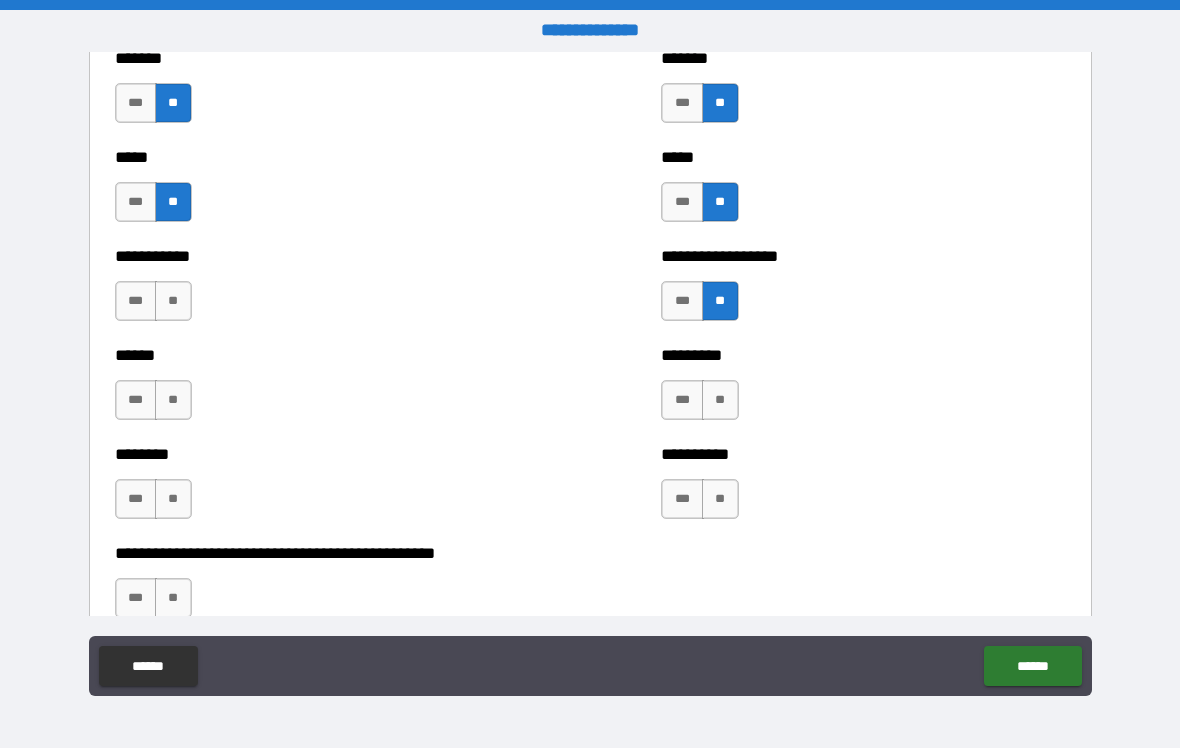 click on "**" at bounding box center [720, 400] 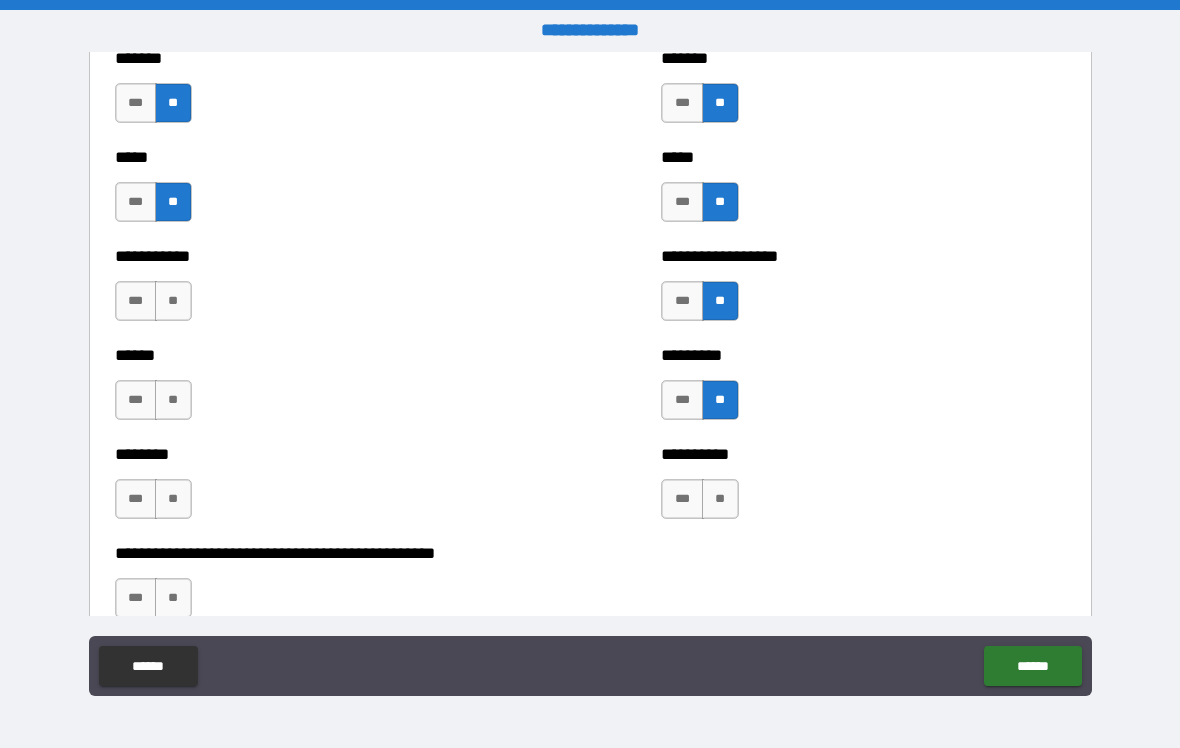 click on "**" at bounding box center [720, 499] 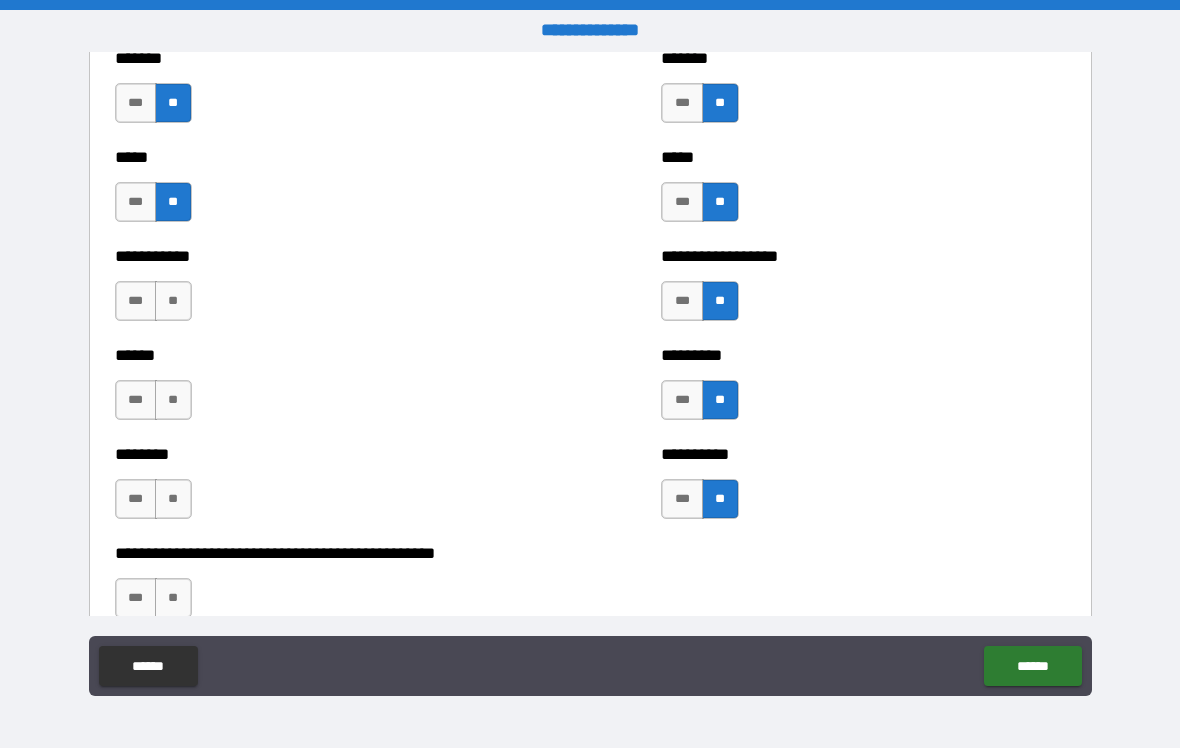 click on "**" at bounding box center (173, 499) 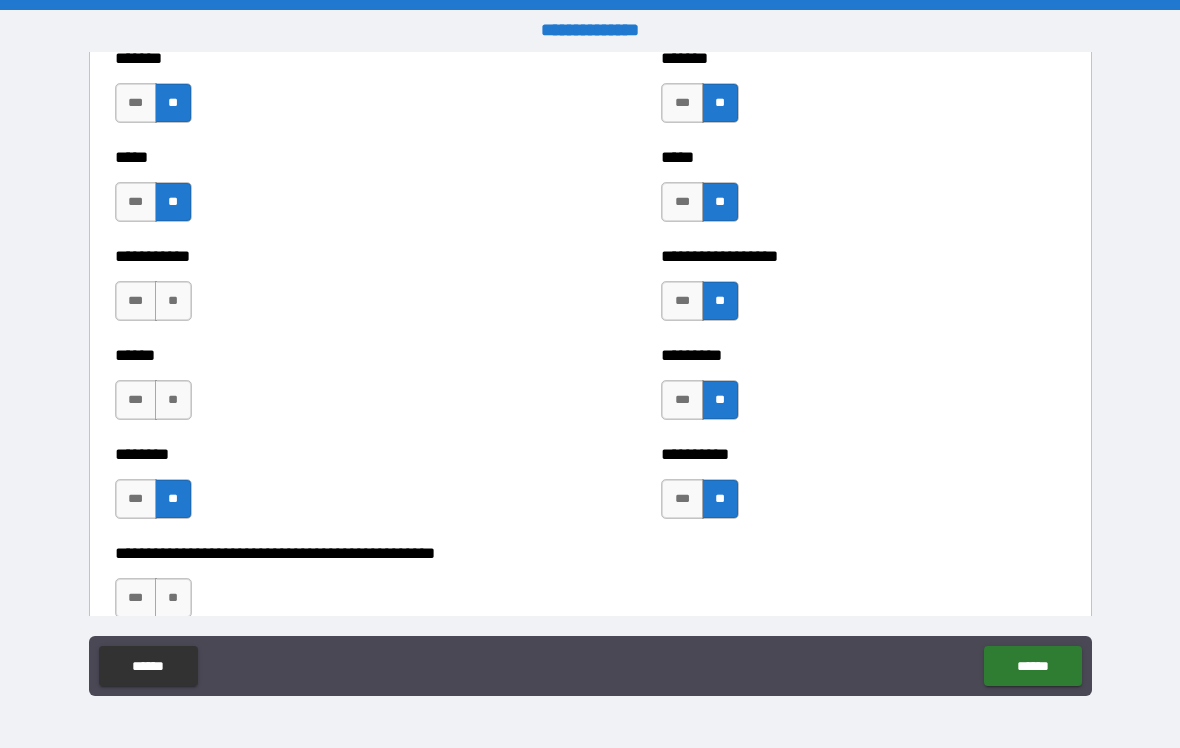 click on "**" at bounding box center (173, 400) 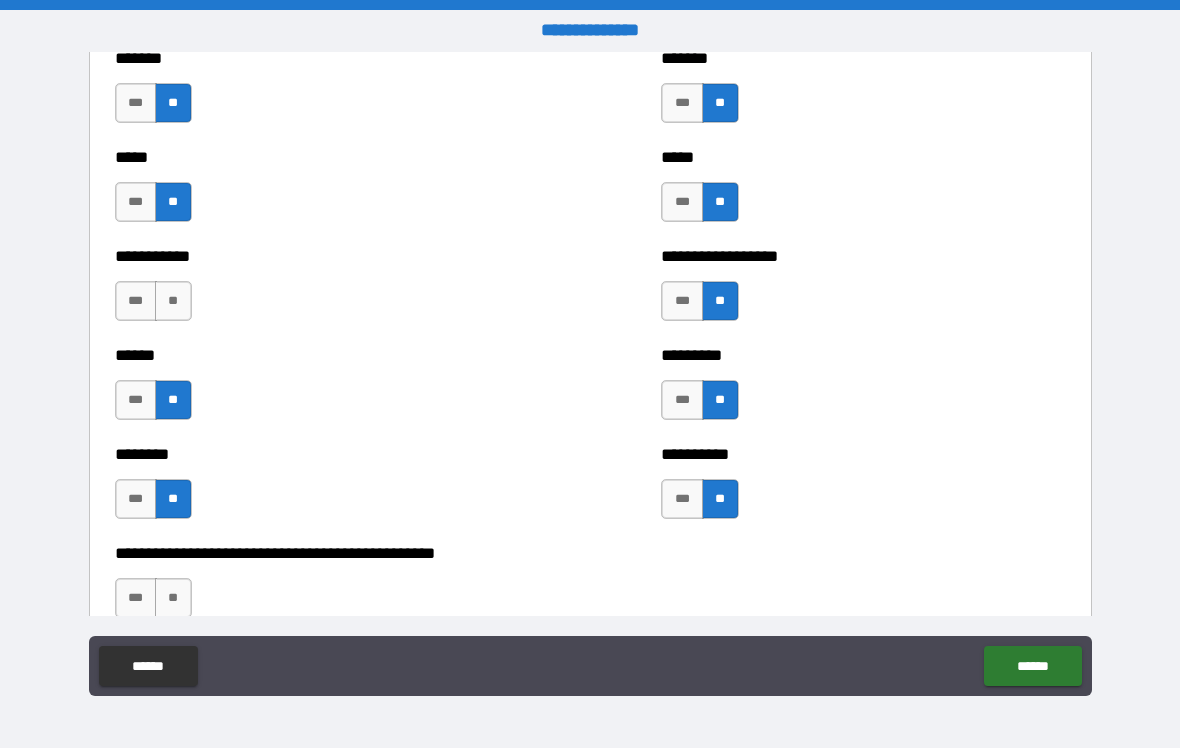 click on "**" at bounding box center (173, 301) 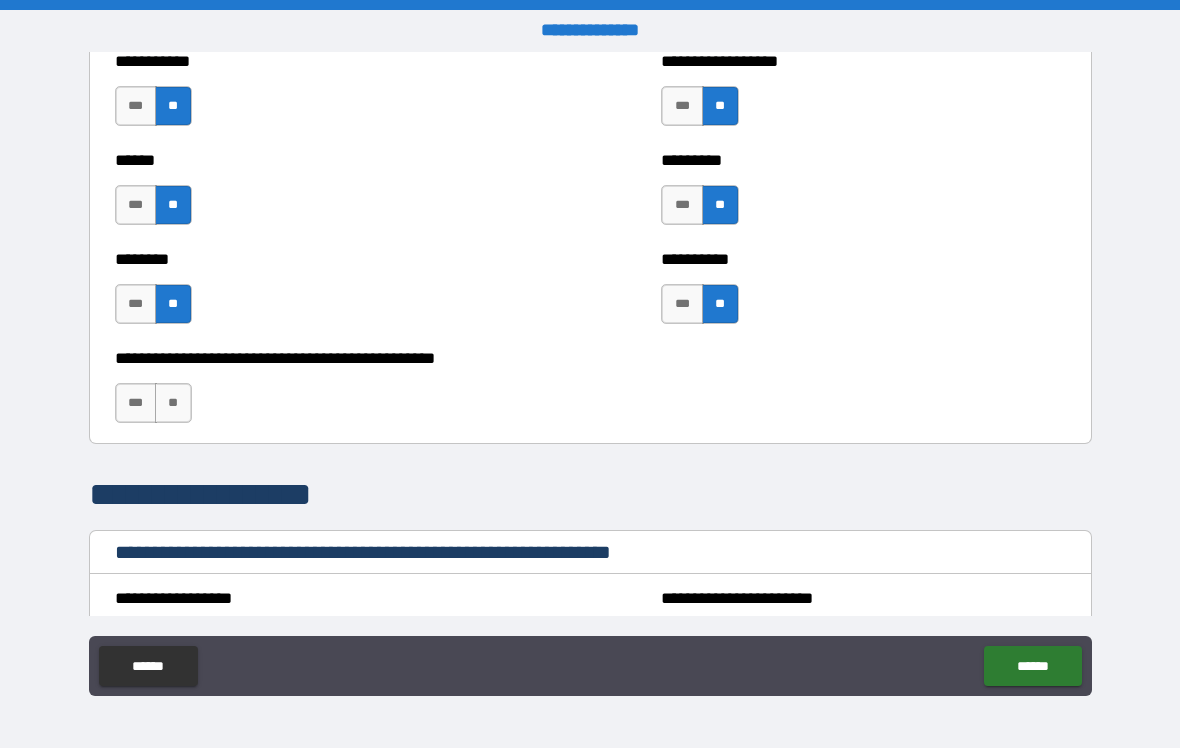 scroll, scrollTop: 1862, scrollLeft: 0, axis: vertical 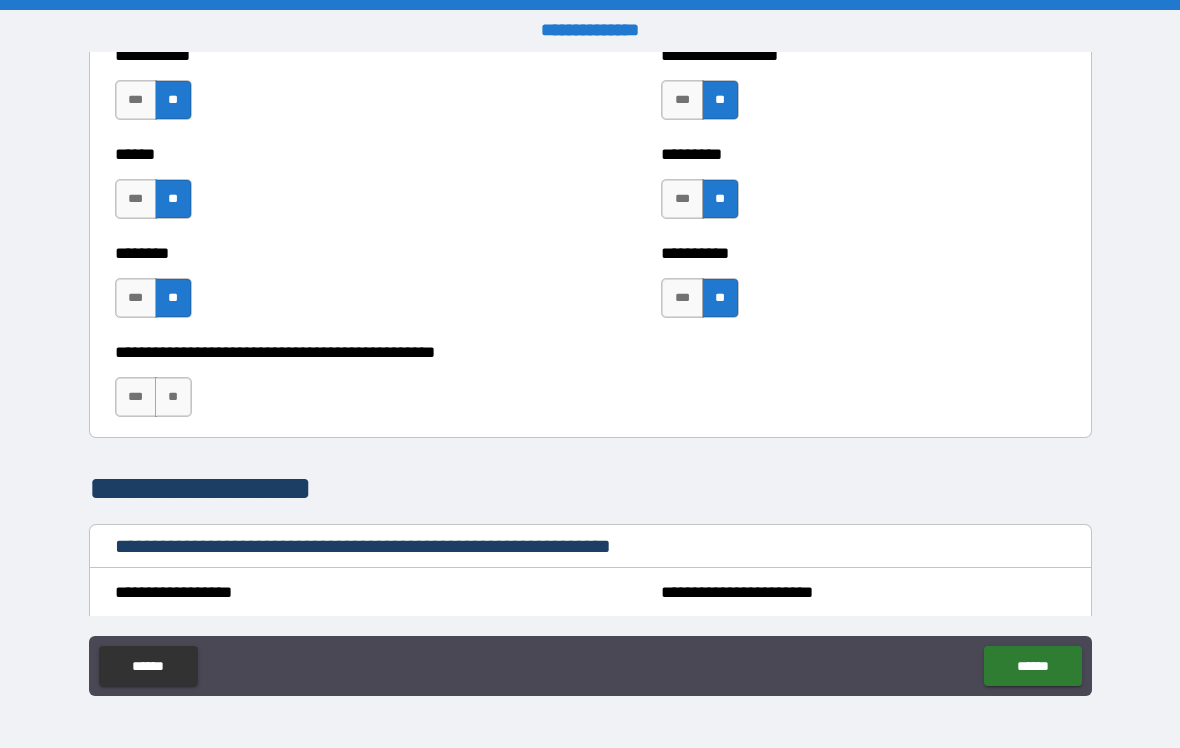 click on "**" at bounding box center (173, 397) 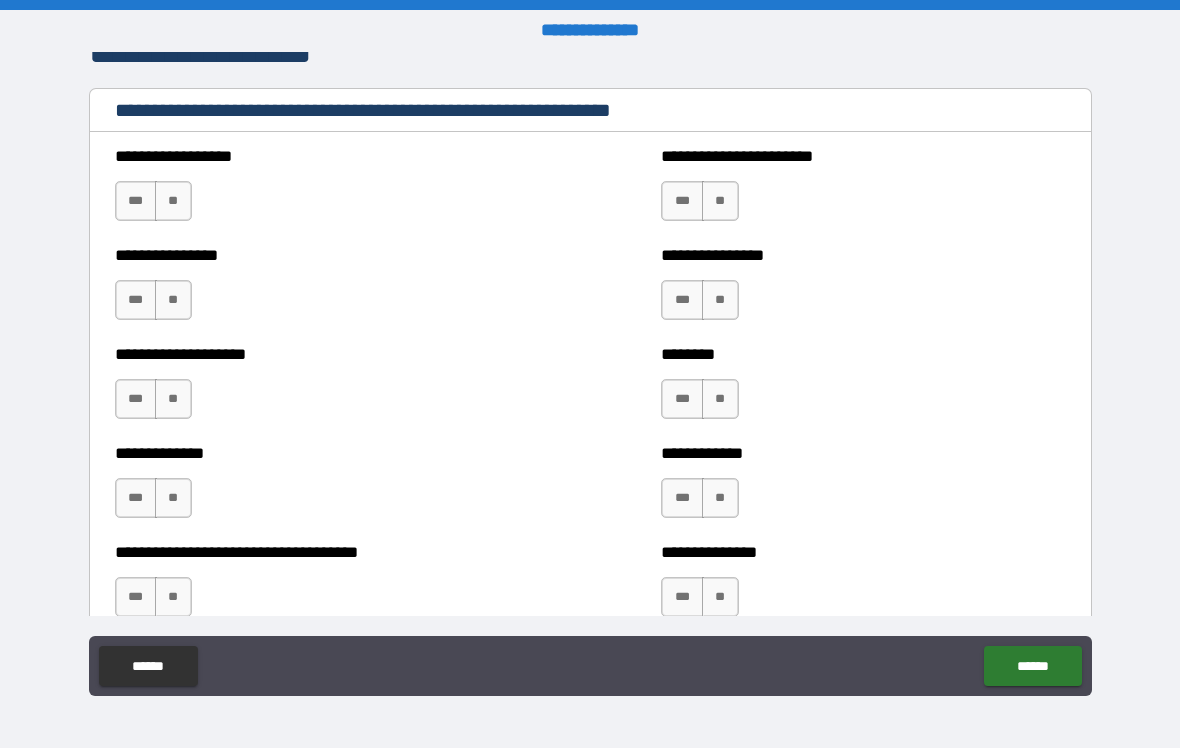 scroll, scrollTop: 2301, scrollLeft: 0, axis: vertical 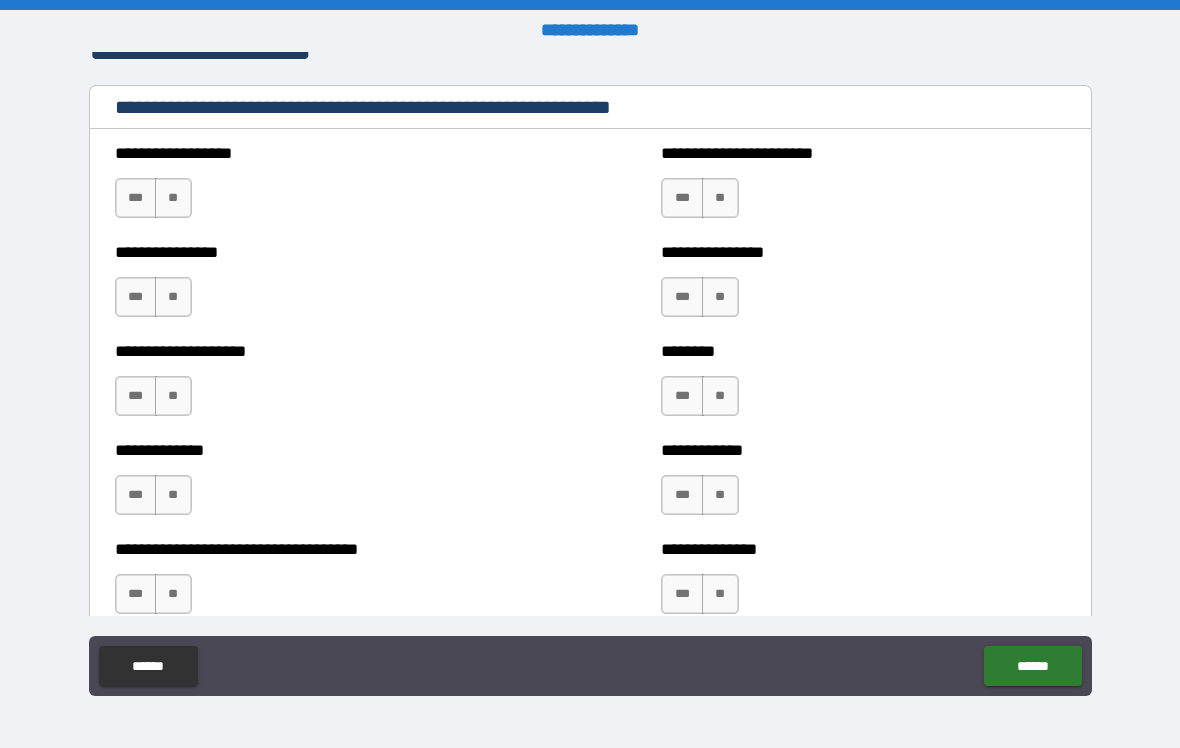 click on "**" at bounding box center (173, 198) 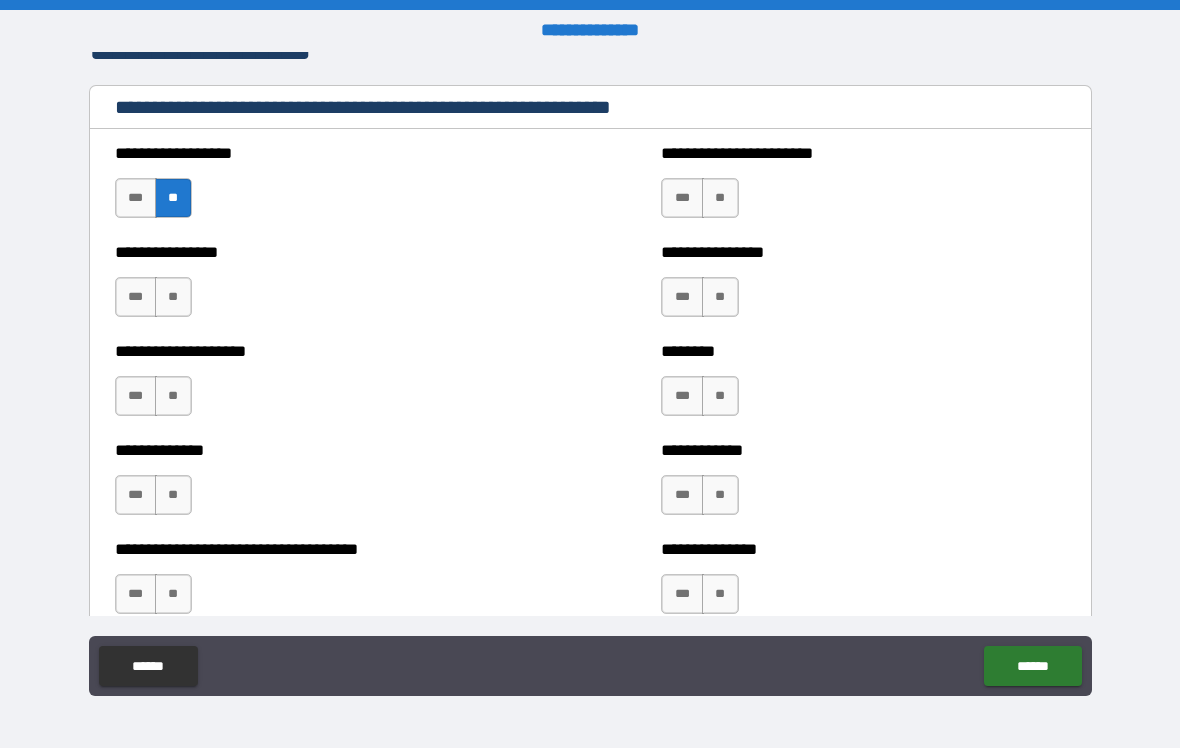 click on "**" at bounding box center [173, 297] 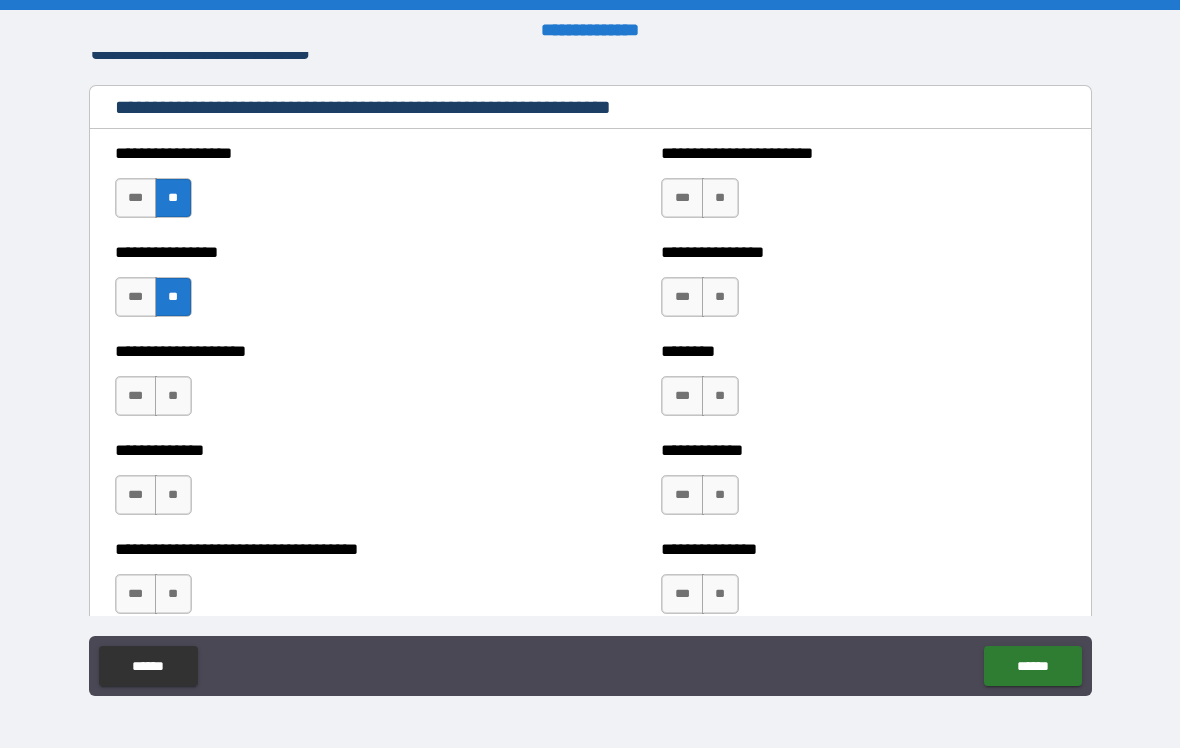 click on "**" at bounding box center (173, 396) 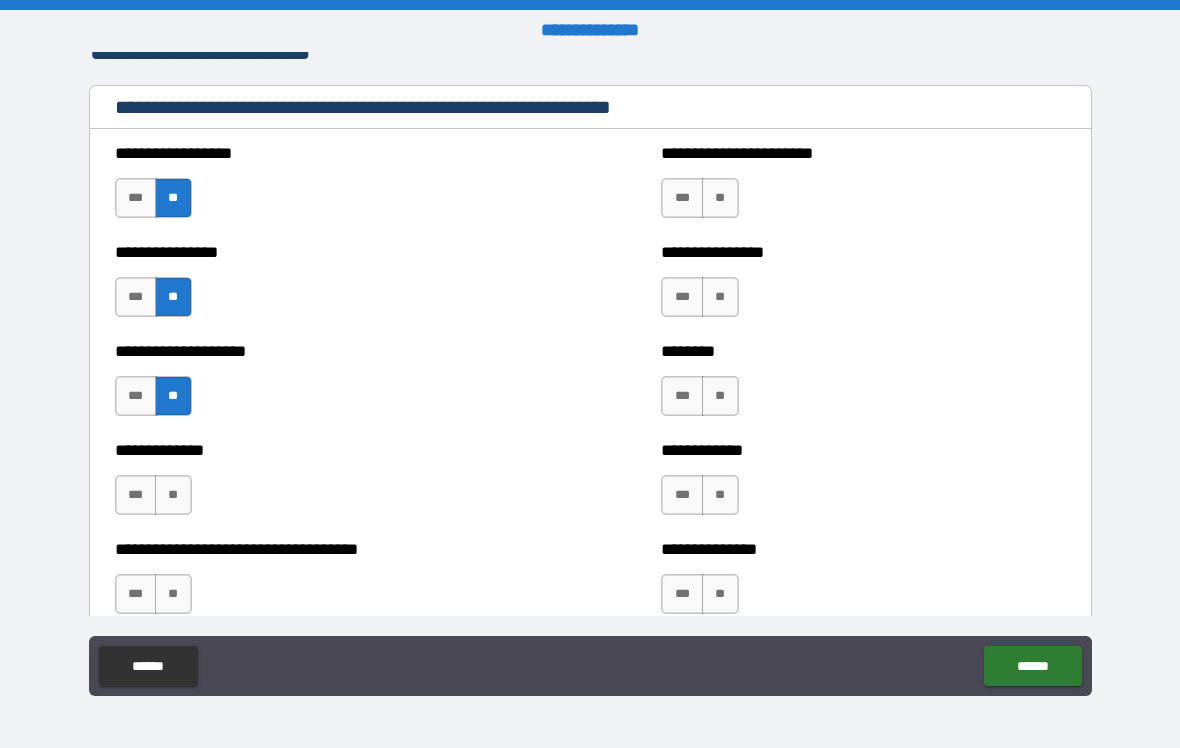 click on "**" at bounding box center (173, 495) 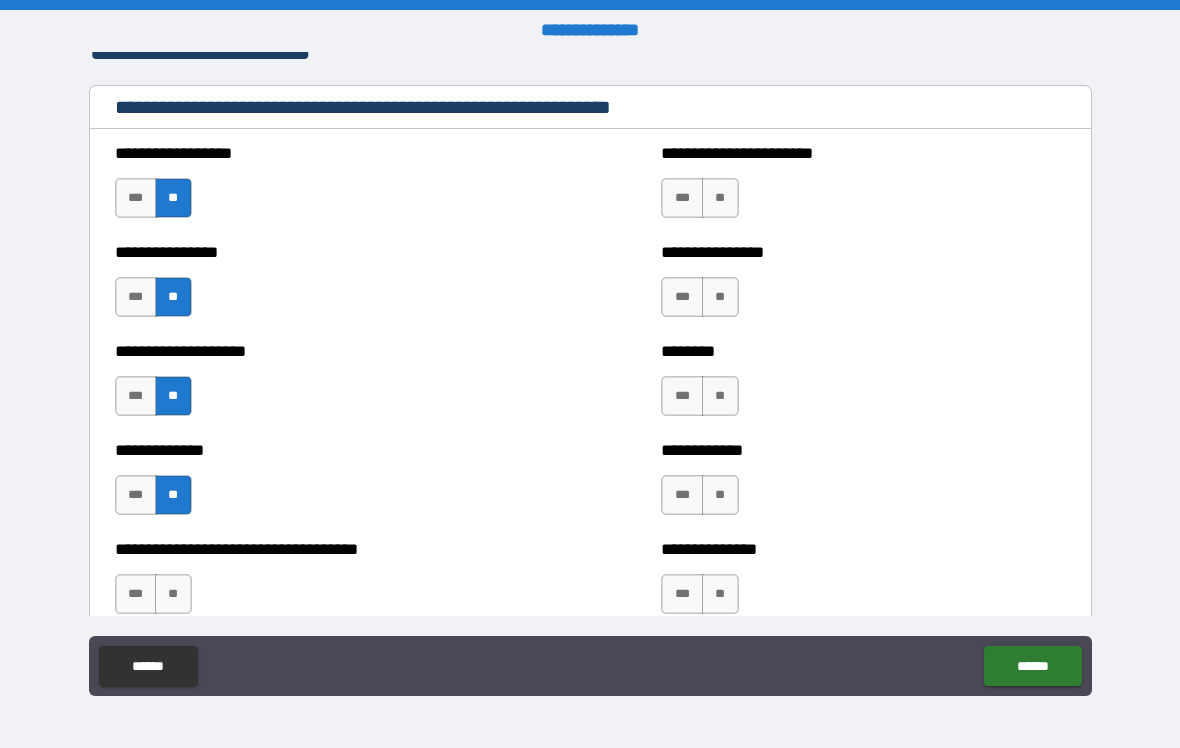 click on "**" at bounding box center (720, 198) 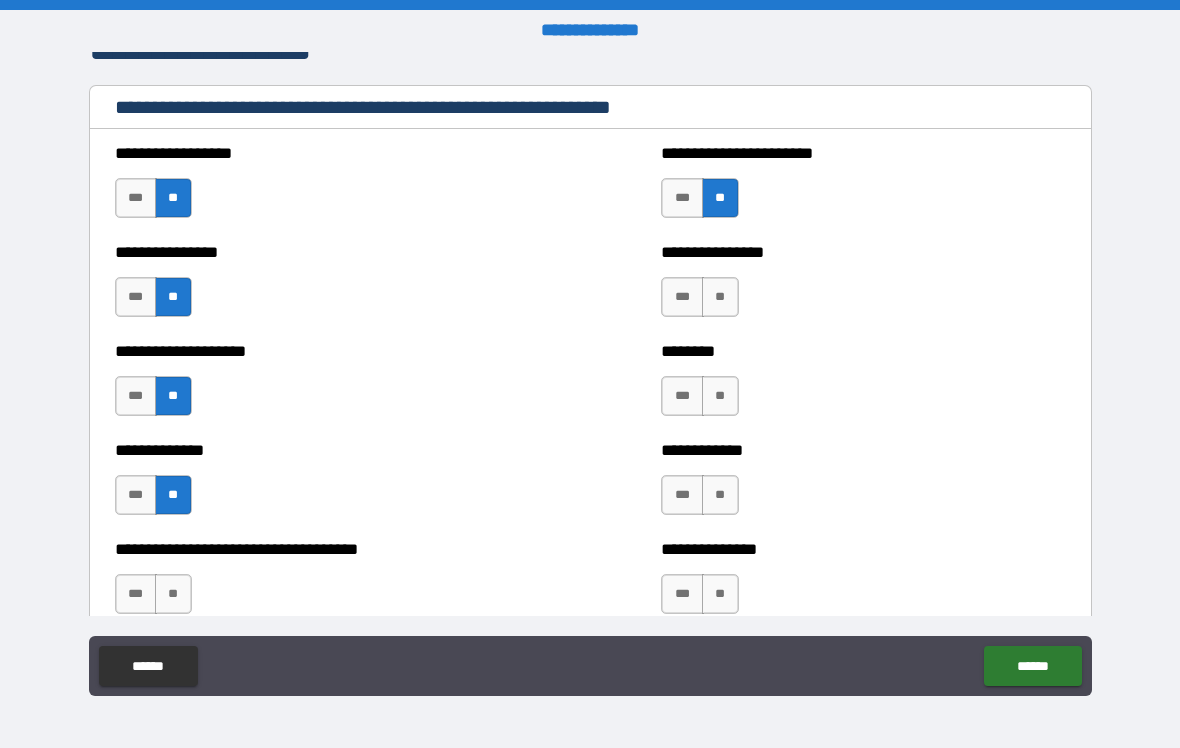 click on "**" at bounding box center (720, 297) 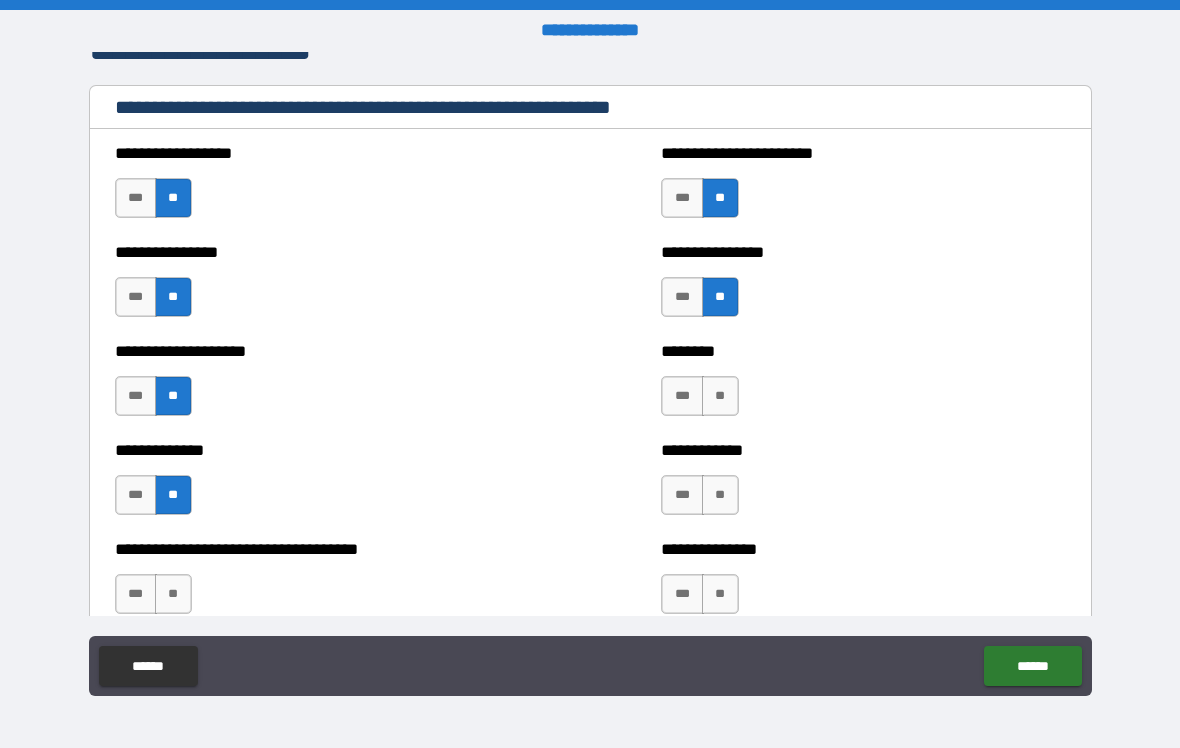 click on "**" at bounding box center [720, 396] 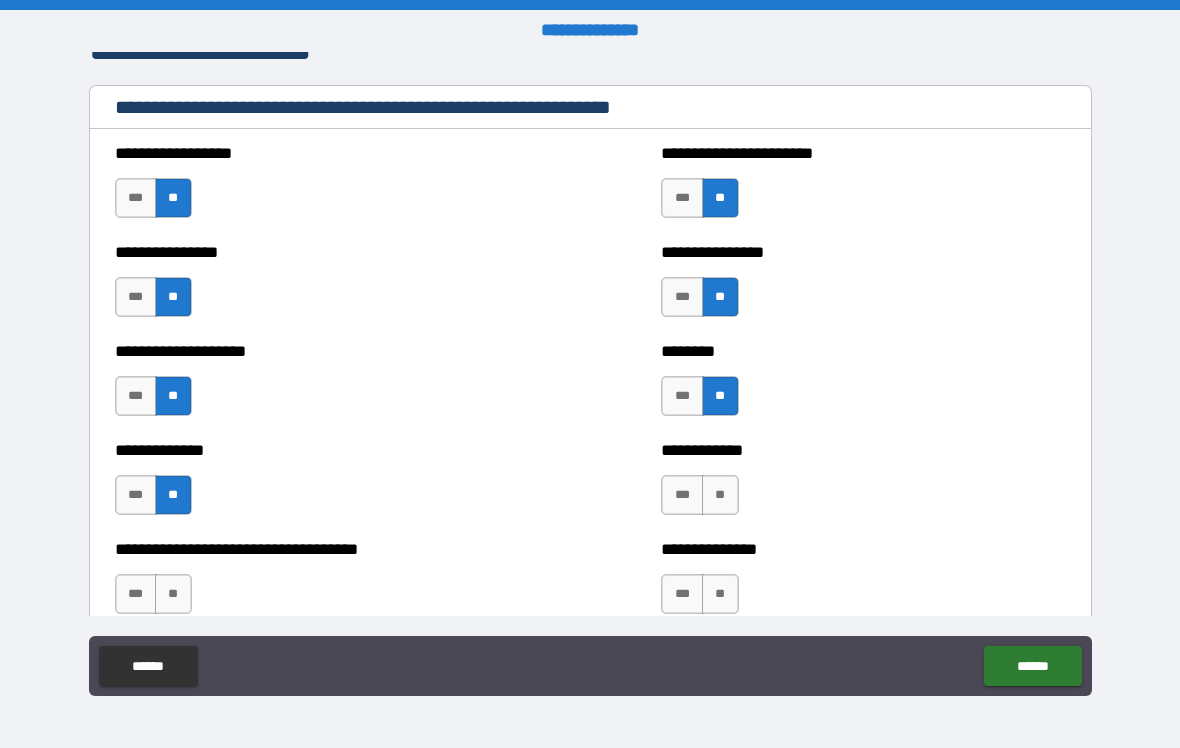 click on "**" at bounding box center (720, 495) 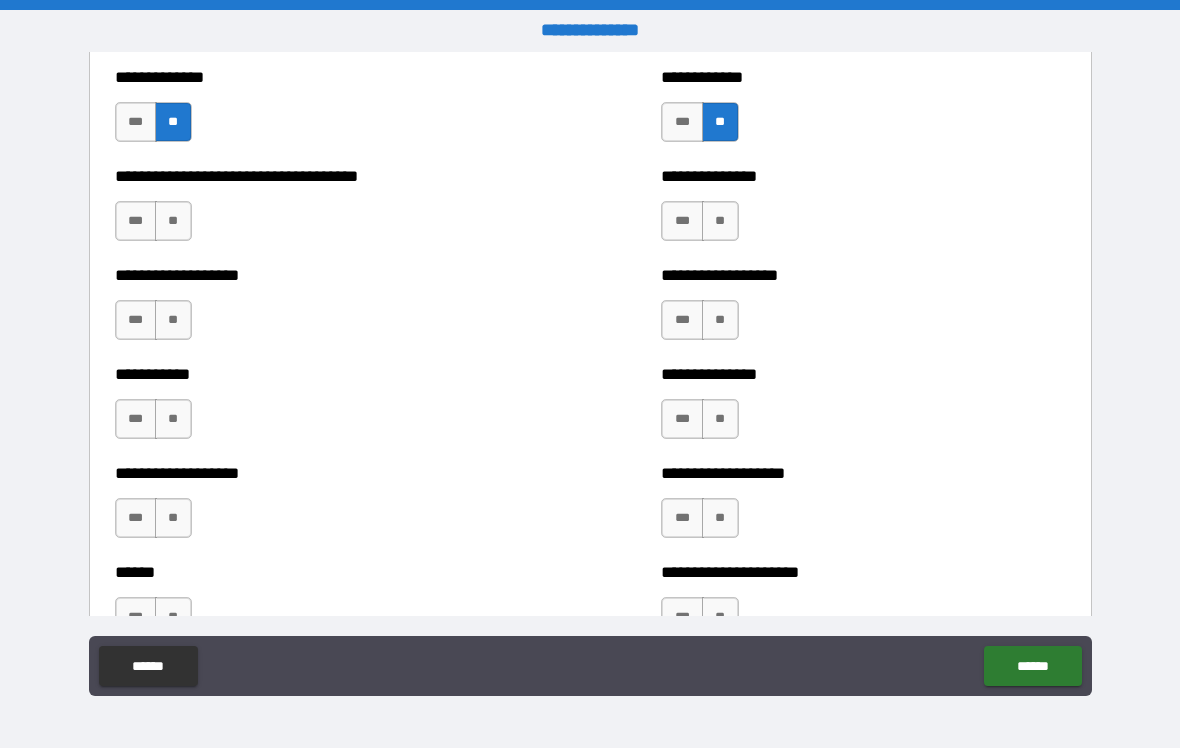 scroll, scrollTop: 2672, scrollLeft: 0, axis: vertical 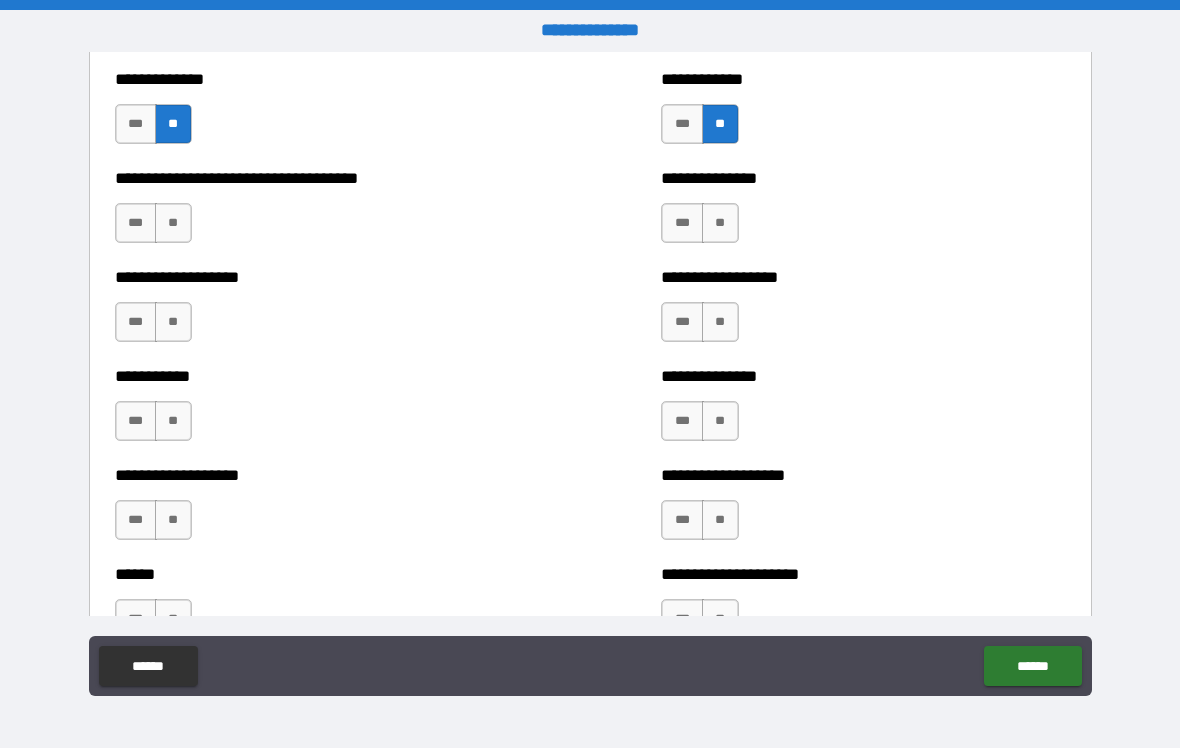 click on "**********" at bounding box center (863, 213) 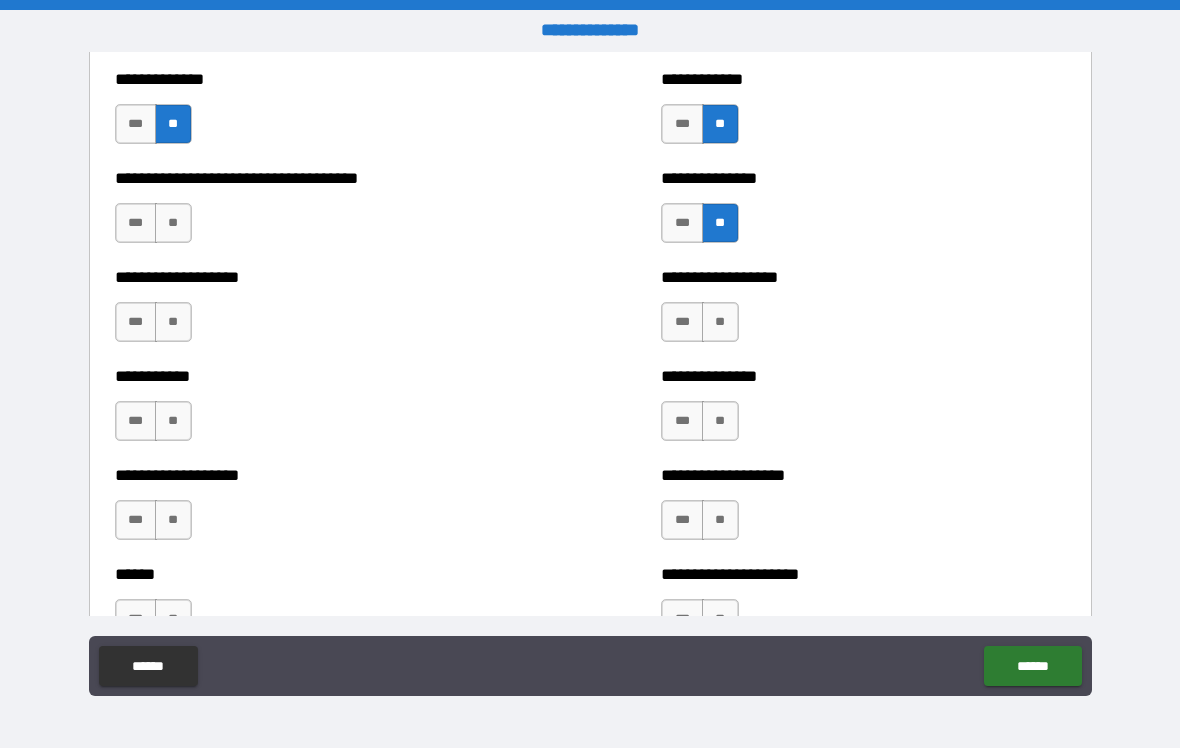 click on "**" at bounding box center (173, 223) 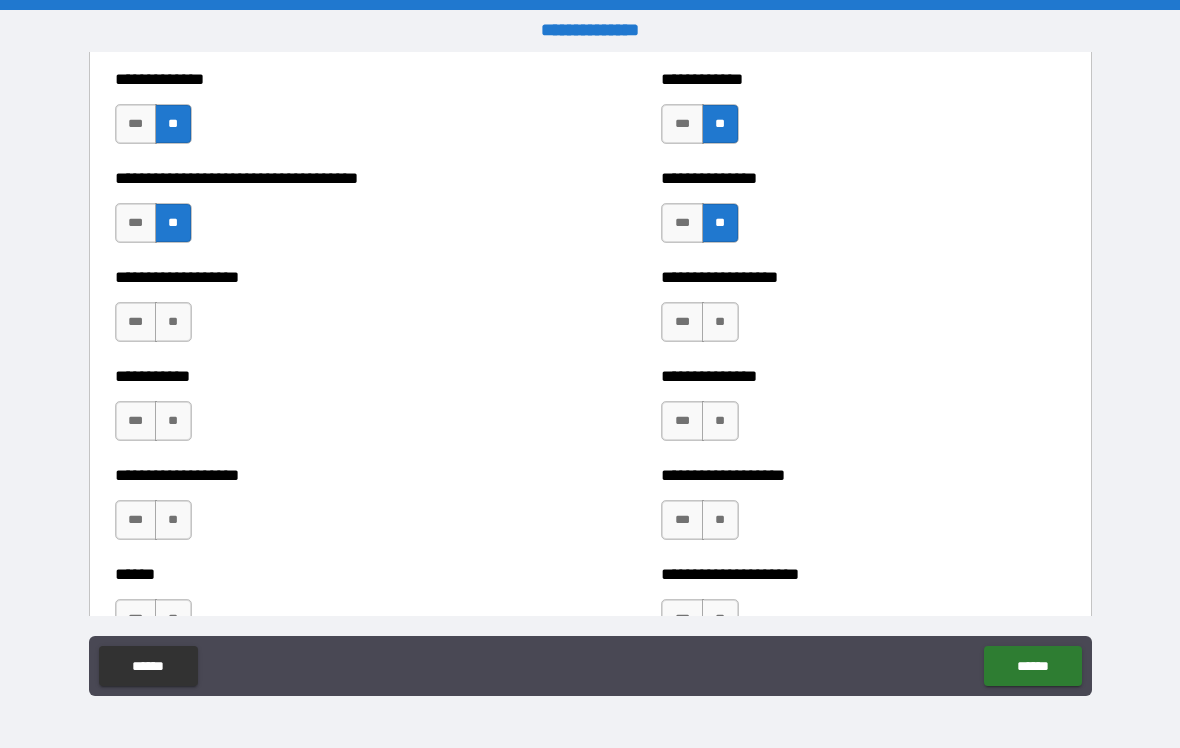 click on "**" at bounding box center [173, 322] 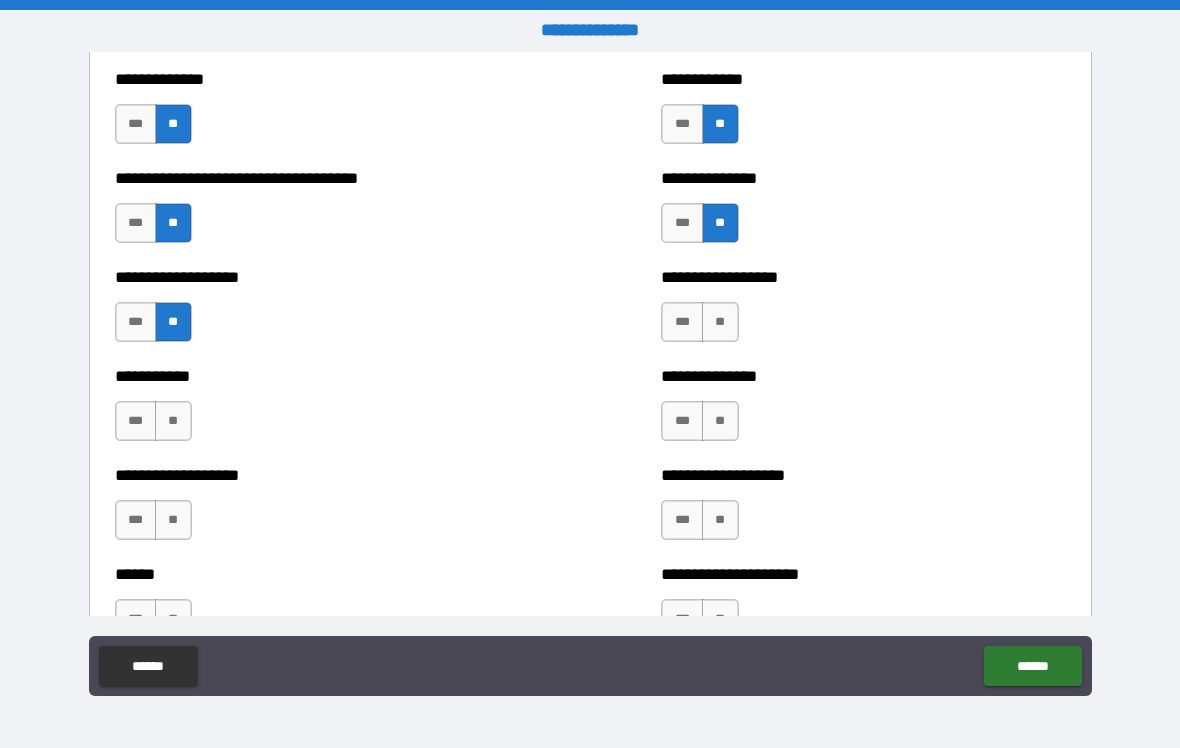 click on "**" at bounding box center [720, 322] 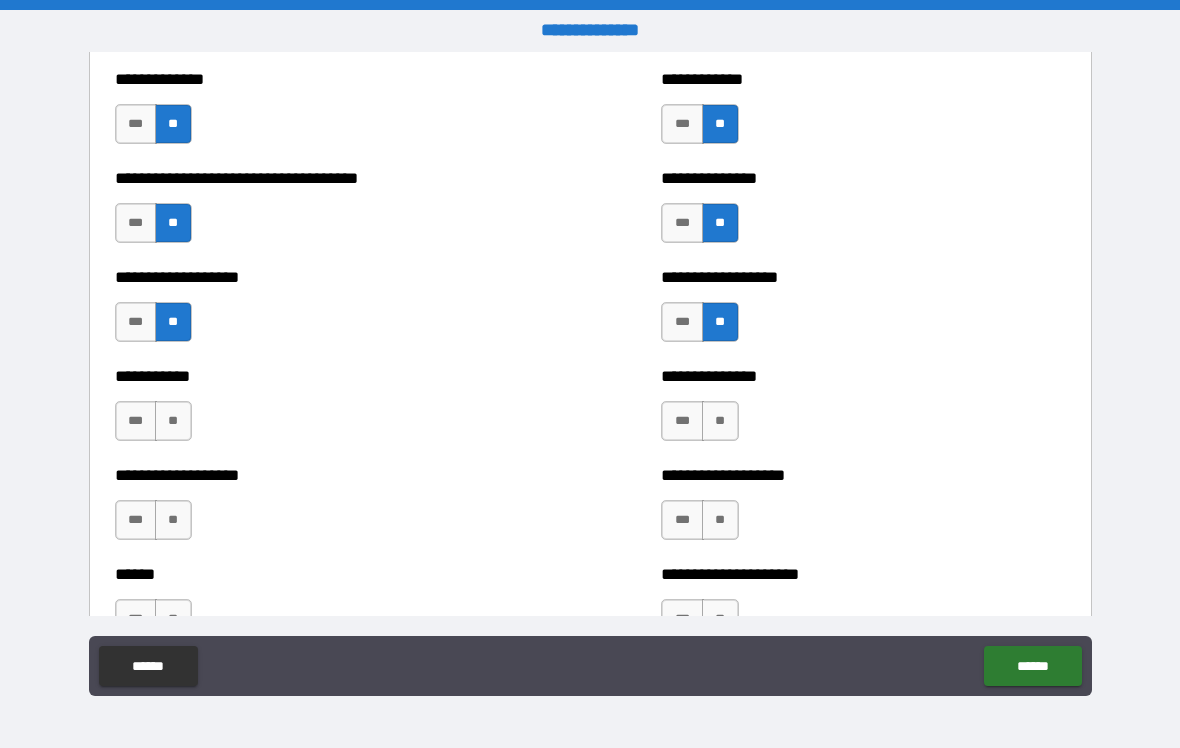 click on "**" at bounding box center (720, 421) 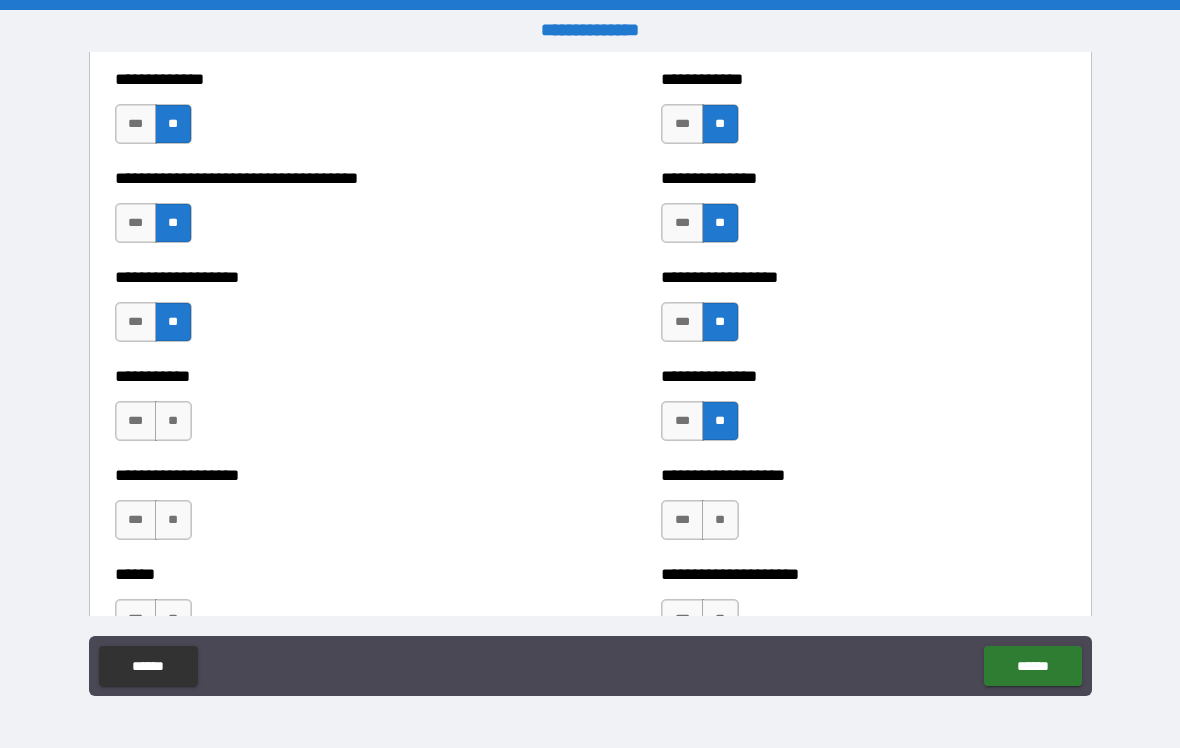 click on "**" at bounding box center (173, 421) 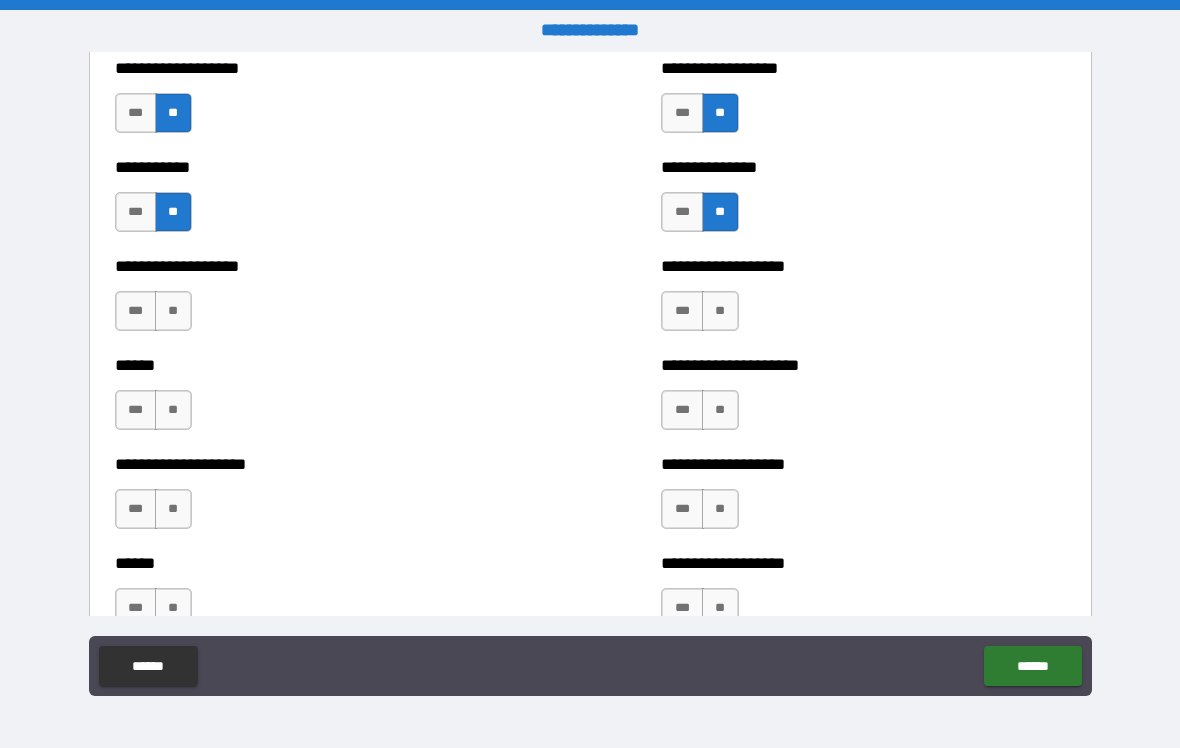 scroll, scrollTop: 2886, scrollLeft: 0, axis: vertical 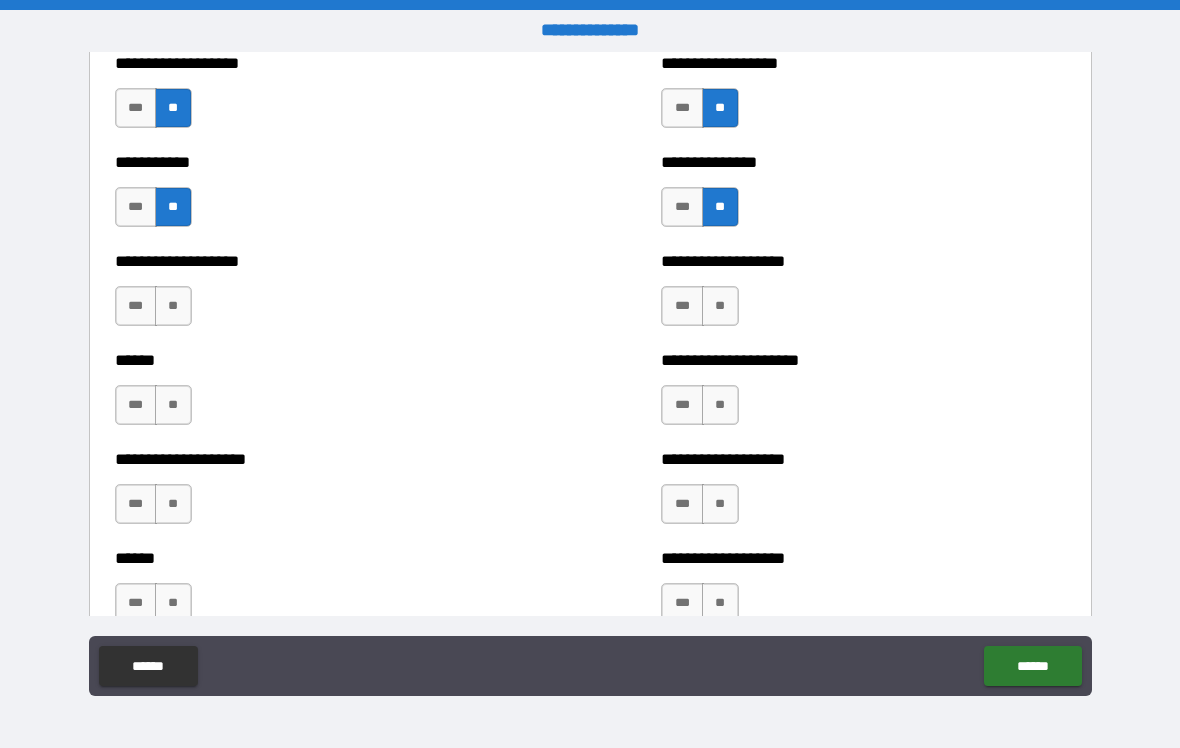 click on "**" at bounding box center (173, 306) 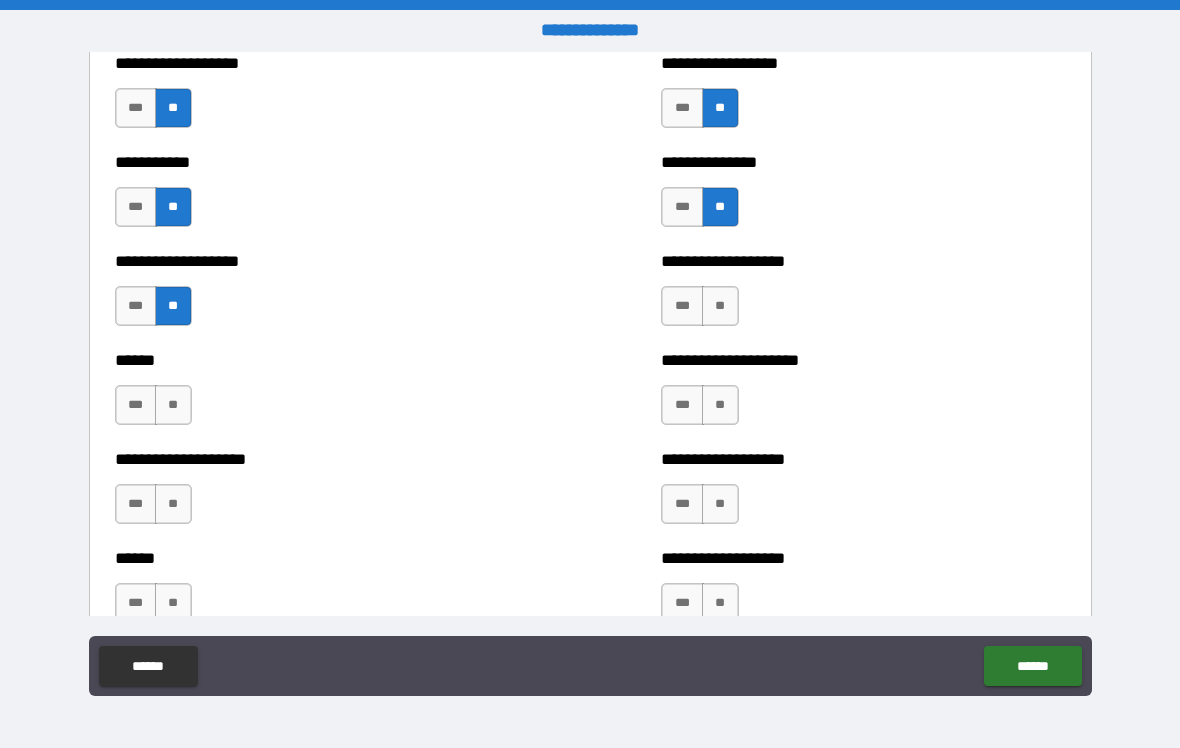 click on "**********" at bounding box center (863, 296) 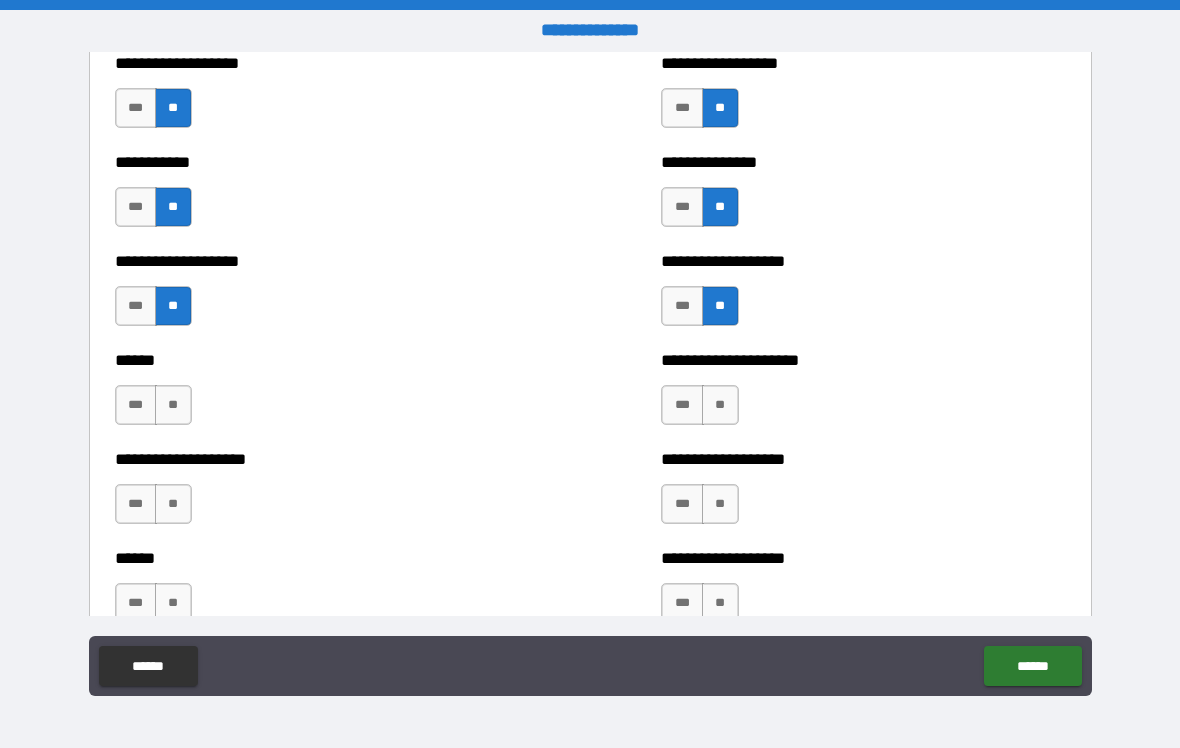 click on "**" at bounding box center [720, 405] 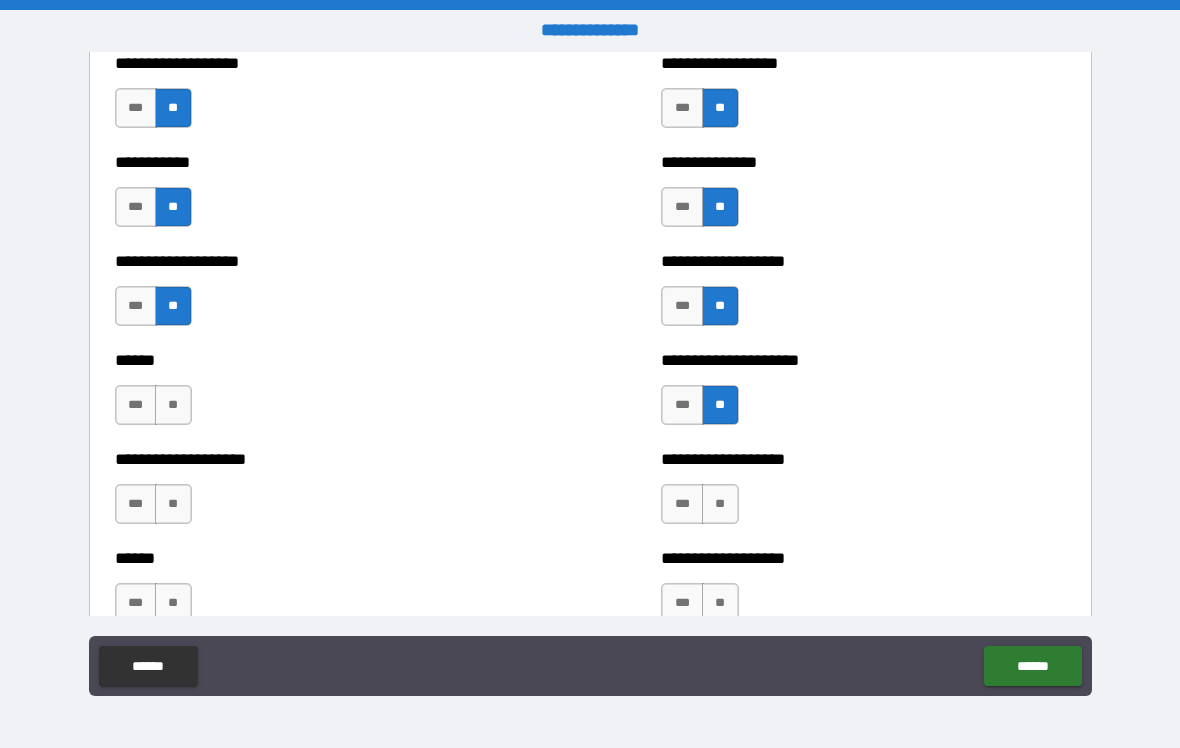 click on "**" at bounding box center [173, 405] 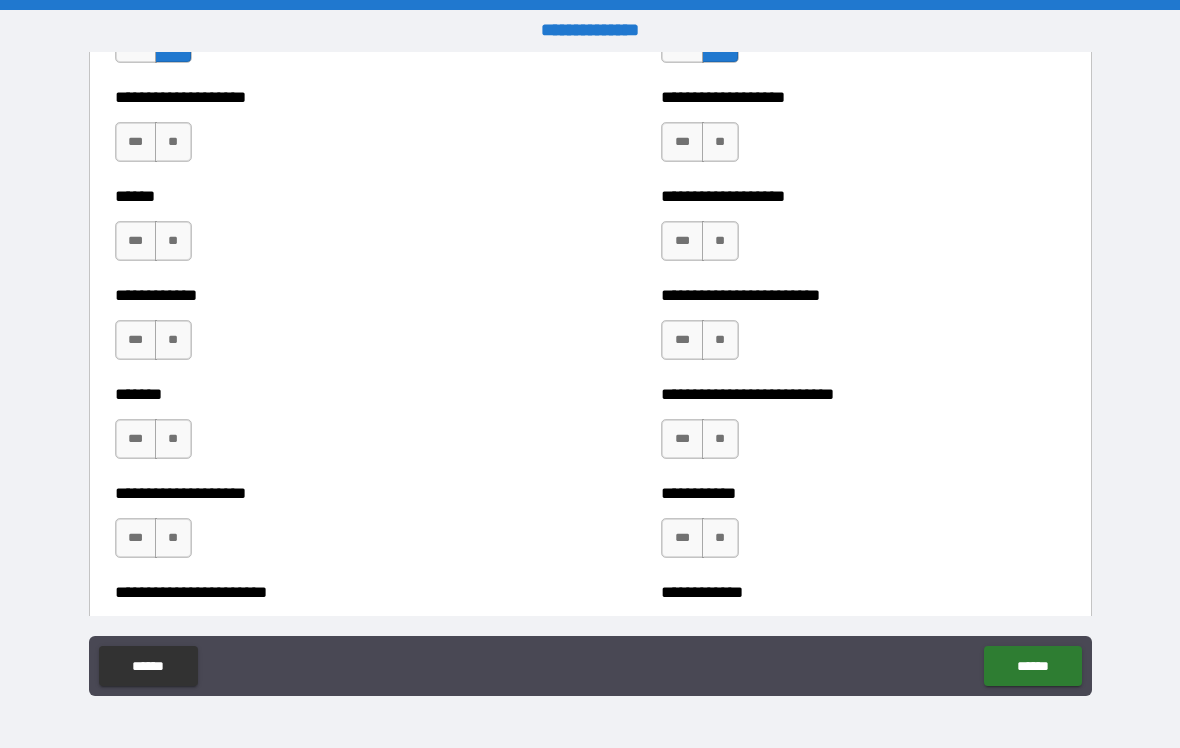 scroll, scrollTop: 3267, scrollLeft: 0, axis: vertical 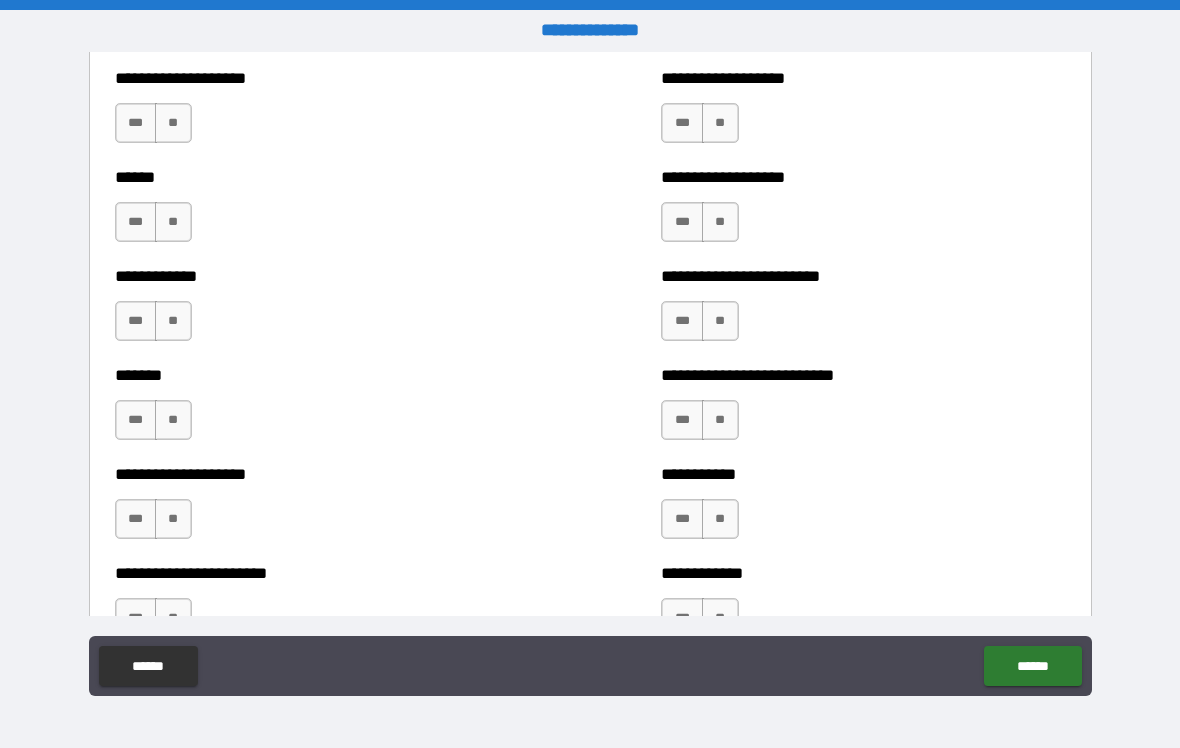 click on "**" at bounding box center (173, 123) 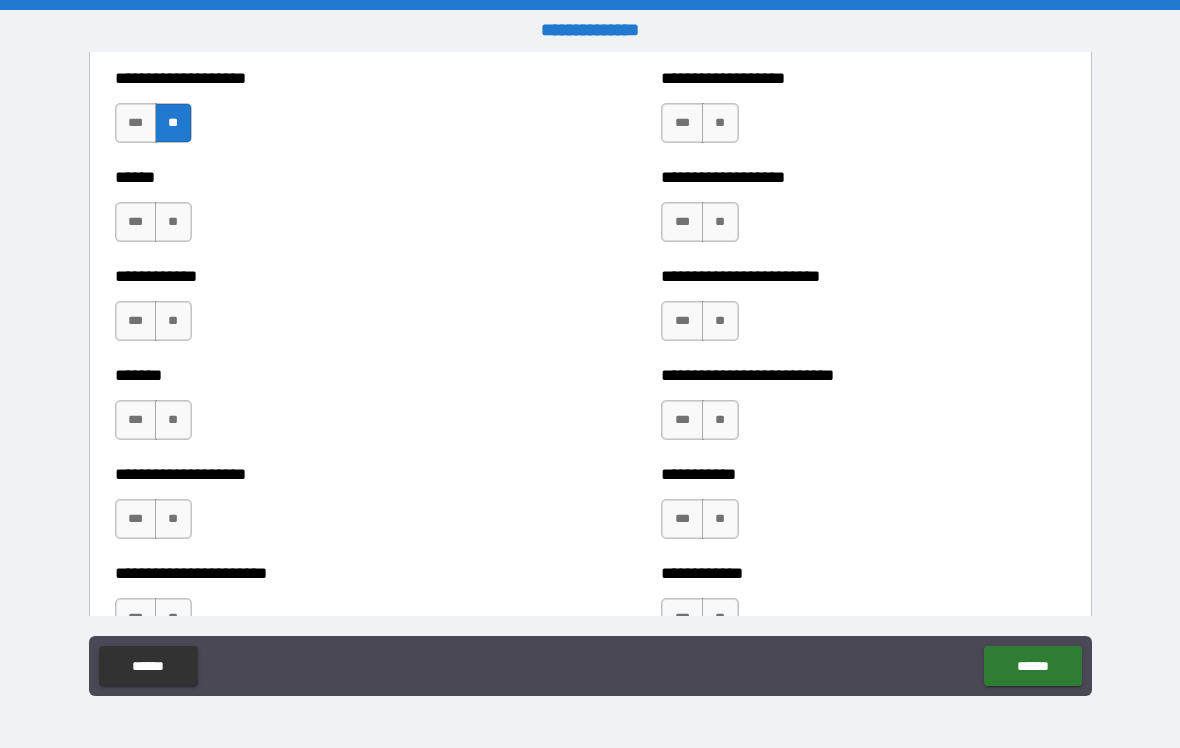 click on "**" at bounding box center [173, 222] 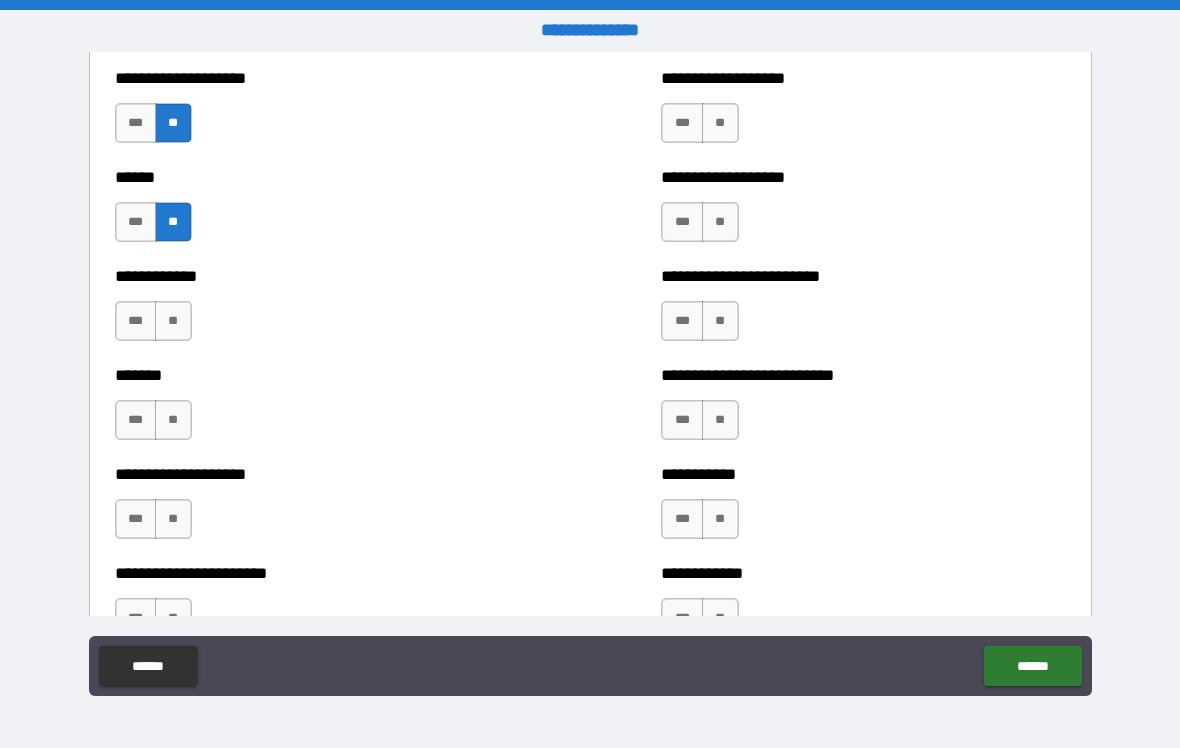 click on "**" at bounding box center (173, 321) 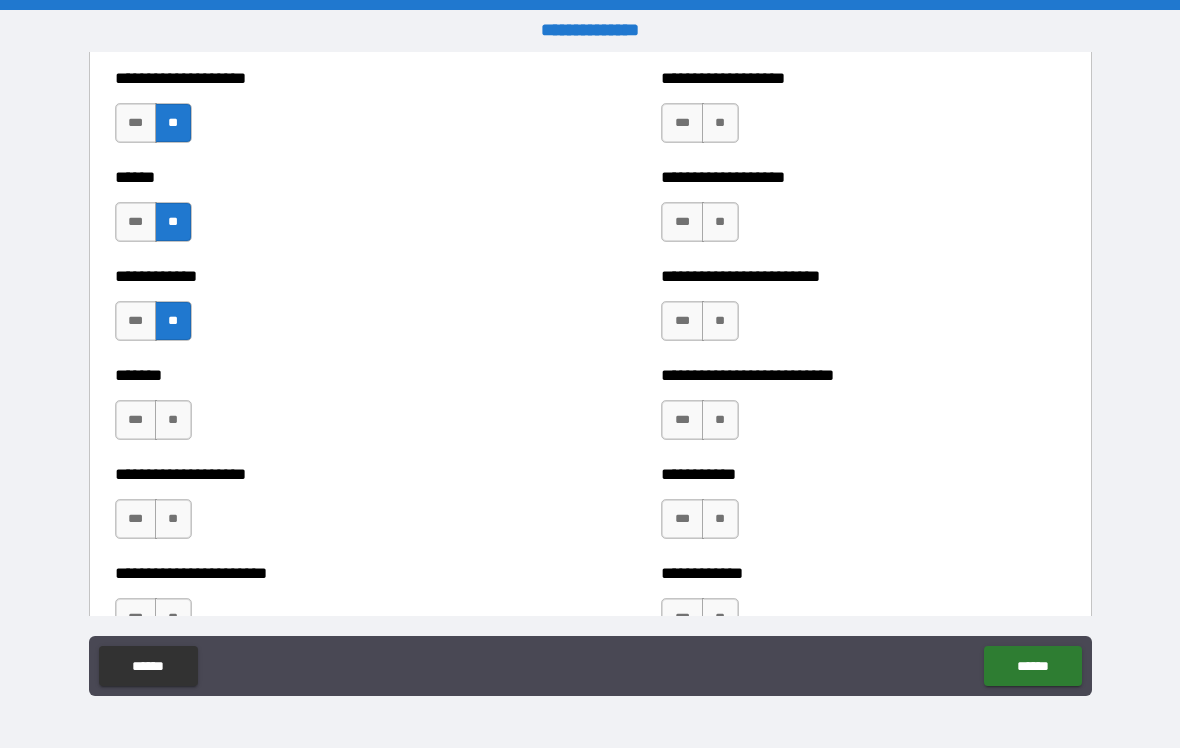 click on "**" at bounding box center (173, 420) 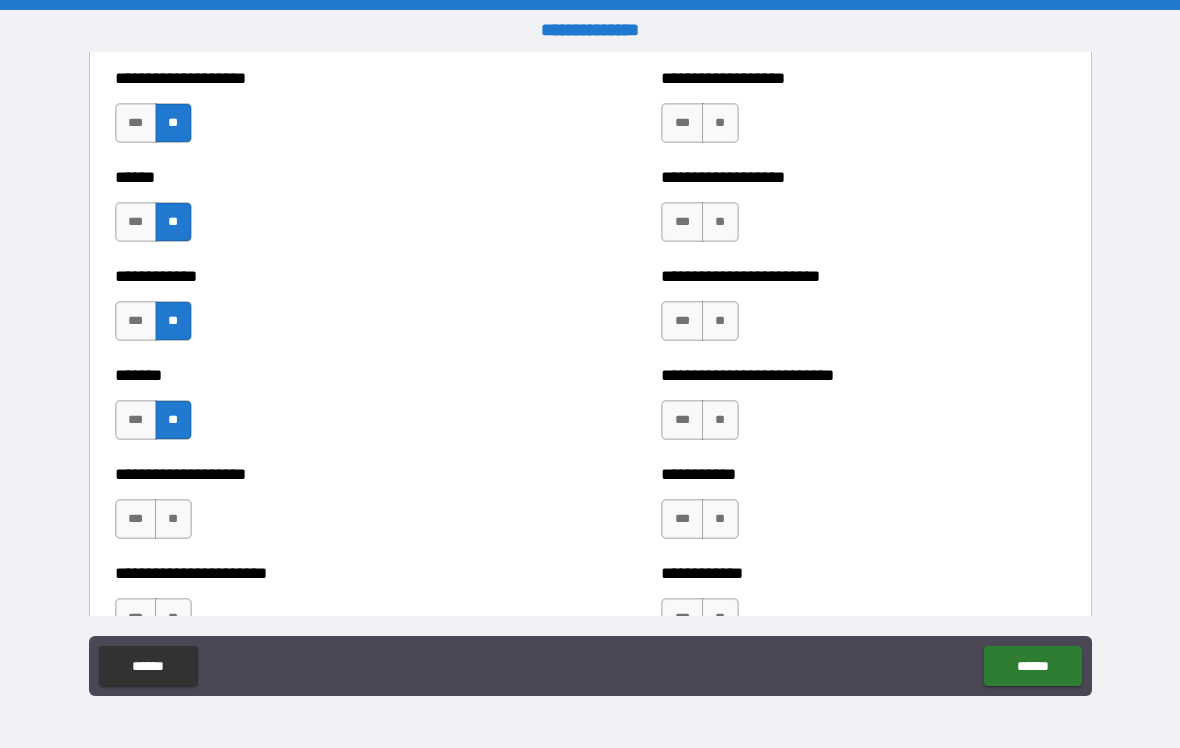click on "**" at bounding box center [173, 519] 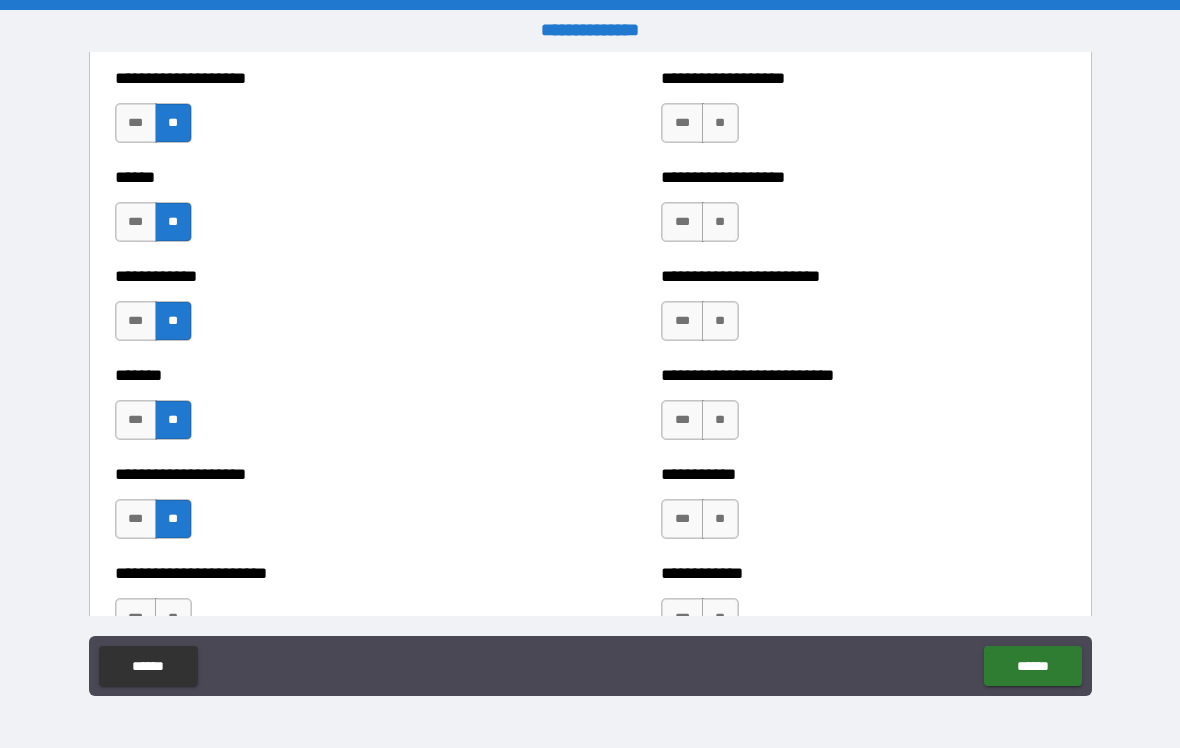 click on "**" at bounding box center (720, 519) 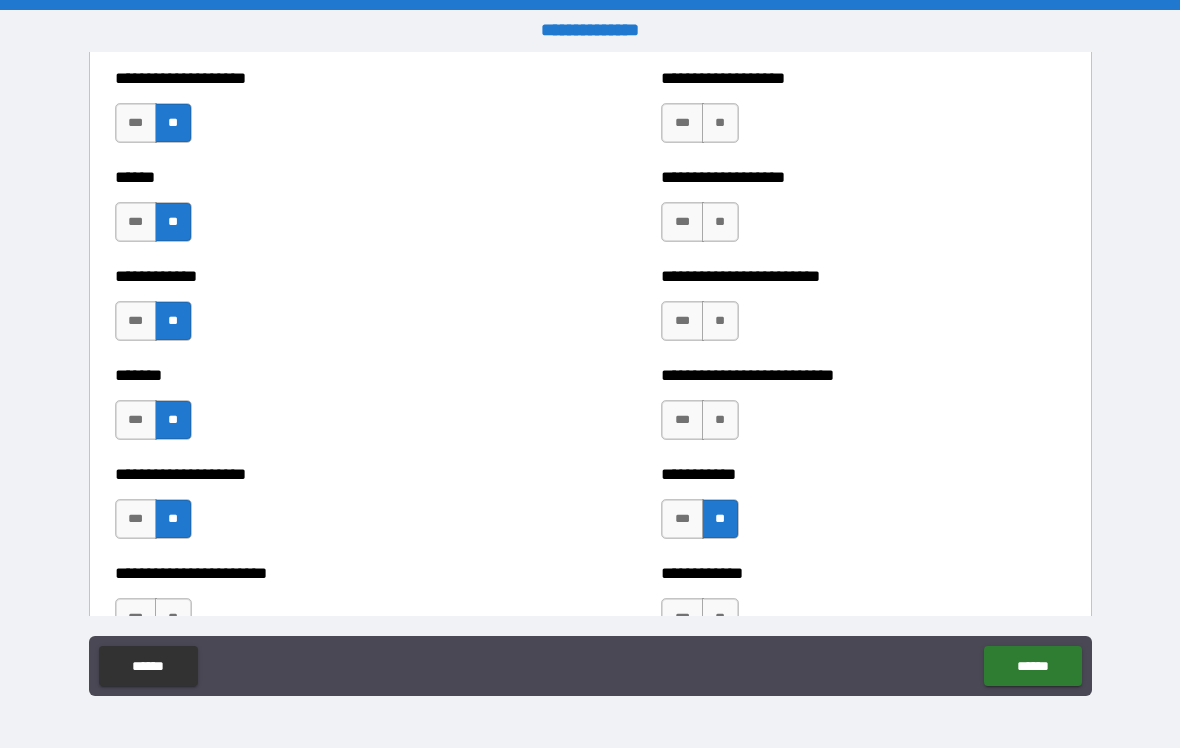 click on "**" at bounding box center [720, 420] 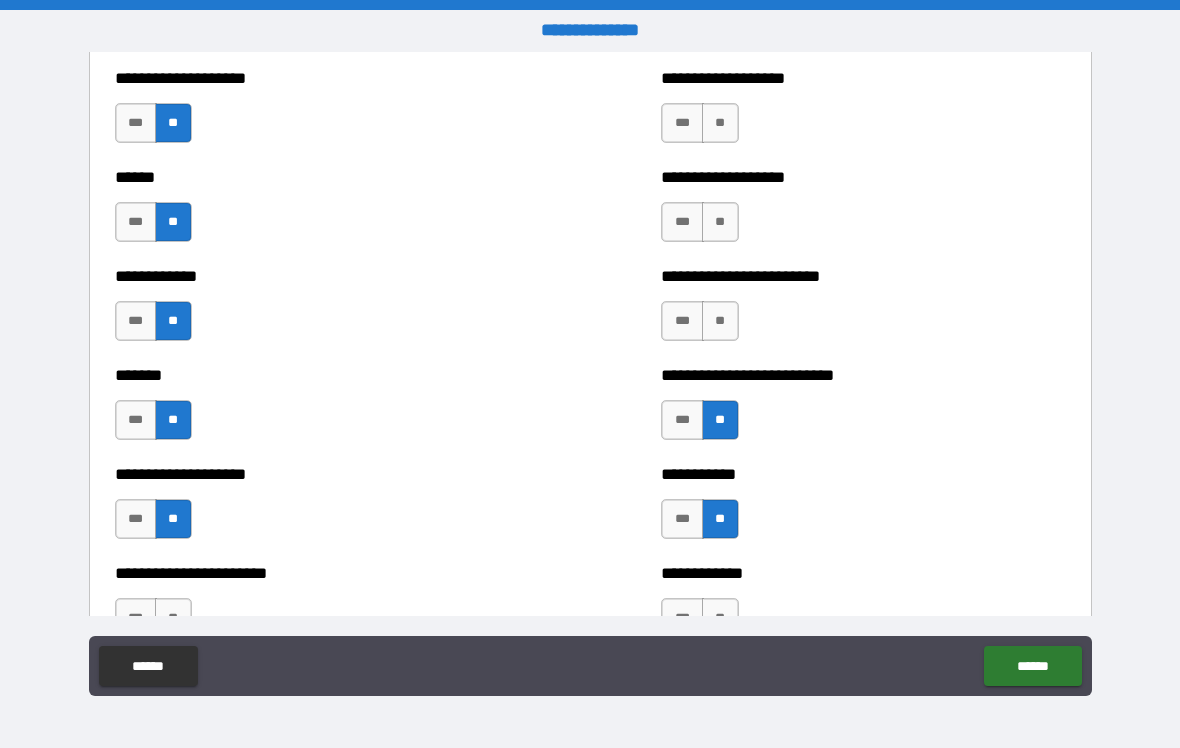 click on "**" at bounding box center [720, 321] 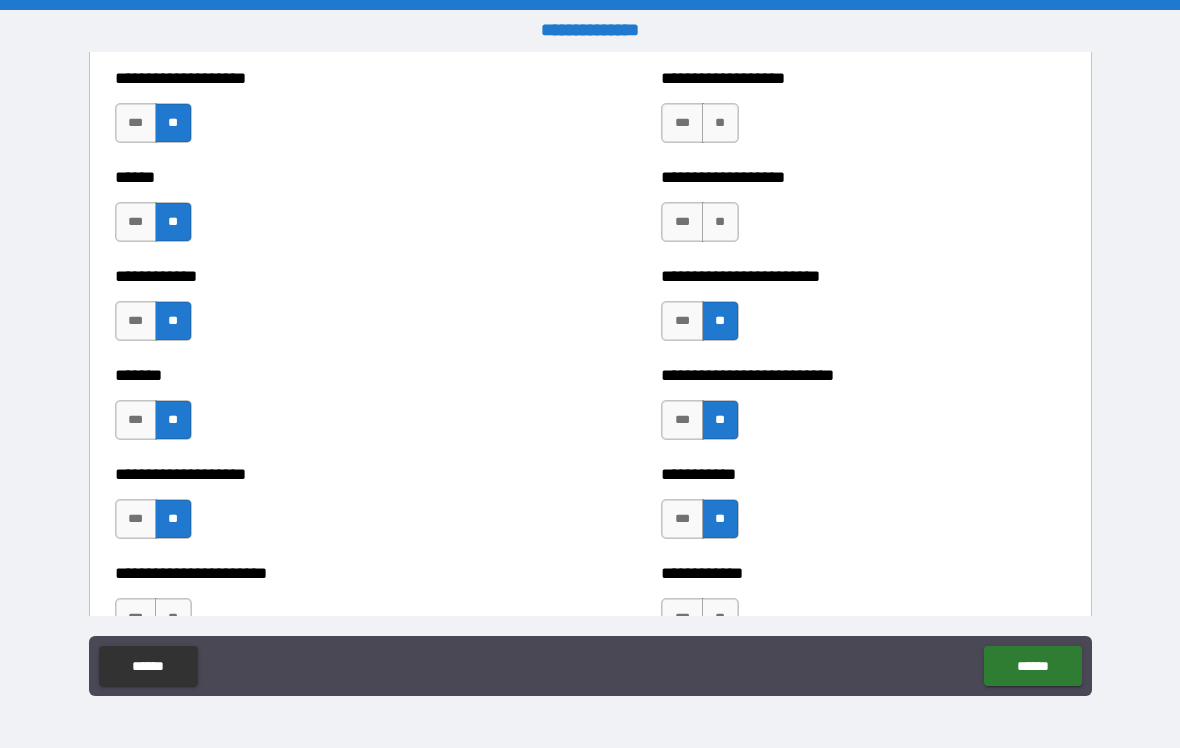 click on "**********" at bounding box center [863, 177] 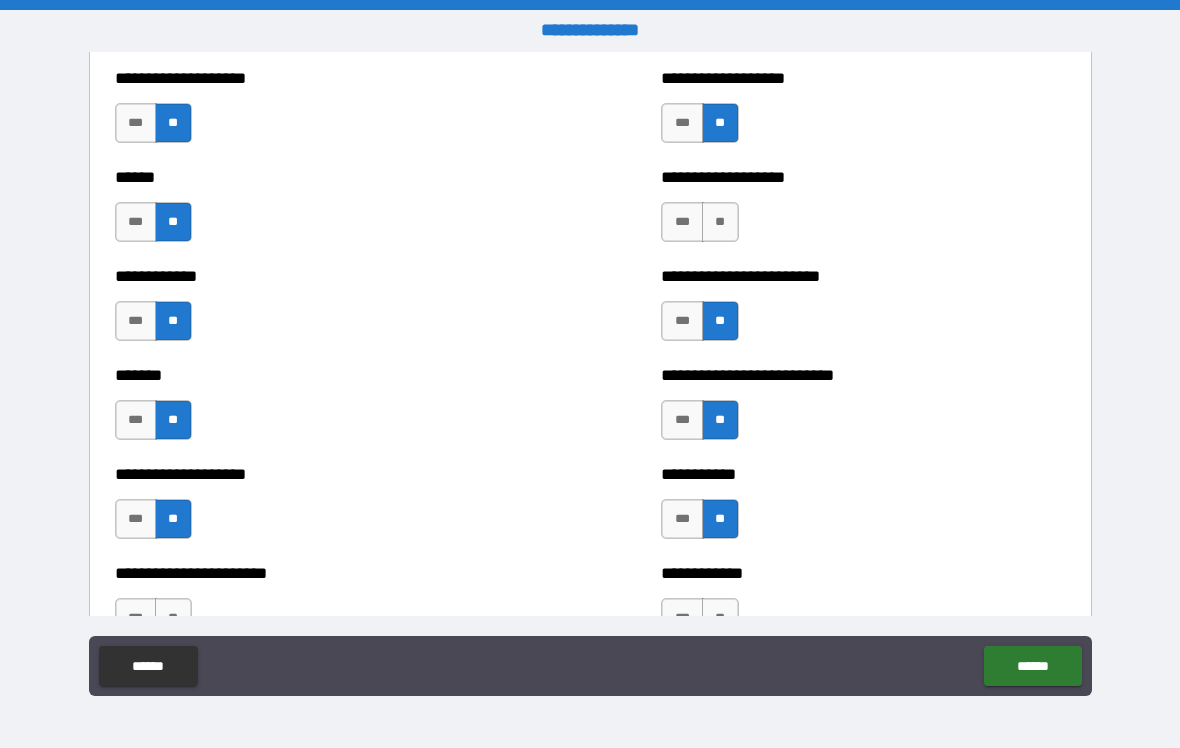 click on "**" at bounding box center [720, 222] 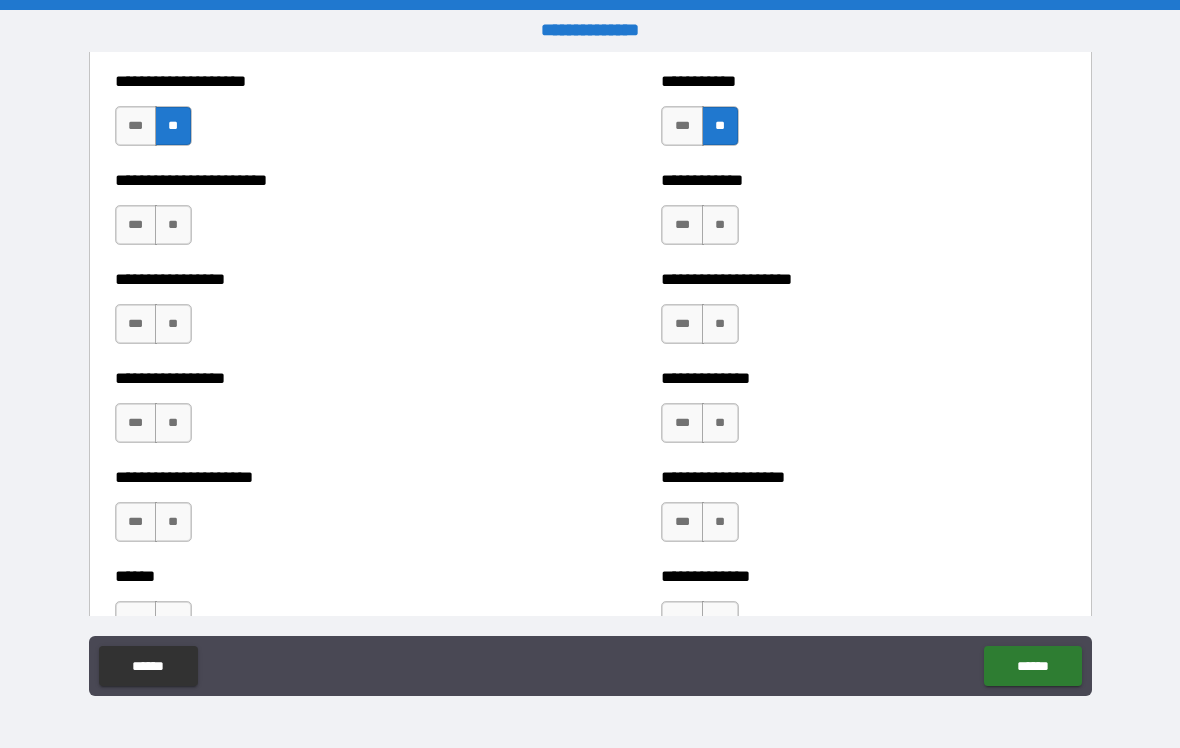 scroll, scrollTop: 3662, scrollLeft: 0, axis: vertical 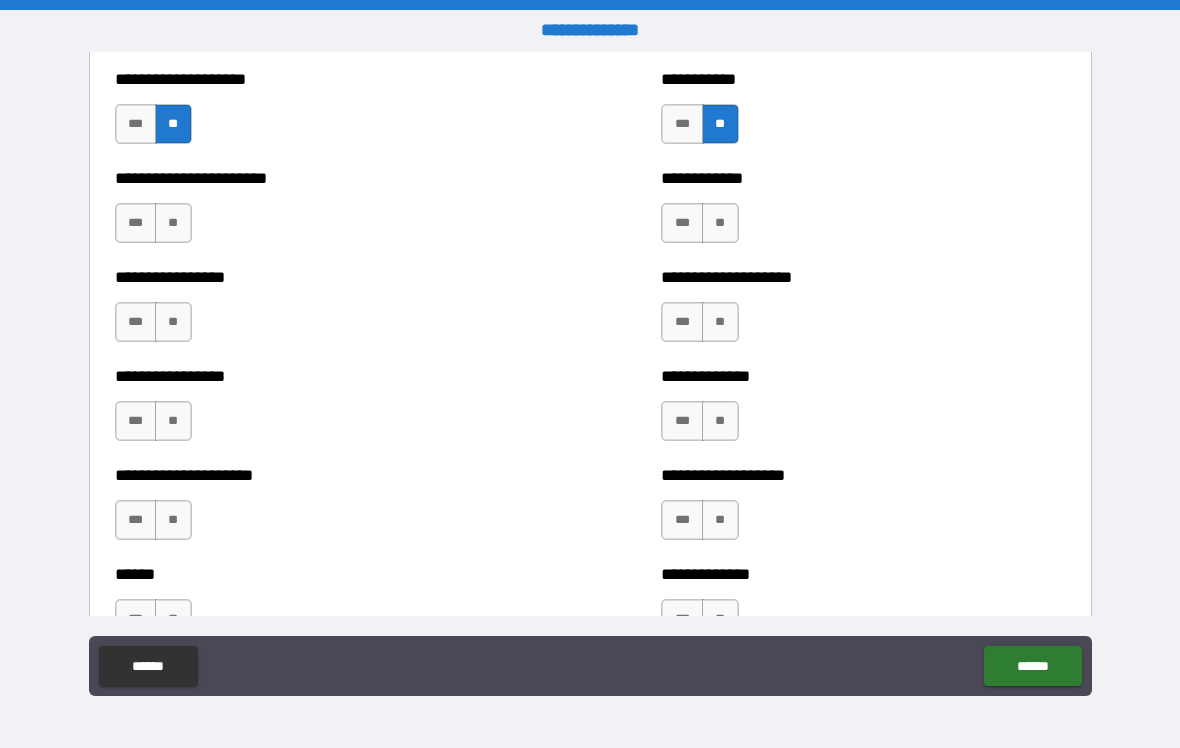 click on "**" at bounding box center (720, 223) 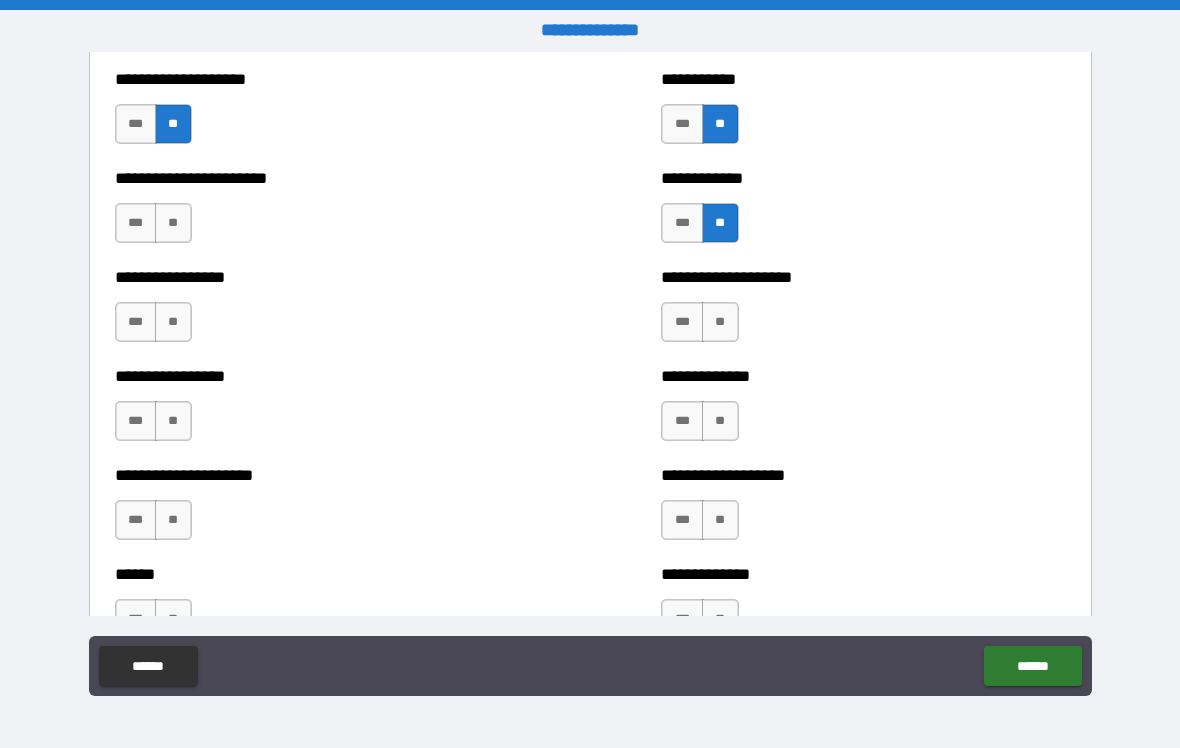 click on "**" at bounding box center (720, 322) 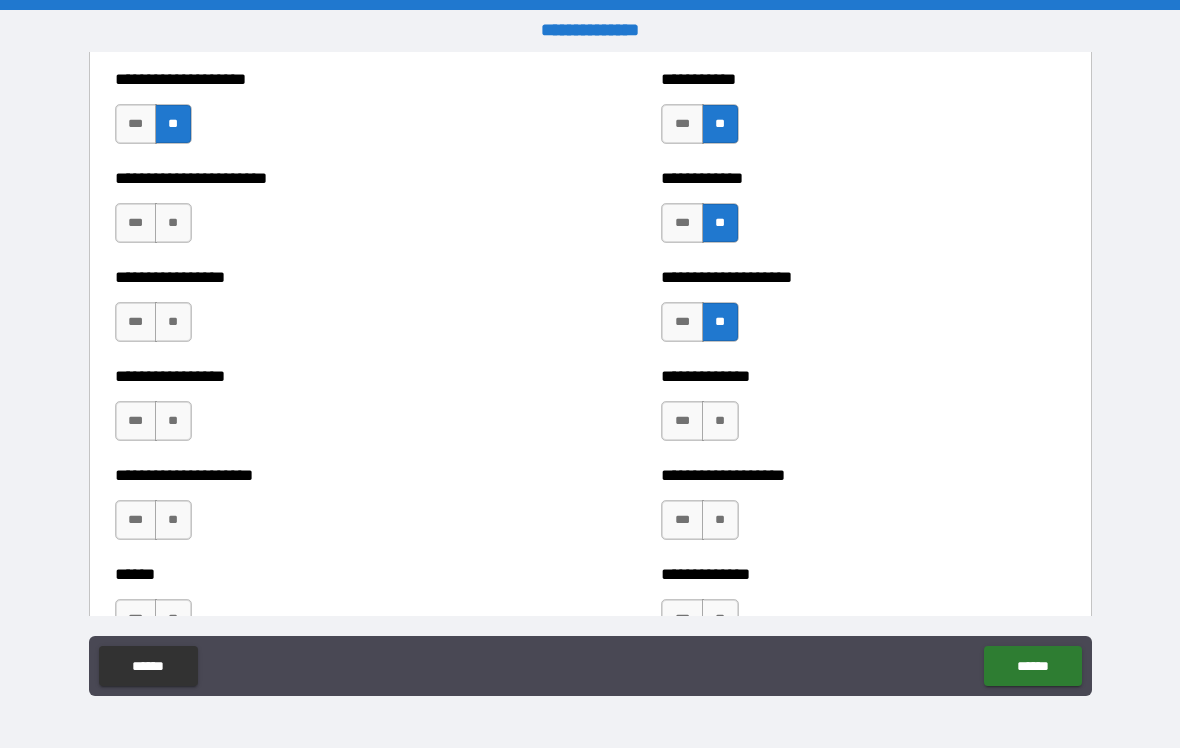 click on "**" at bounding box center [720, 421] 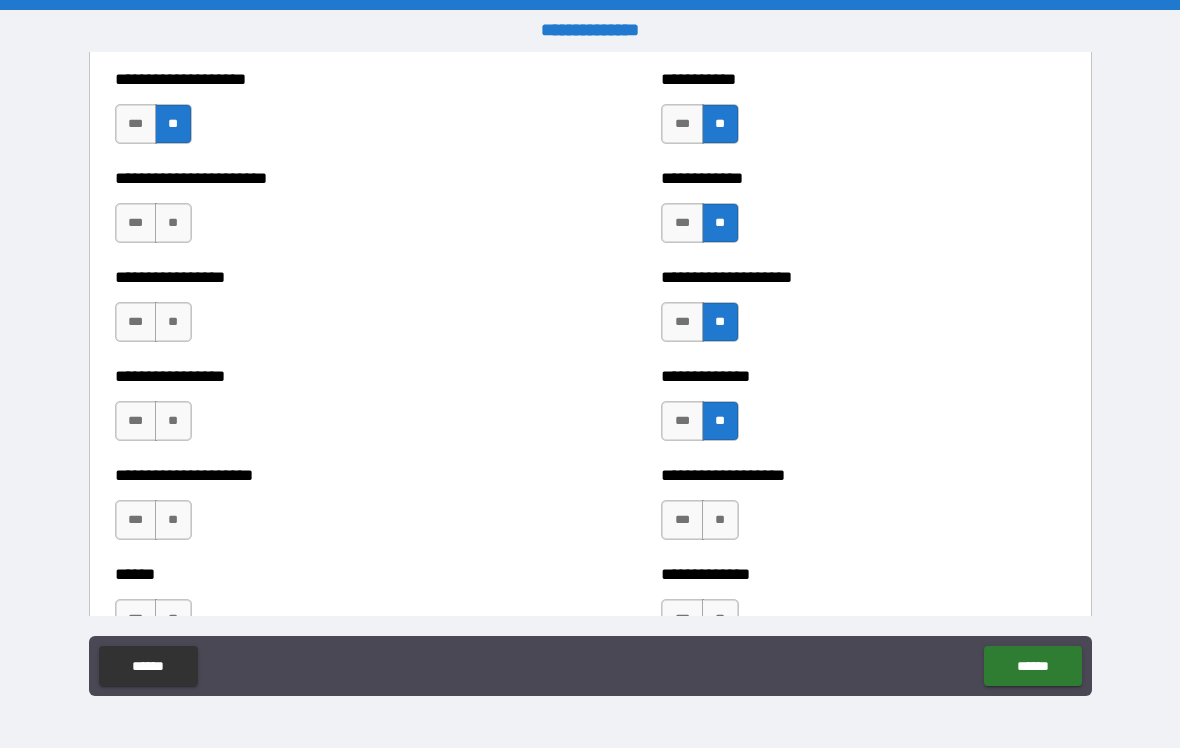 click on "**" at bounding box center (720, 520) 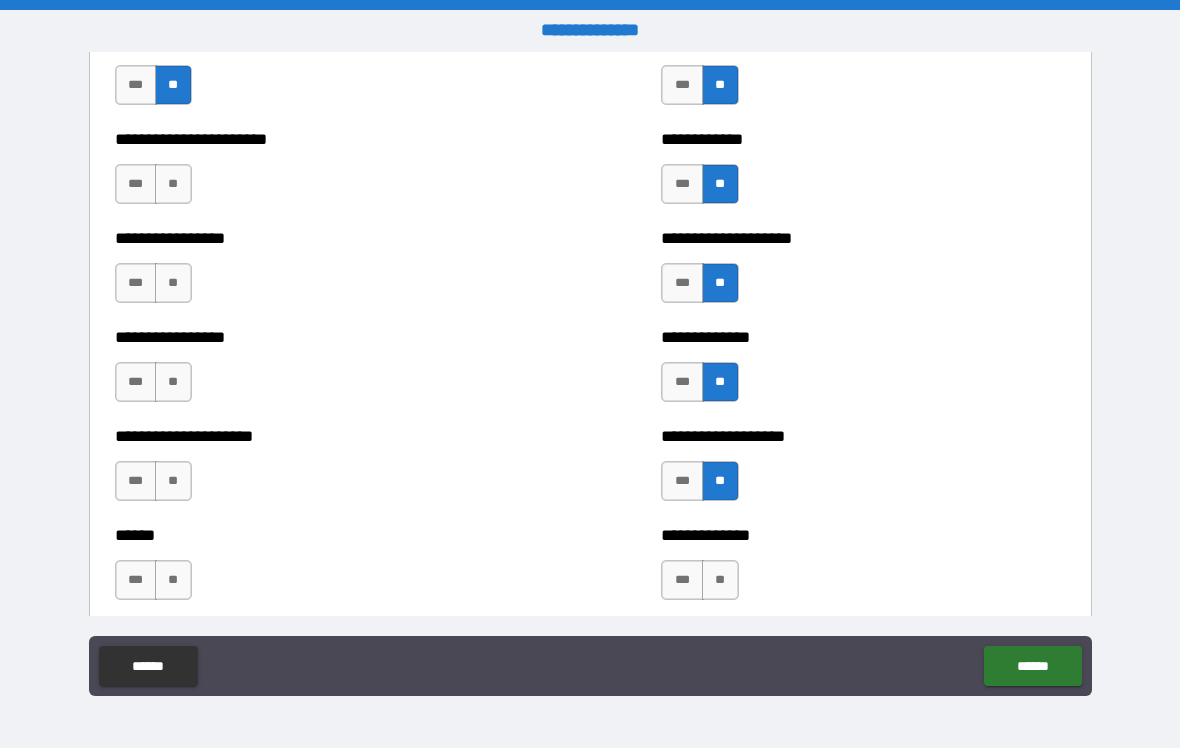 scroll, scrollTop: 3693, scrollLeft: 0, axis: vertical 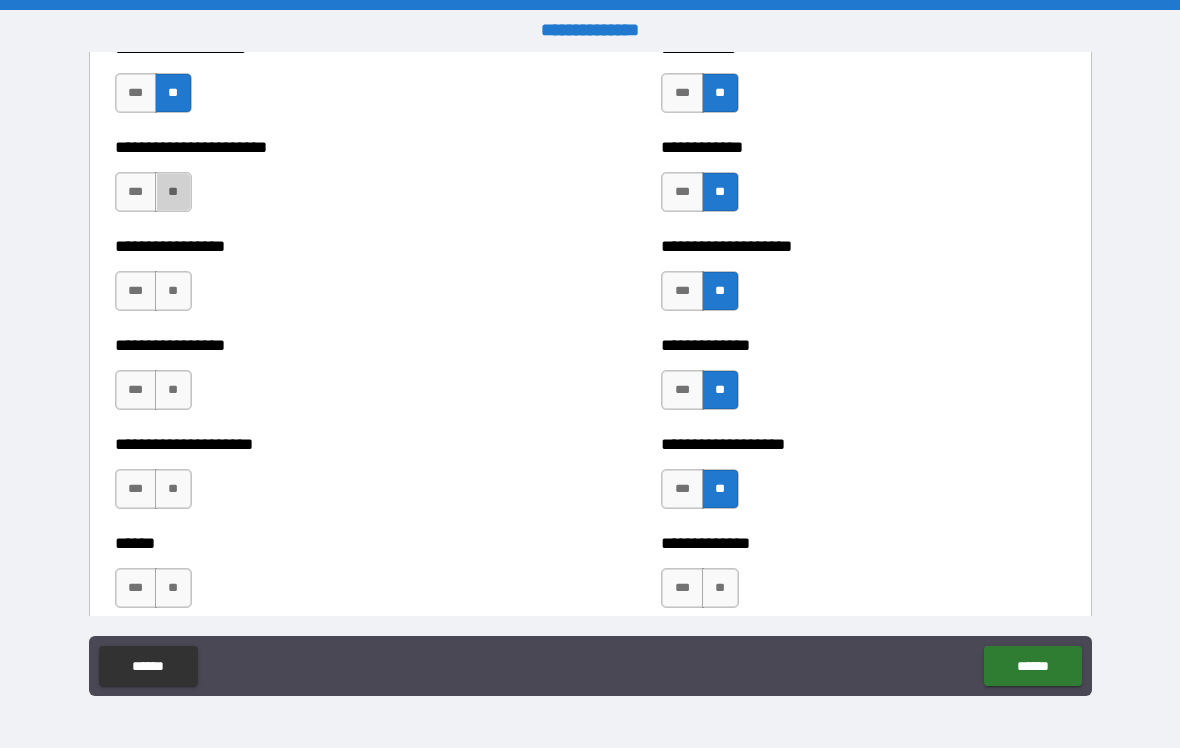 click on "**" at bounding box center (173, 192) 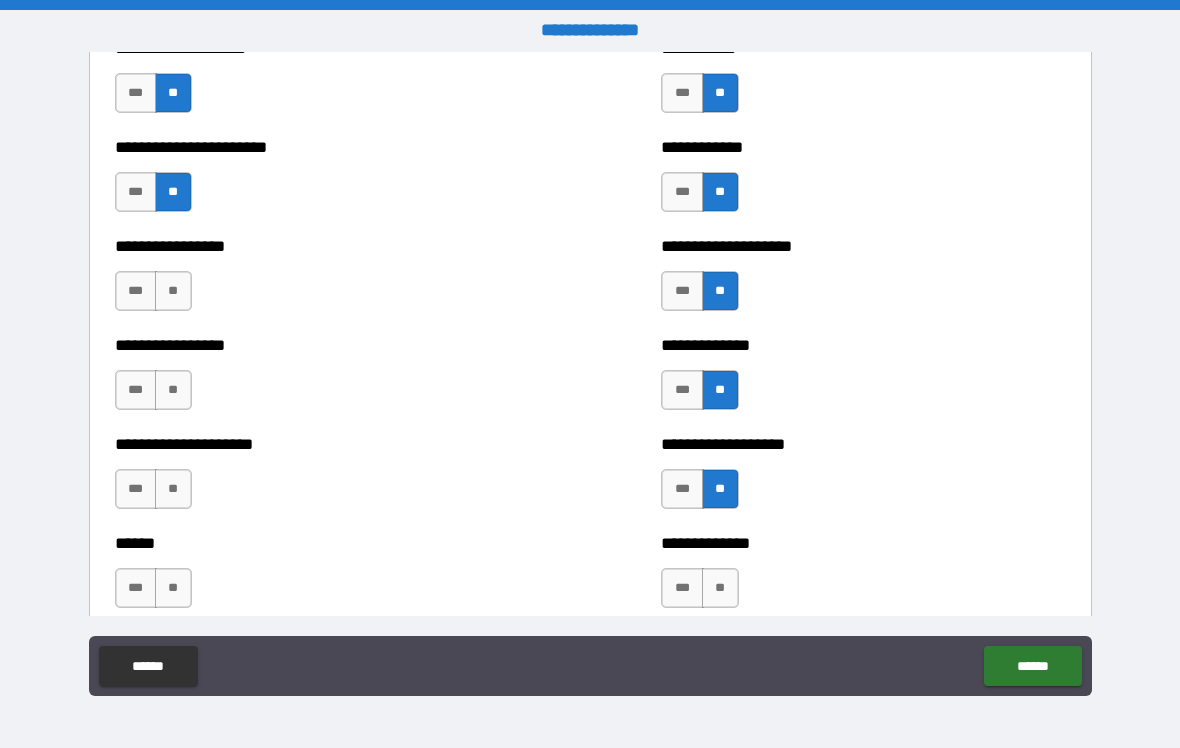 click on "**" at bounding box center [173, 291] 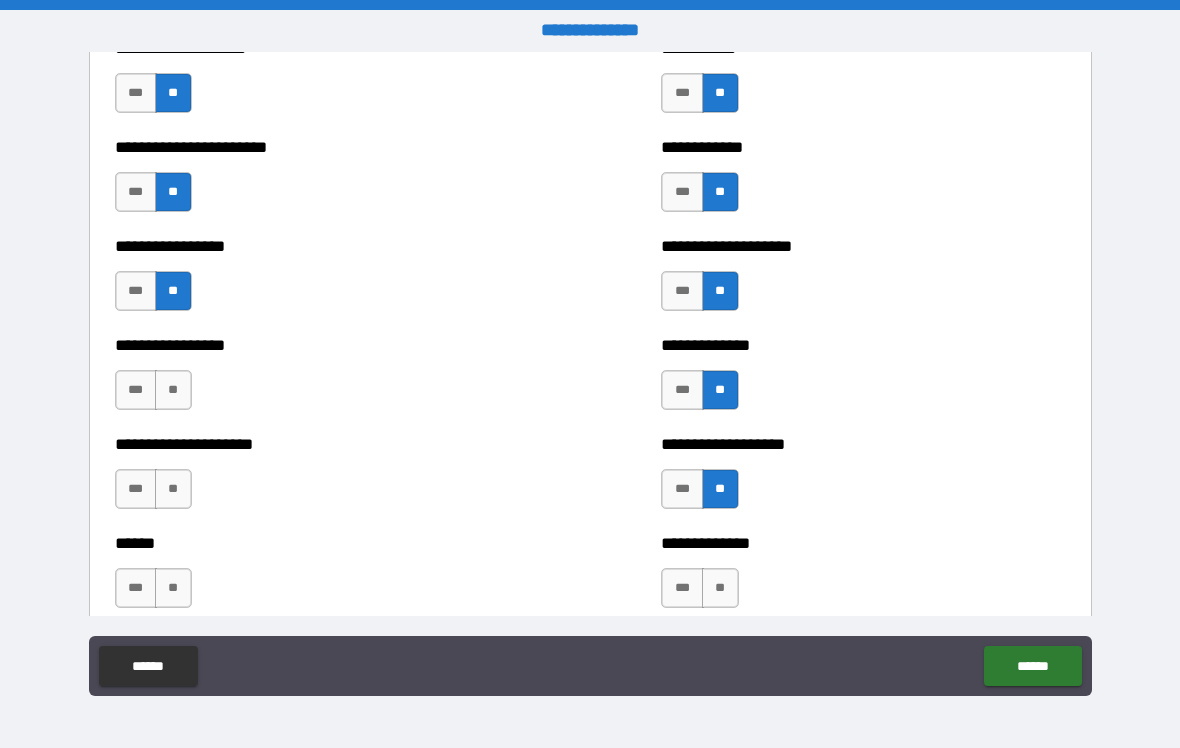 click on "**" at bounding box center (173, 390) 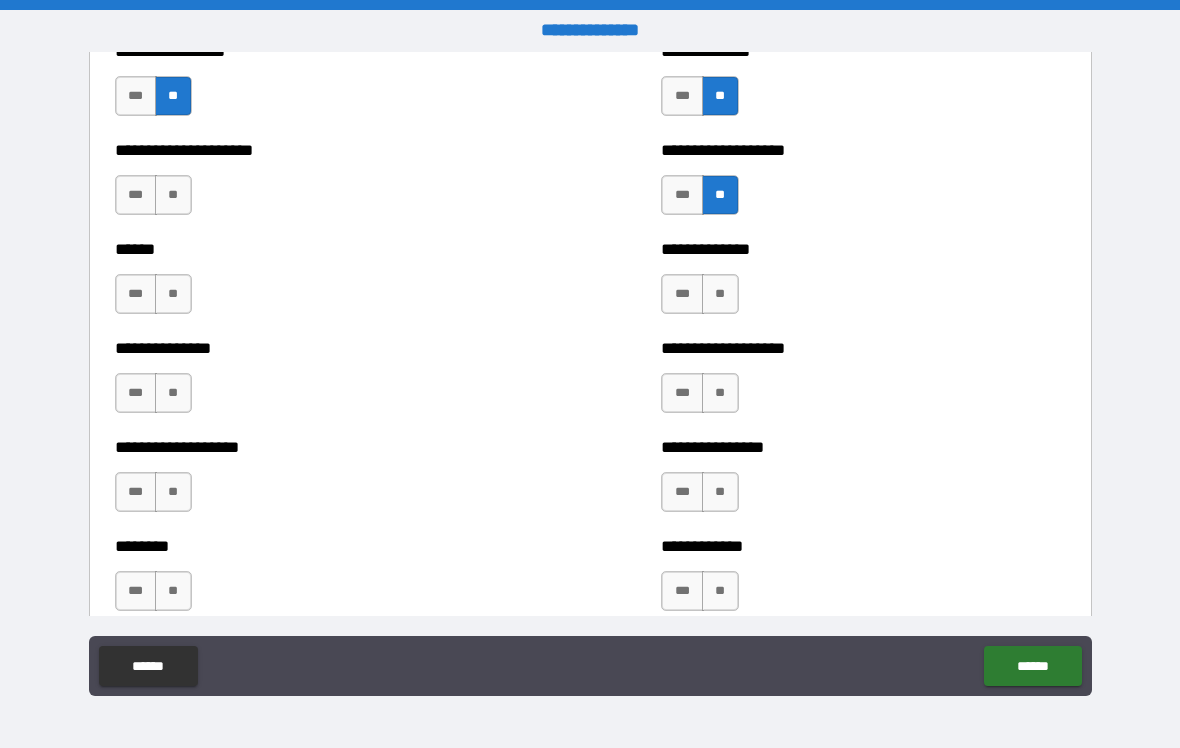 scroll, scrollTop: 3990, scrollLeft: 0, axis: vertical 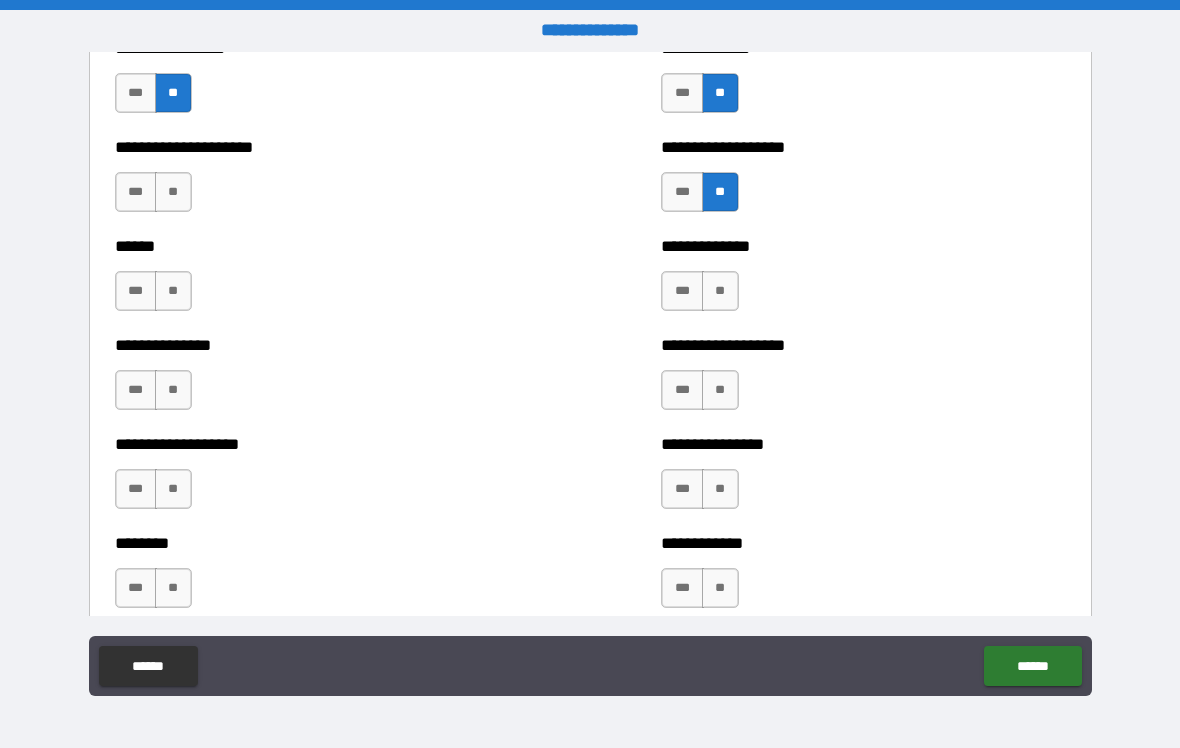click on "**" at bounding box center [173, 192] 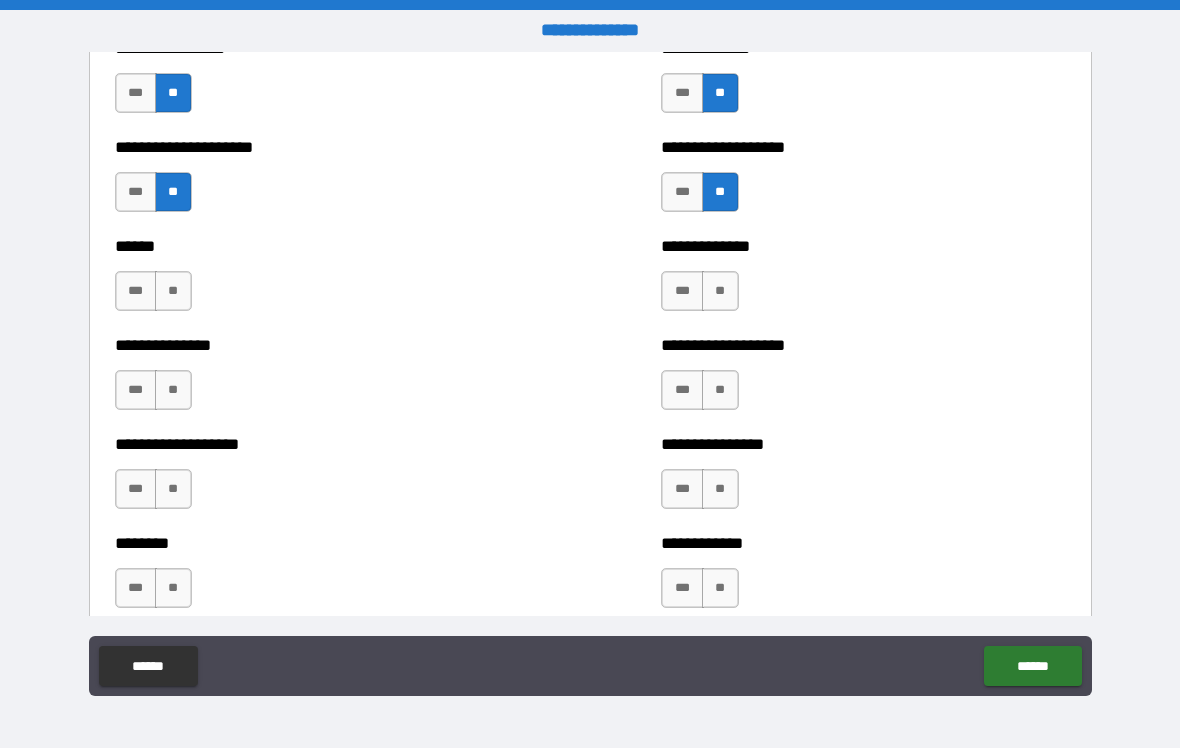click on "**" at bounding box center [173, 291] 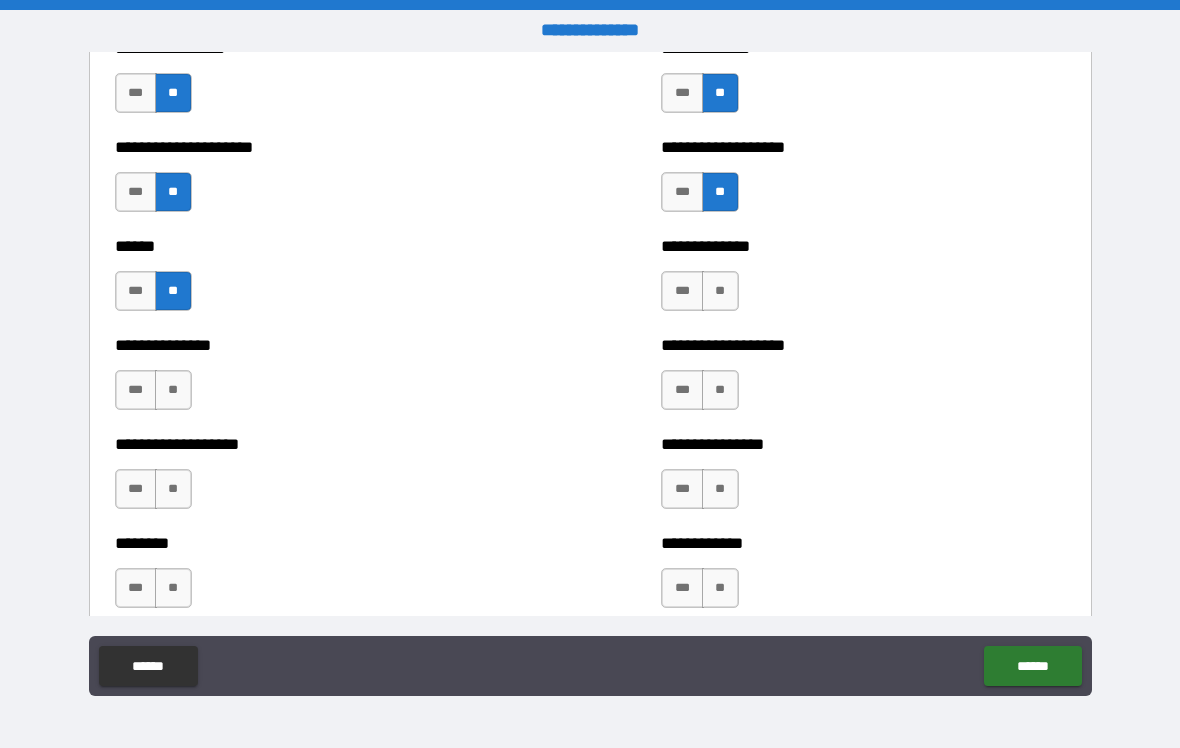 click on "**" at bounding box center (173, 390) 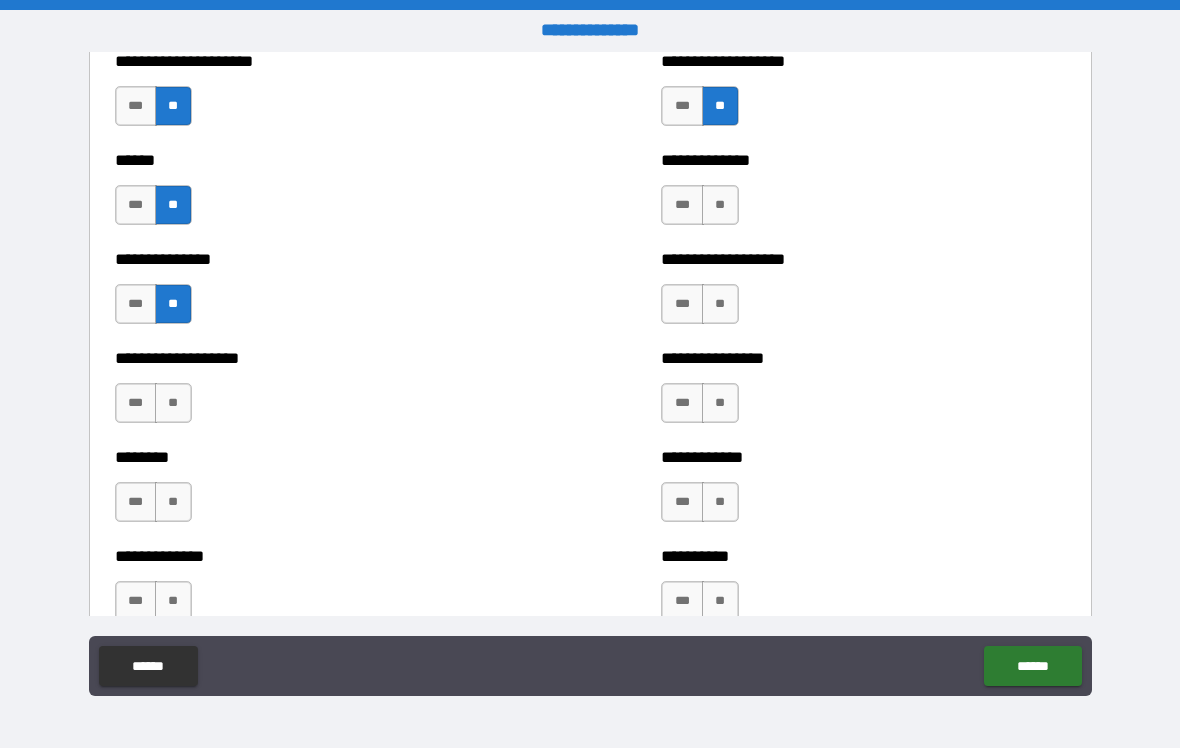 scroll, scrollTop: 4194, scrollLeft: 0, axis: vertical 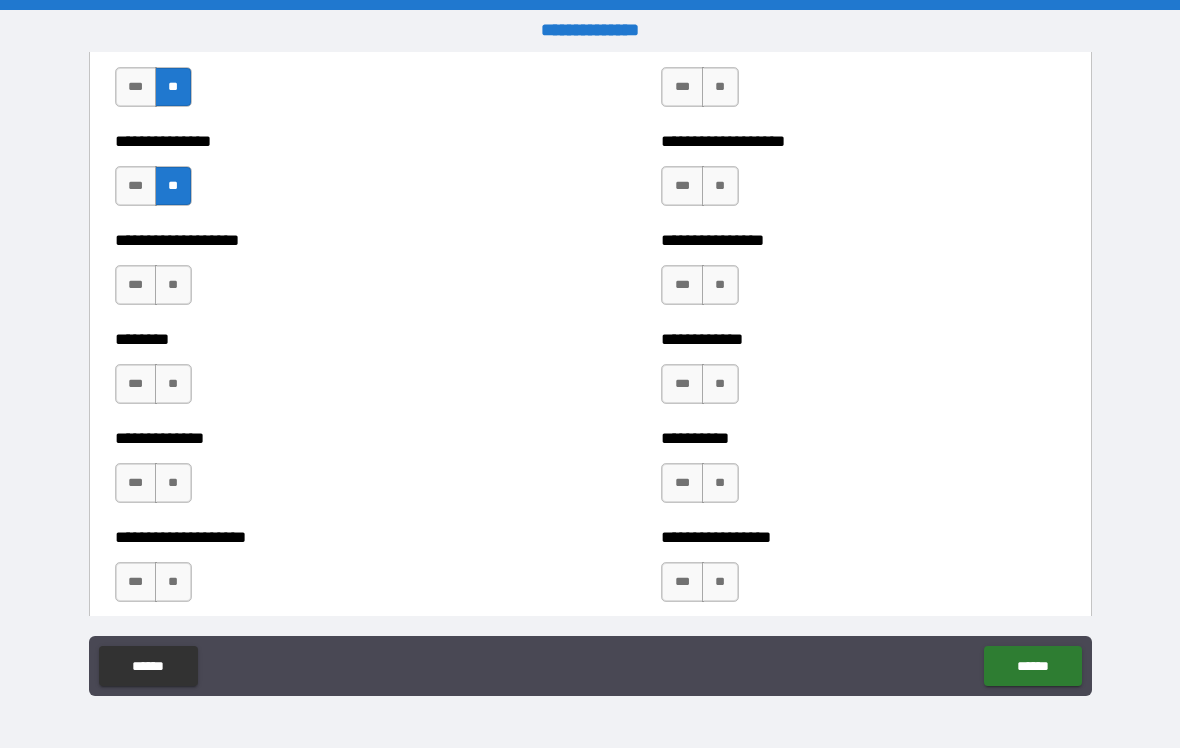 click on "**" at bounding box center [173, 285] 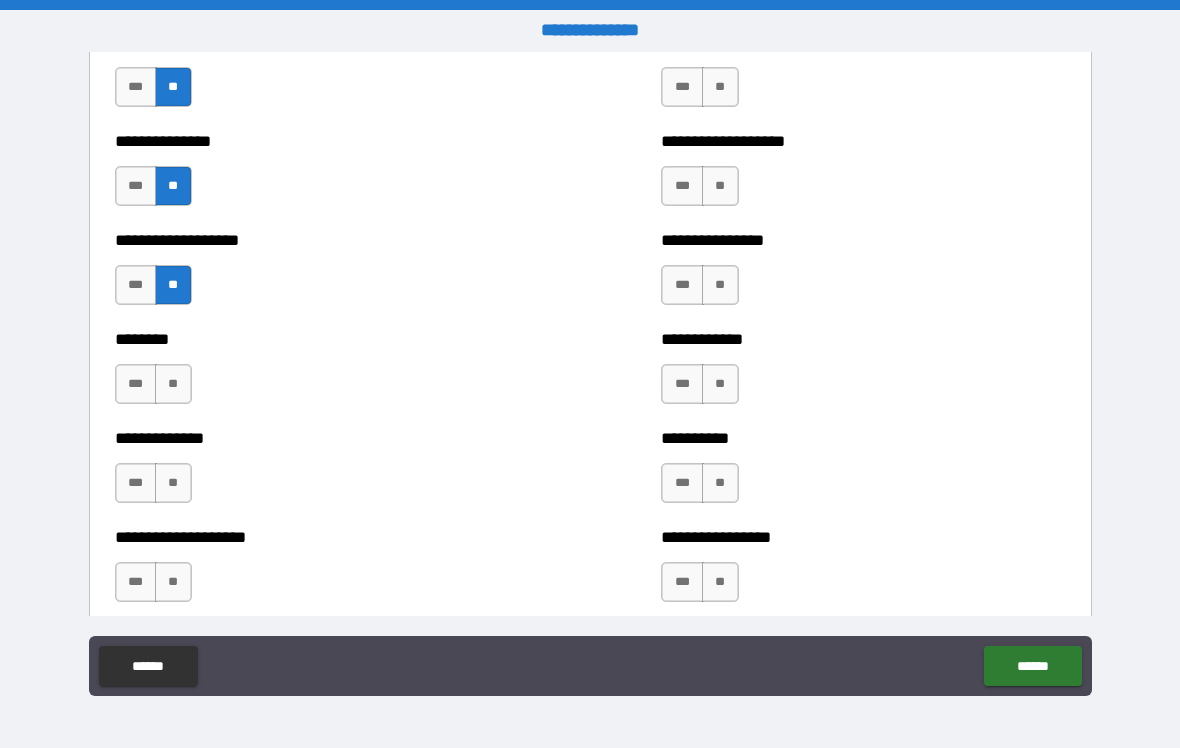 click on "**" at bounding box center (173, 384) 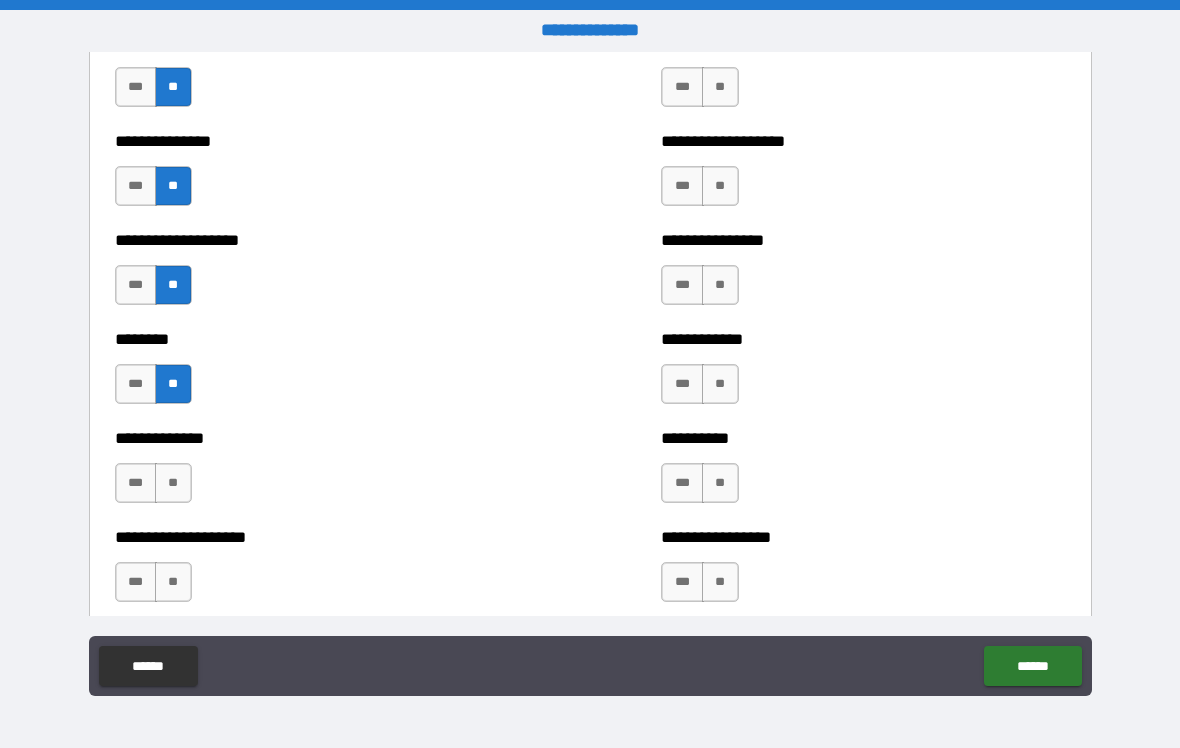 click on "**" at bounding box center (173, 483) 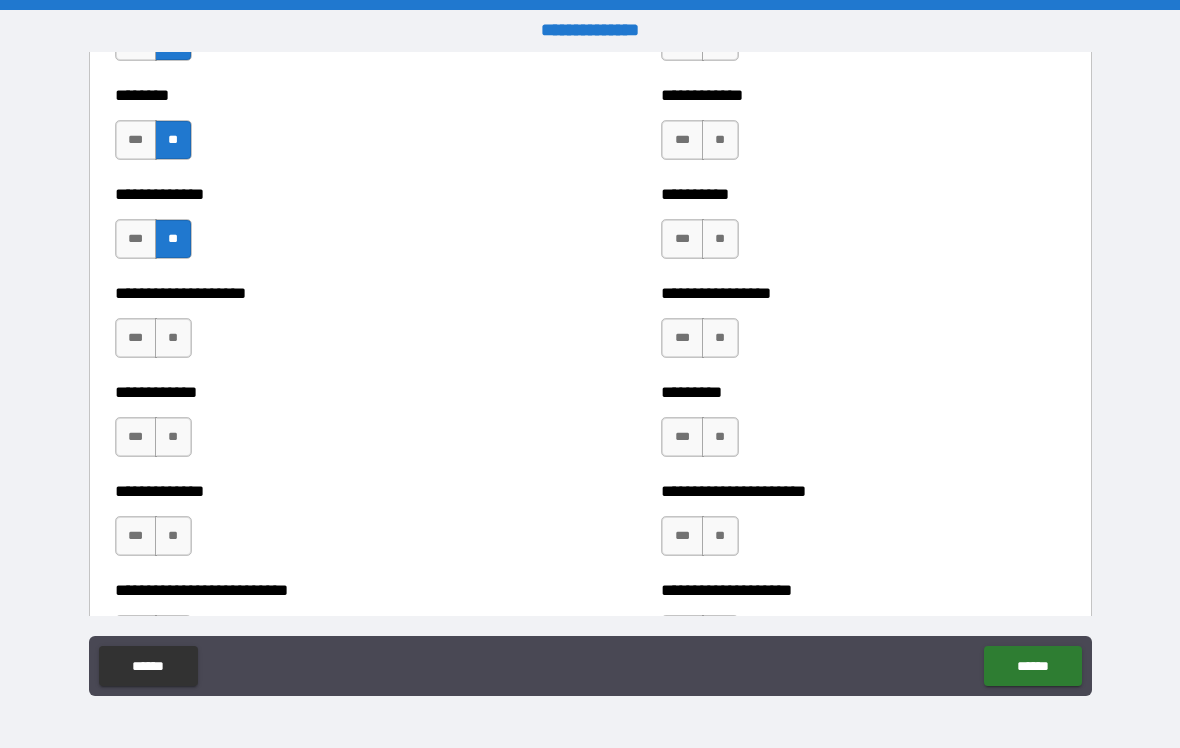 click on "**" at bounding box center (173, 338) 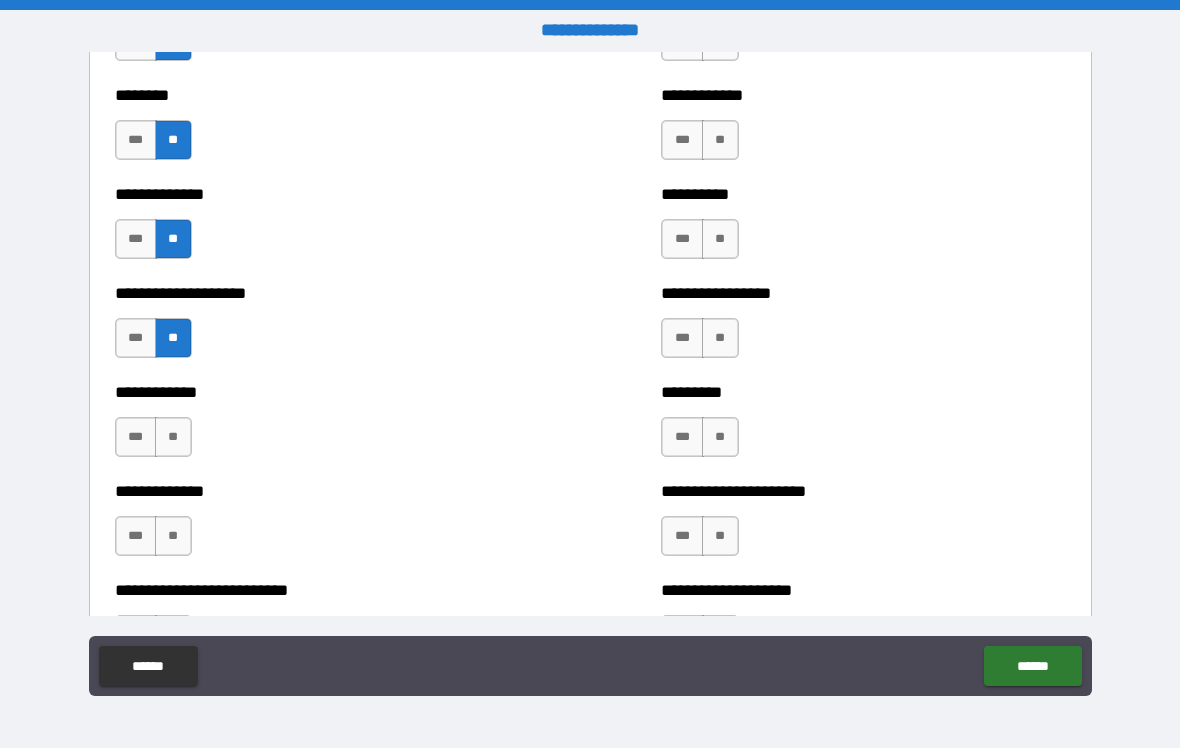 click on "**" at bounding box center [173, 437] 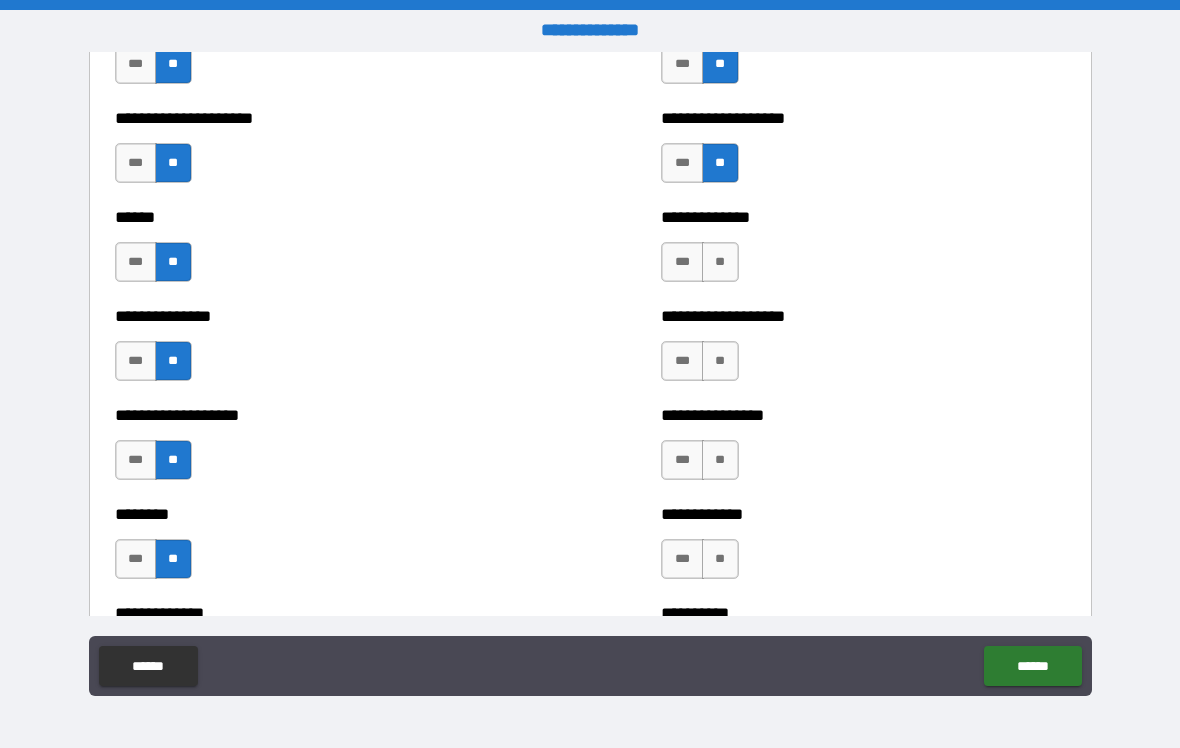 scroll, scrollTop: 4014, scrollLeft: 0, axis: vertical 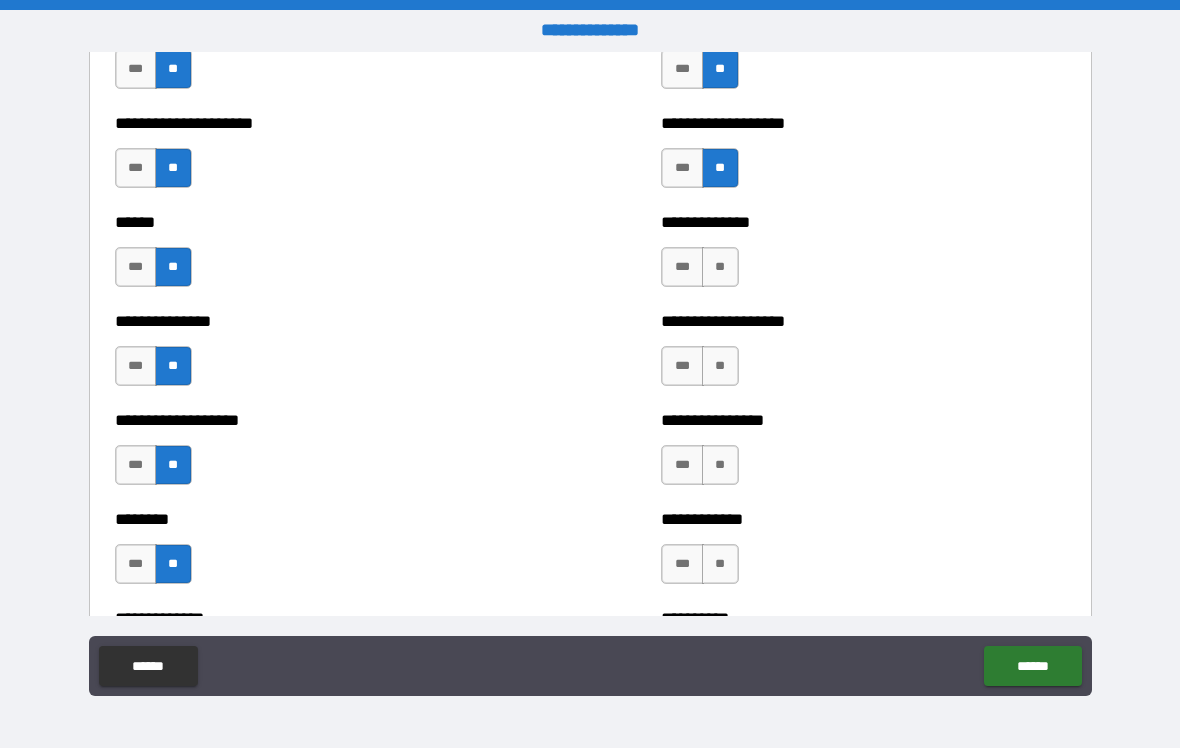 click on "**" at bounding box center [720, 267] 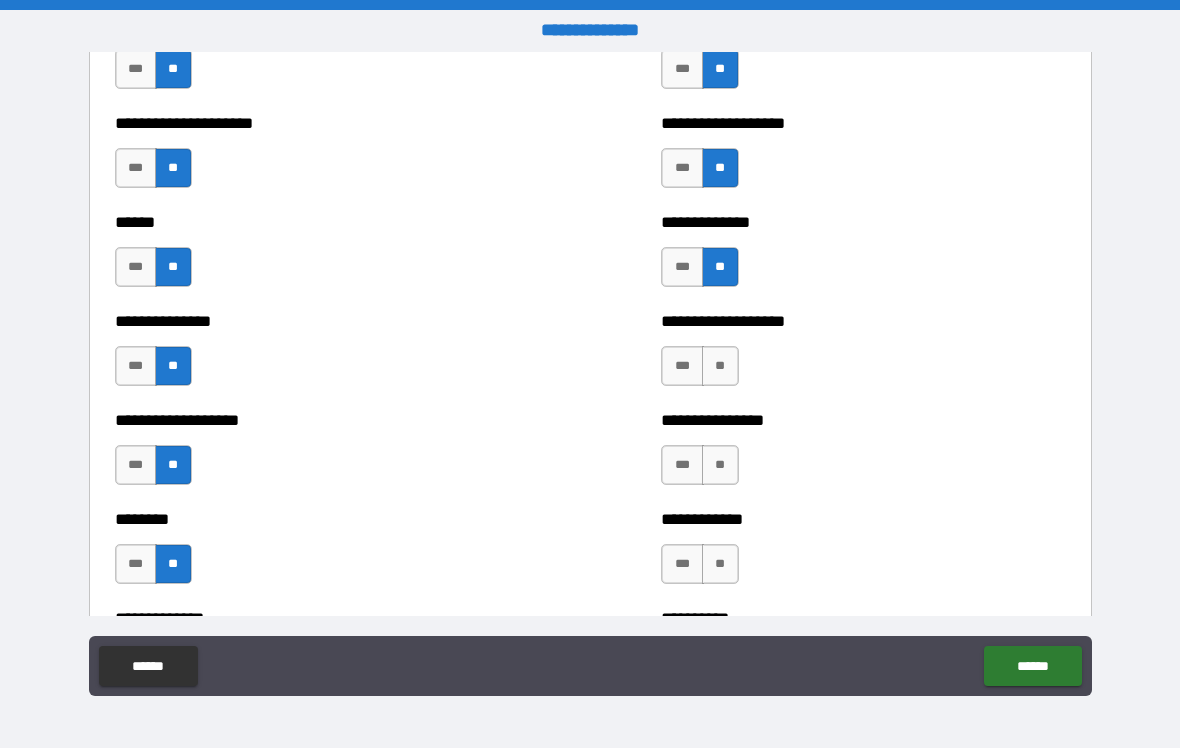 click on "**" at bounding box center [720, 366] 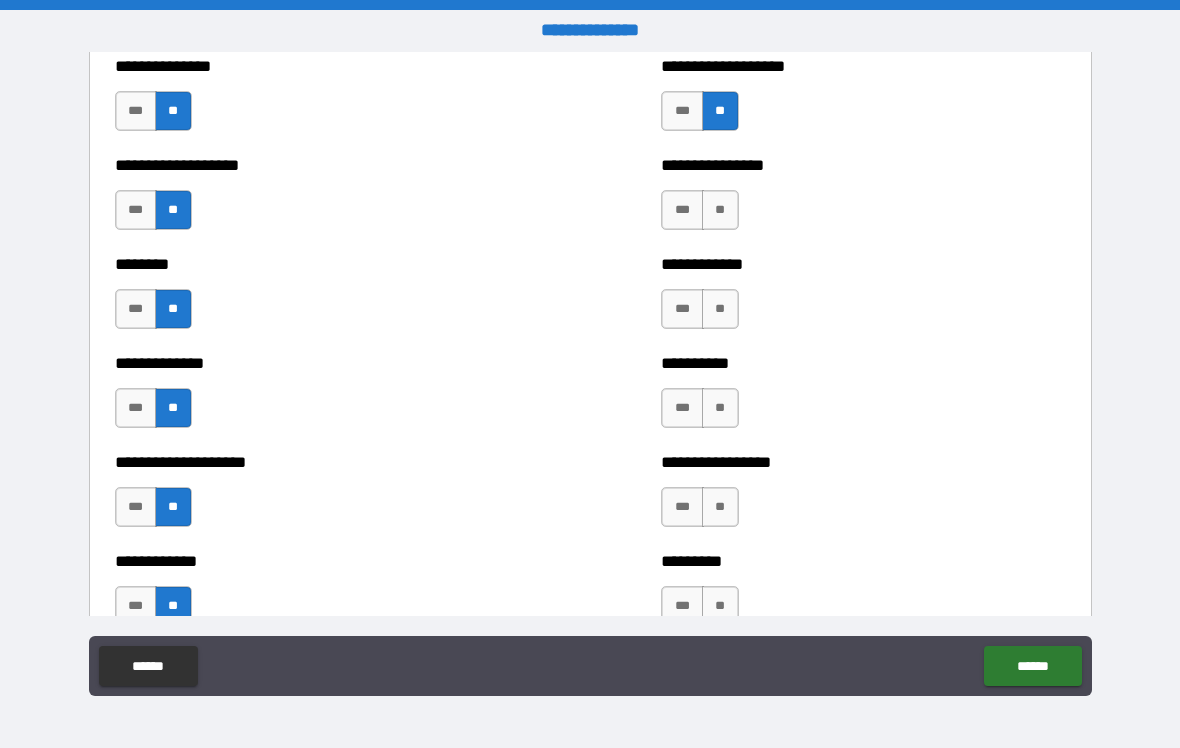 scroll, scrollTop: 4270, scrollLeft: 0, axis: vertical 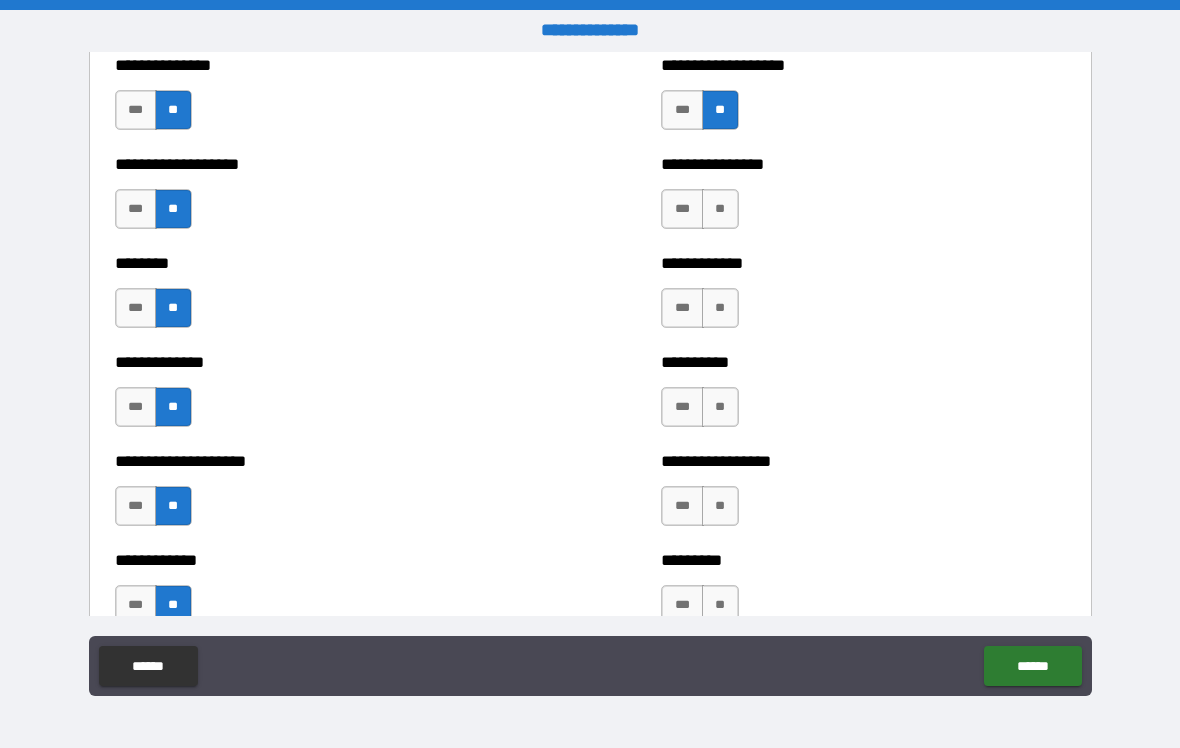 click on "**********" at bounding box center [863, 199] 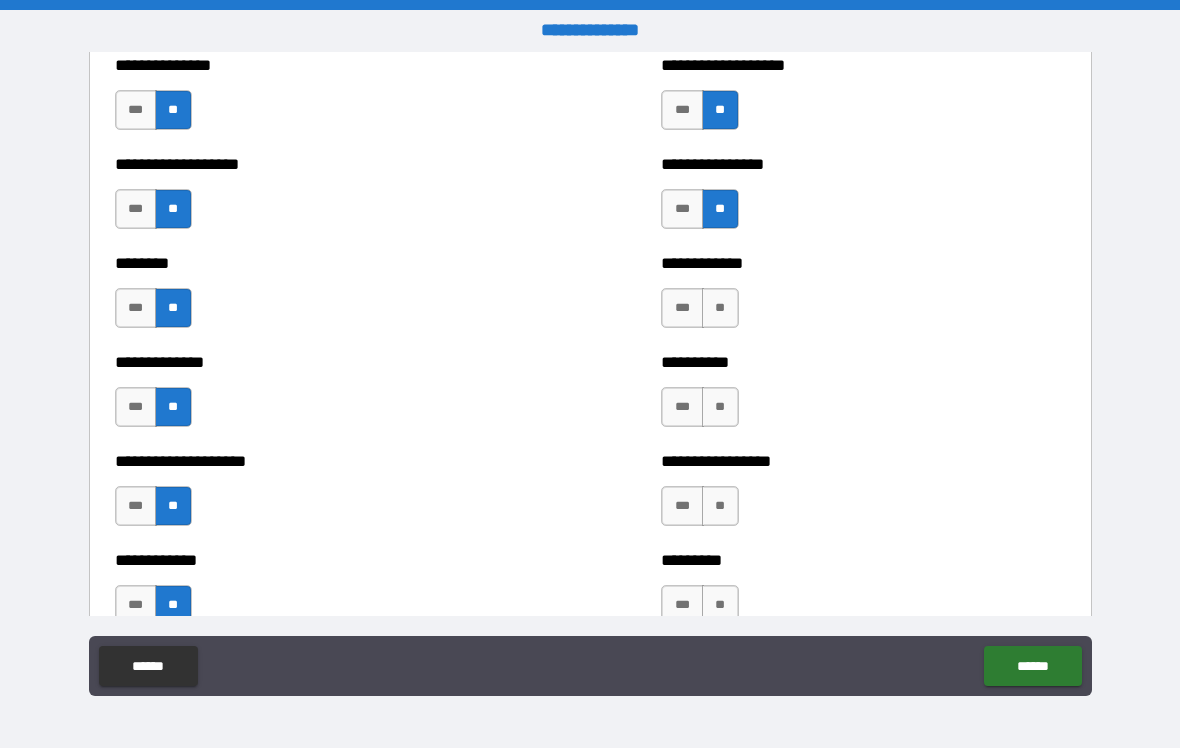 click on "**" at bounding box center (720, 308) 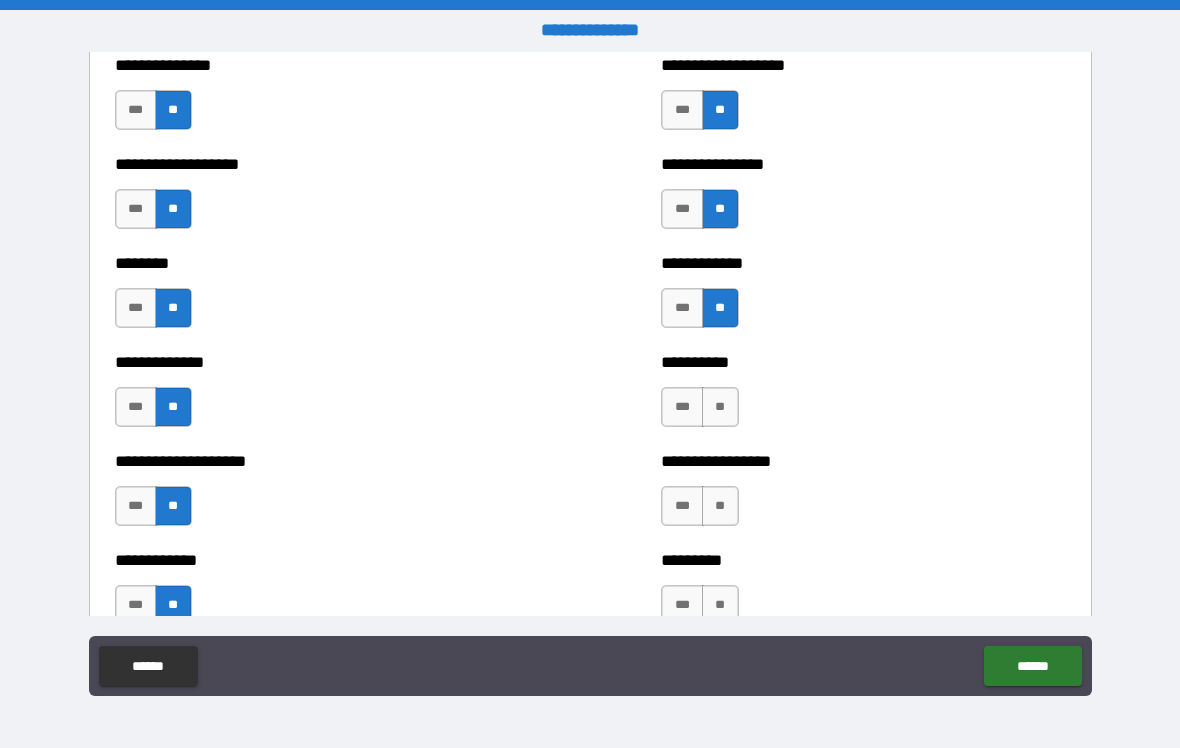 click on "**" at bounding box center (720, 407) 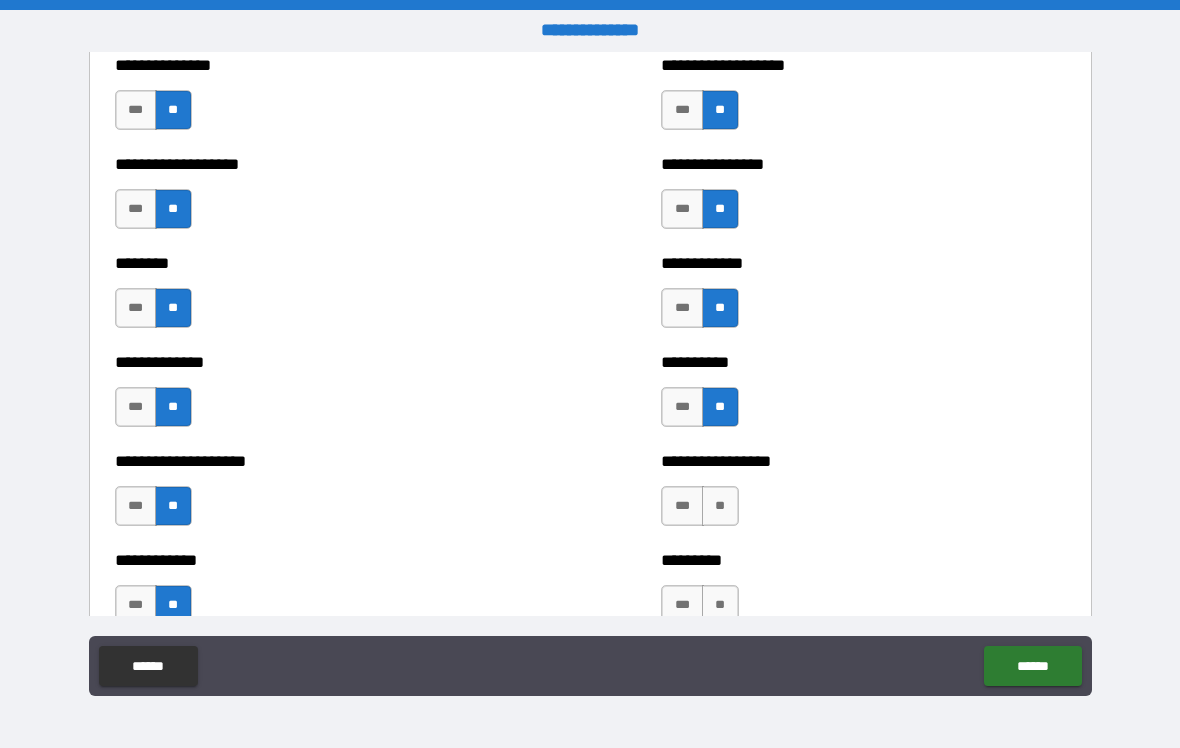 click on "**" at bounding box center (720, 506) 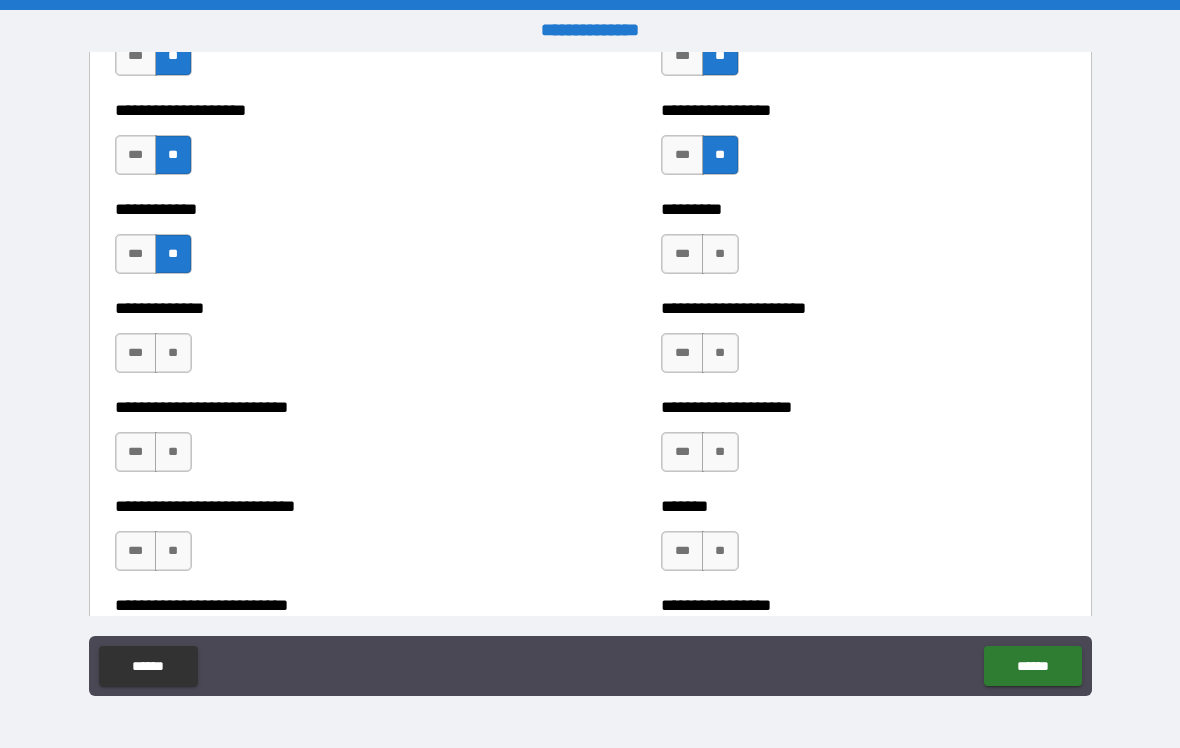 scroll, scrollTop: 4664, scrollLeft: 0, axis: vertical 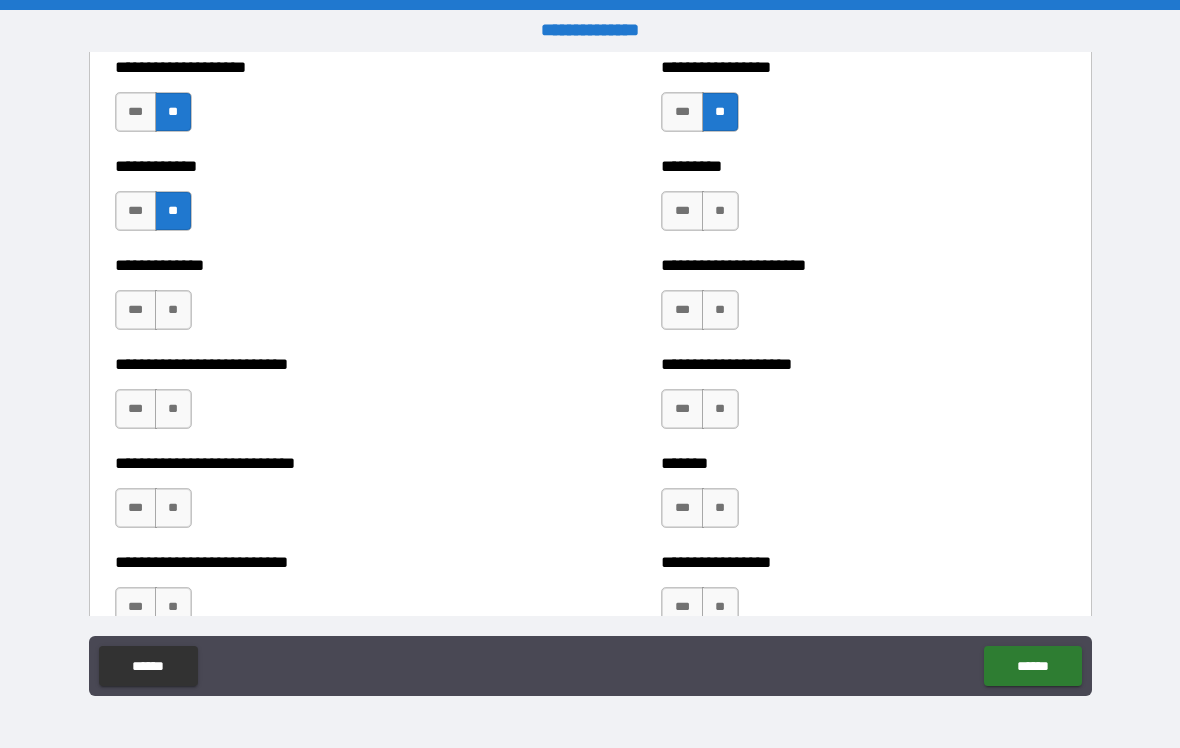 click on "**" at bounding box center (720, 211) 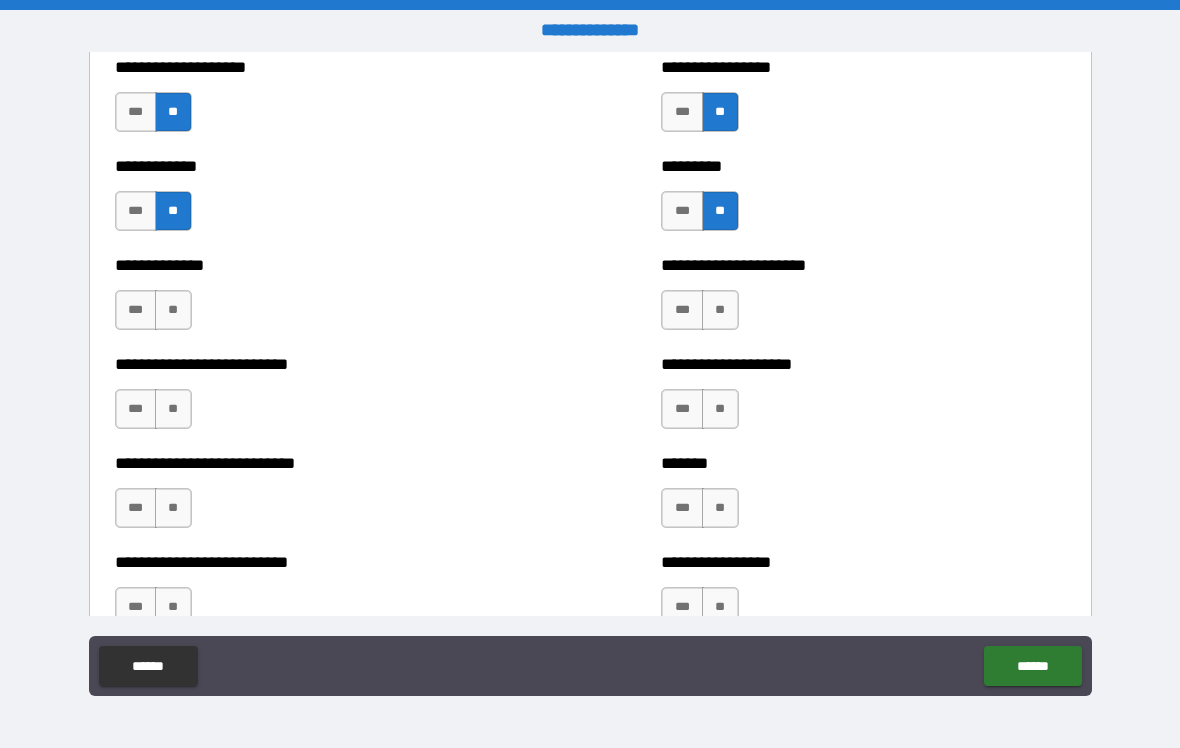 click on "**" at bounding box center [720, 310] 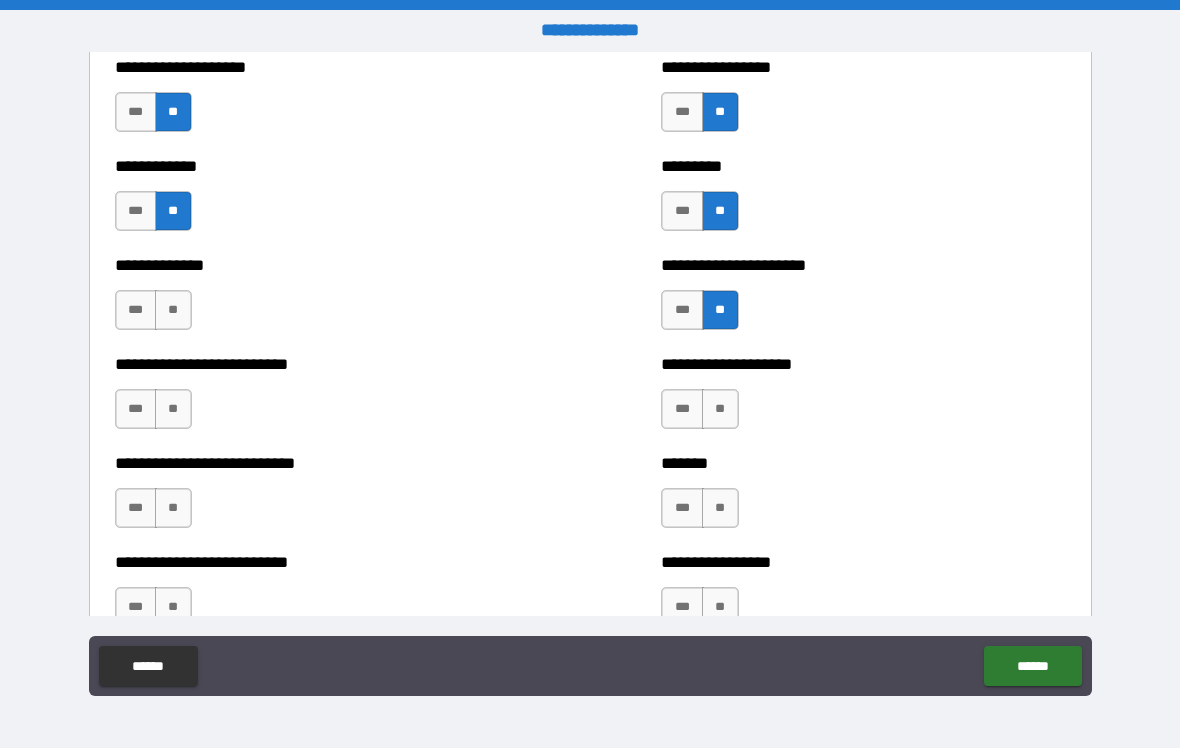 click on "**" at bounding box center [720, 409] 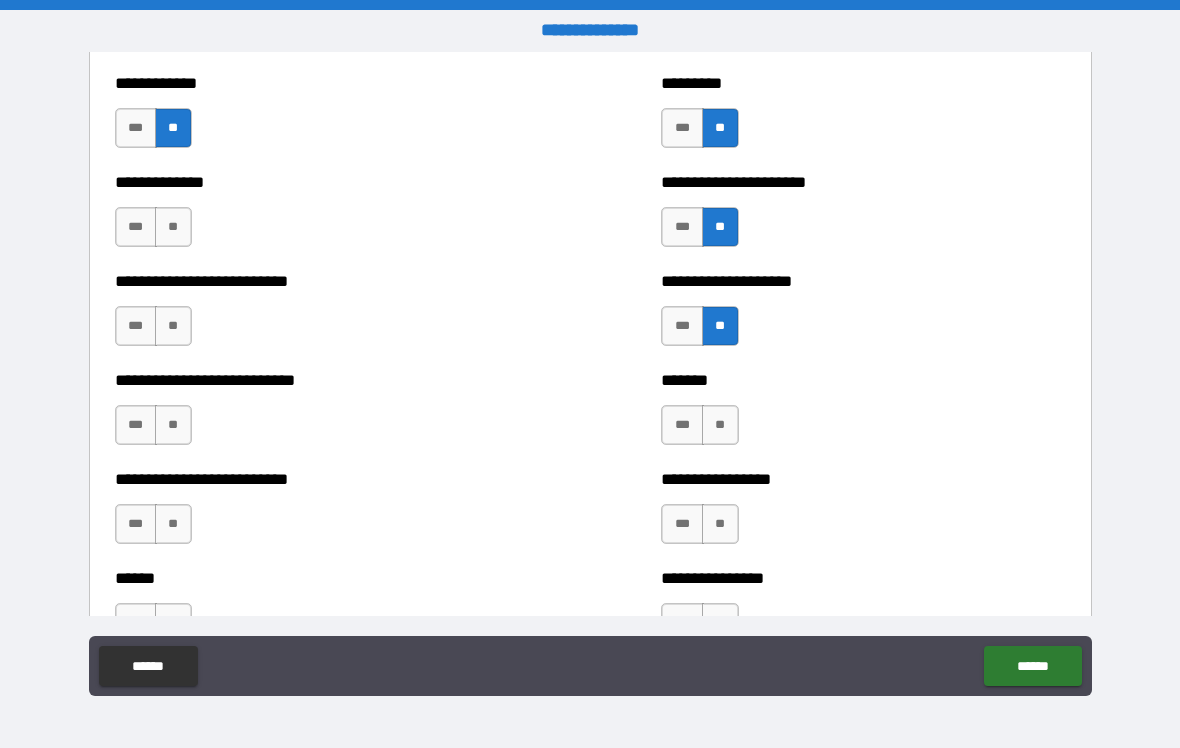 scroll, scrollTop: 4856, scrollLeft: 0, axis: vertical 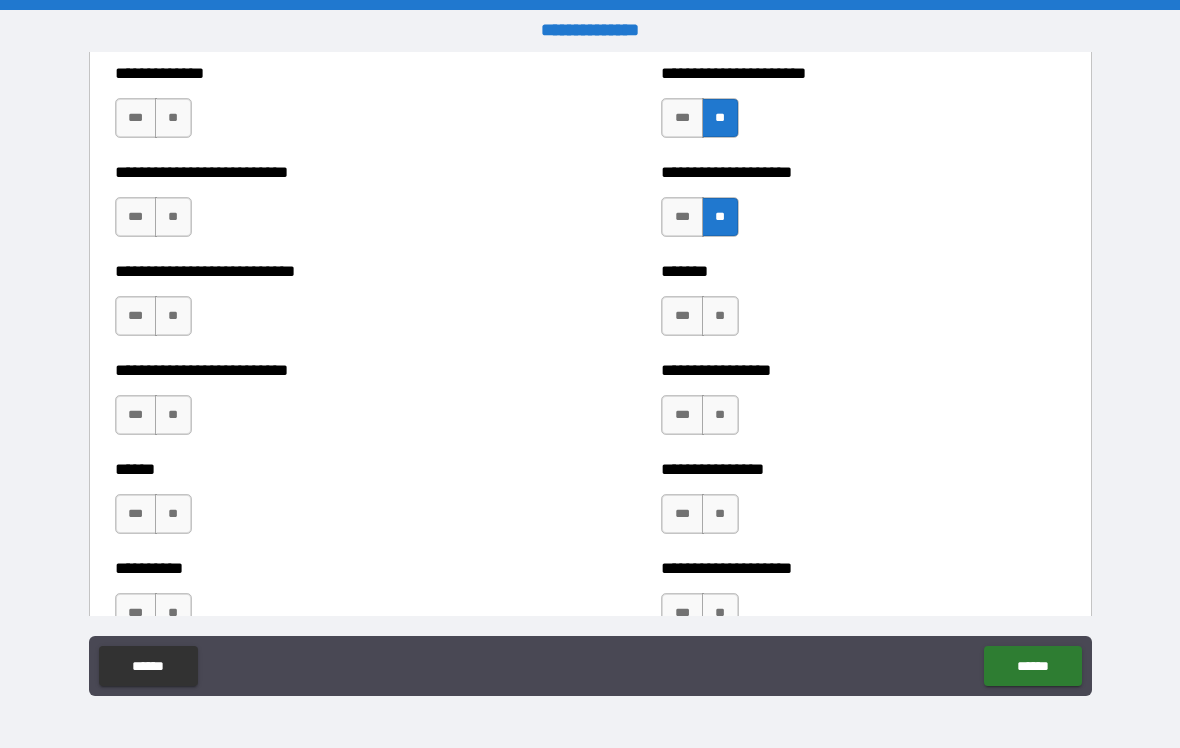 click on "**" at bounding box center [720, 316] 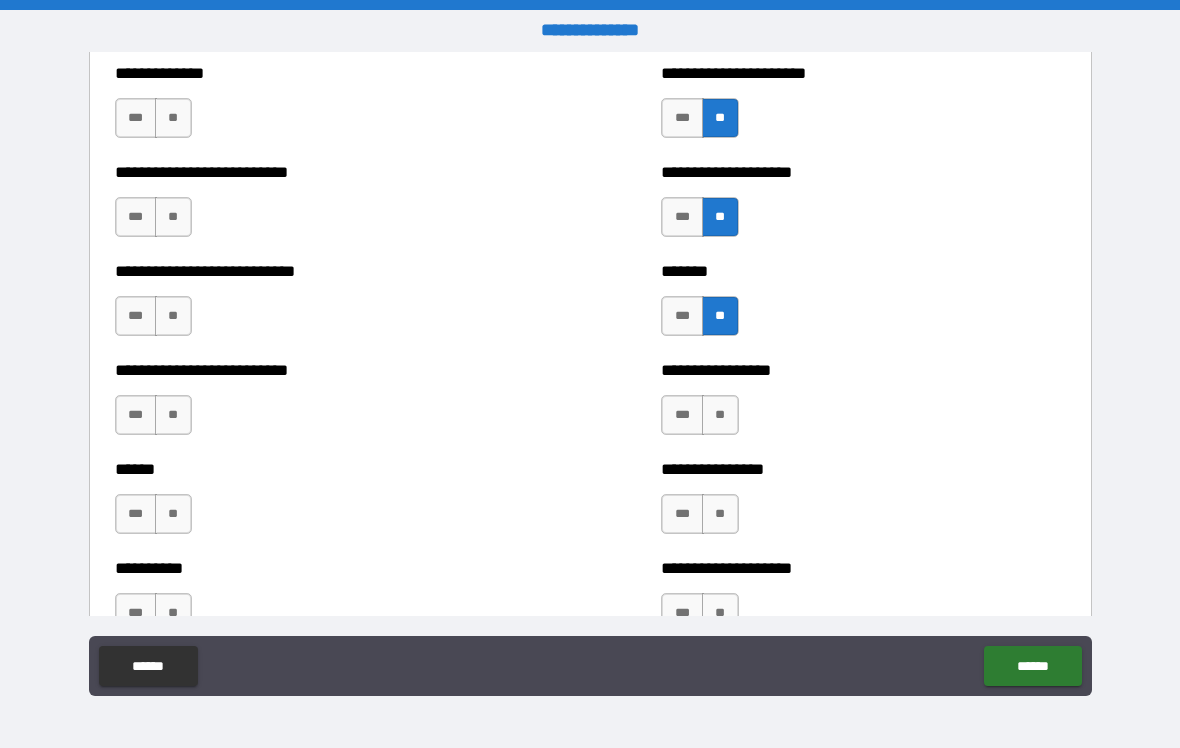 click on "**" at bounding box center (720, 415) 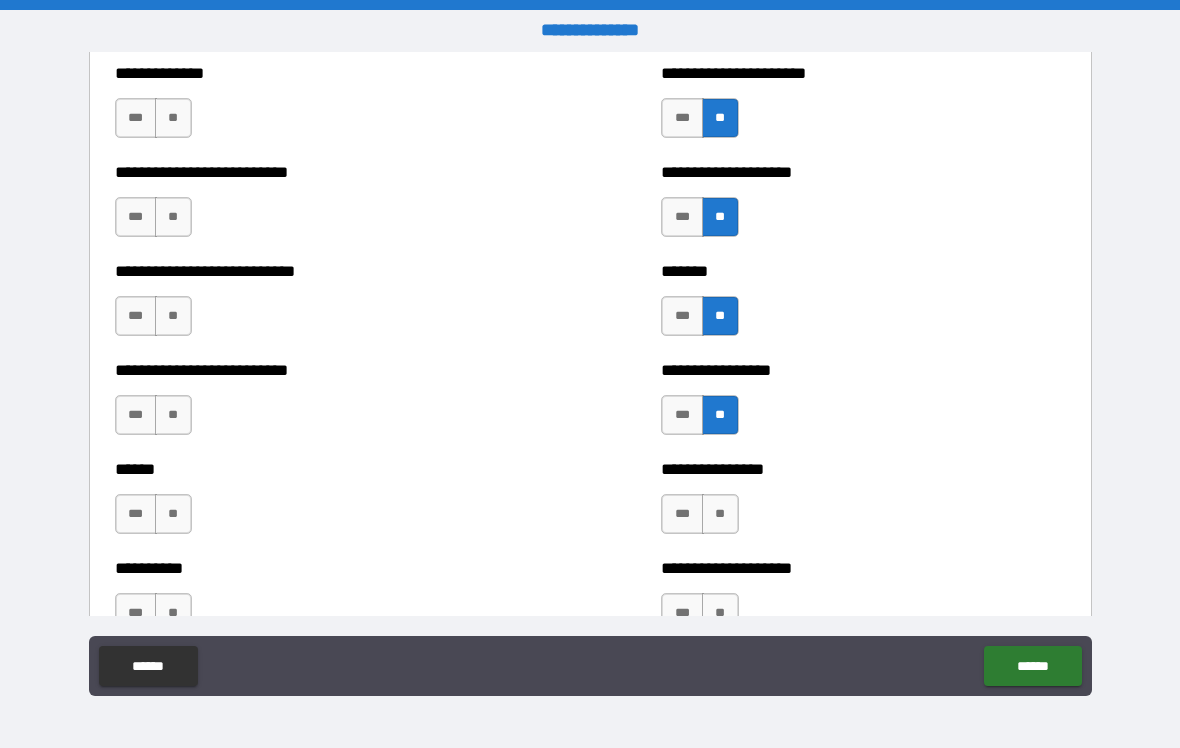 click on "**" at bounding box center (173, 118) 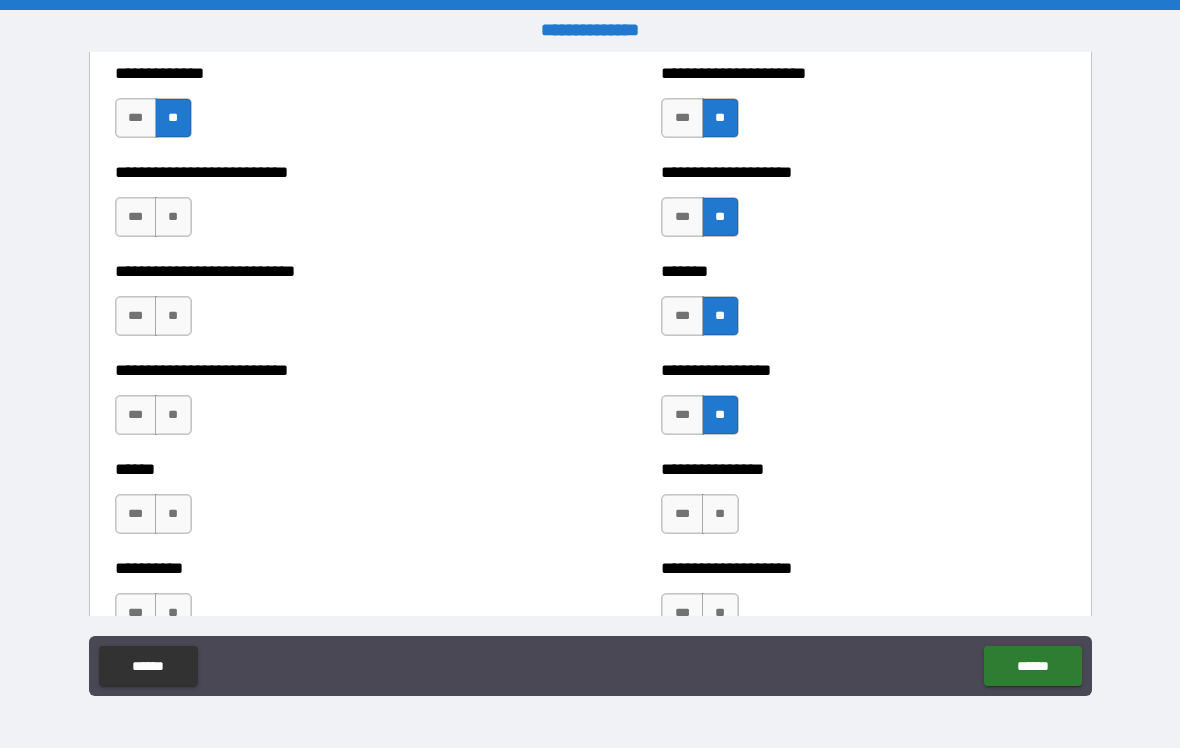 click on "**" at bounding box center [173, 217] 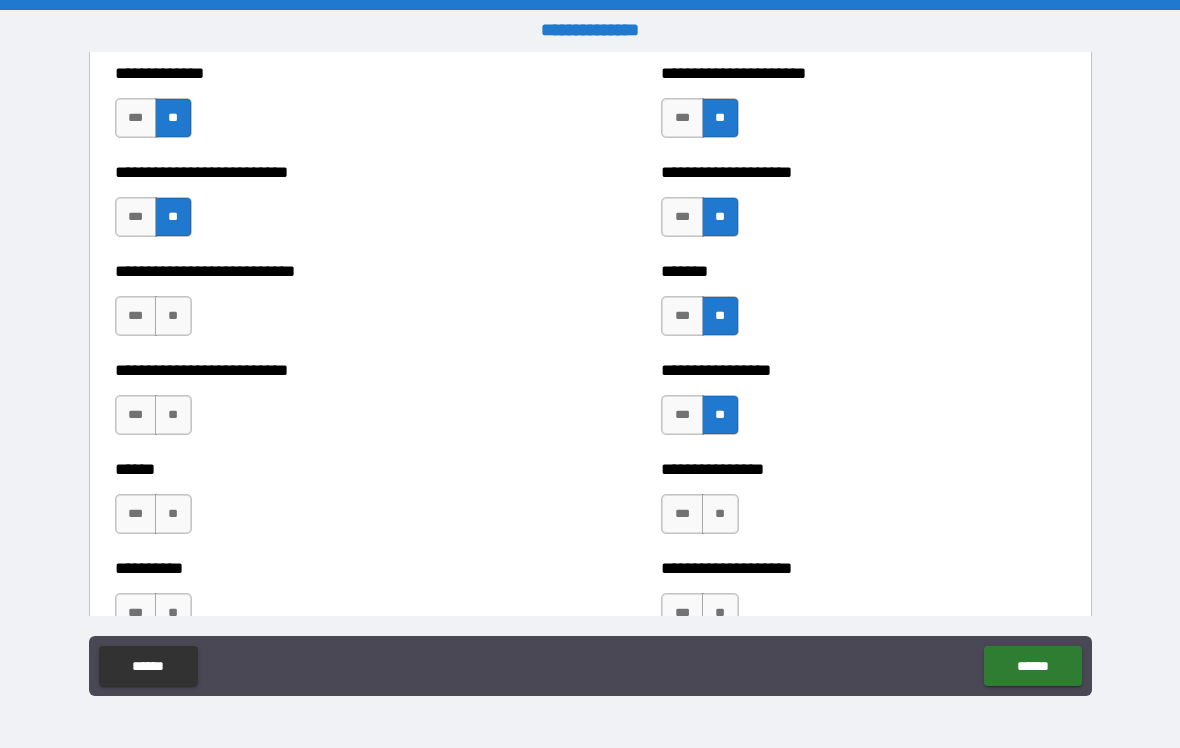 click on "**" at bounding box center (173, 316) 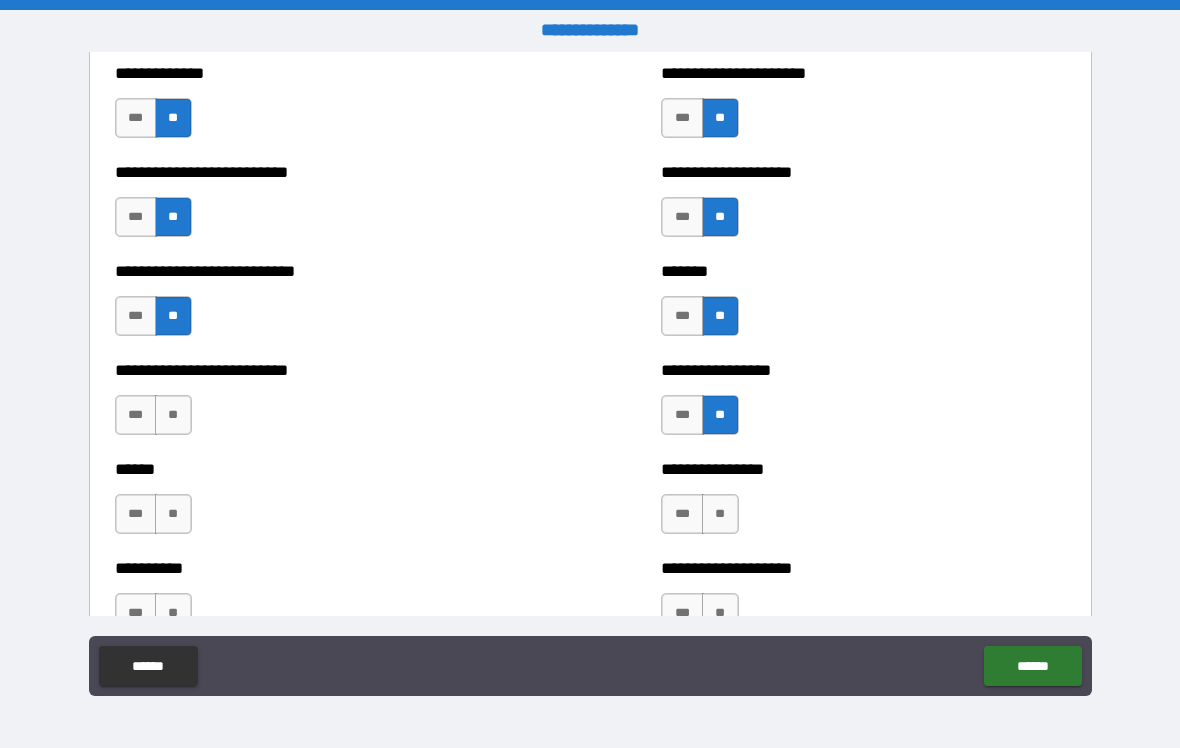 click on "*** **" at bounding box center [156, 420] 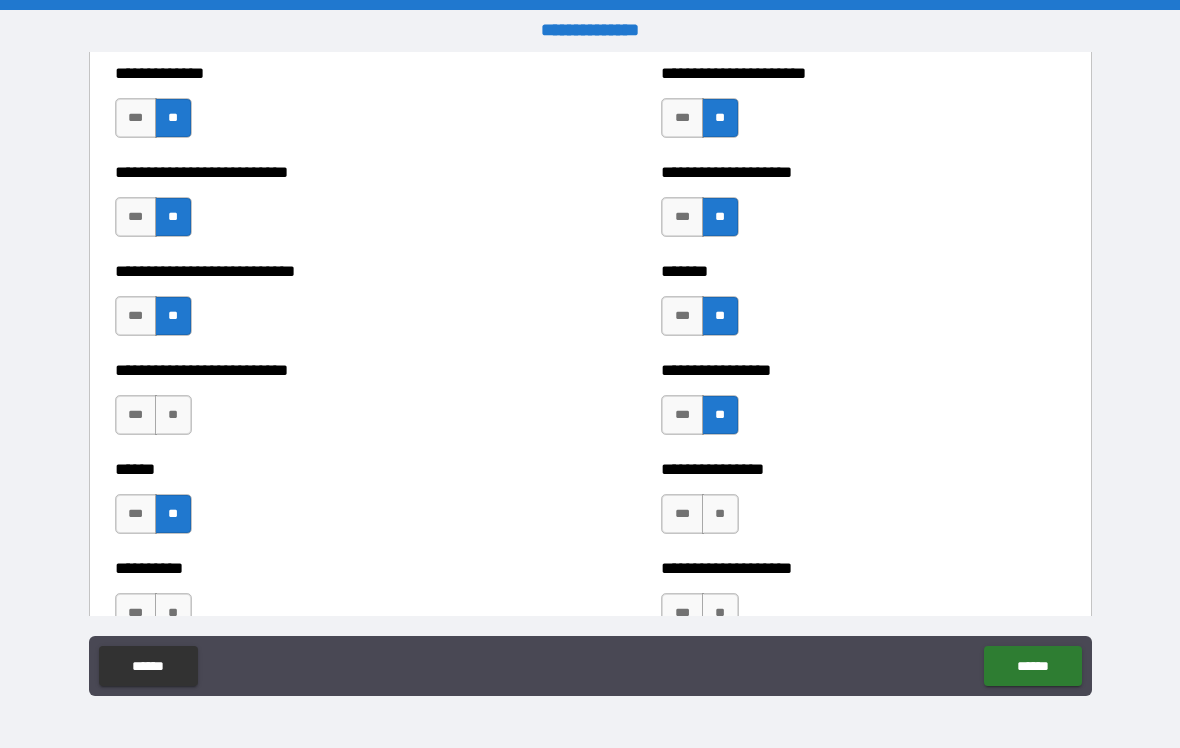 click on "**********" at bounding box center [317, 405] 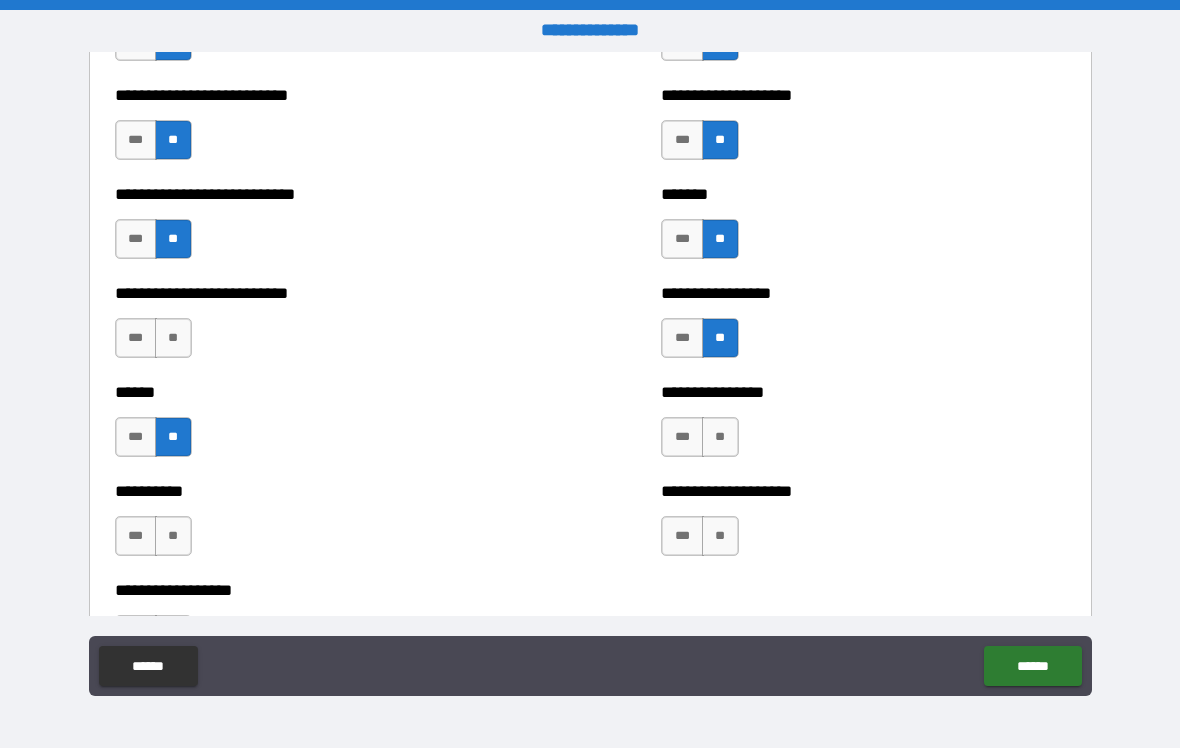 scroll, scrollTop: 4940, scrollLeft: 0, axis: vertical 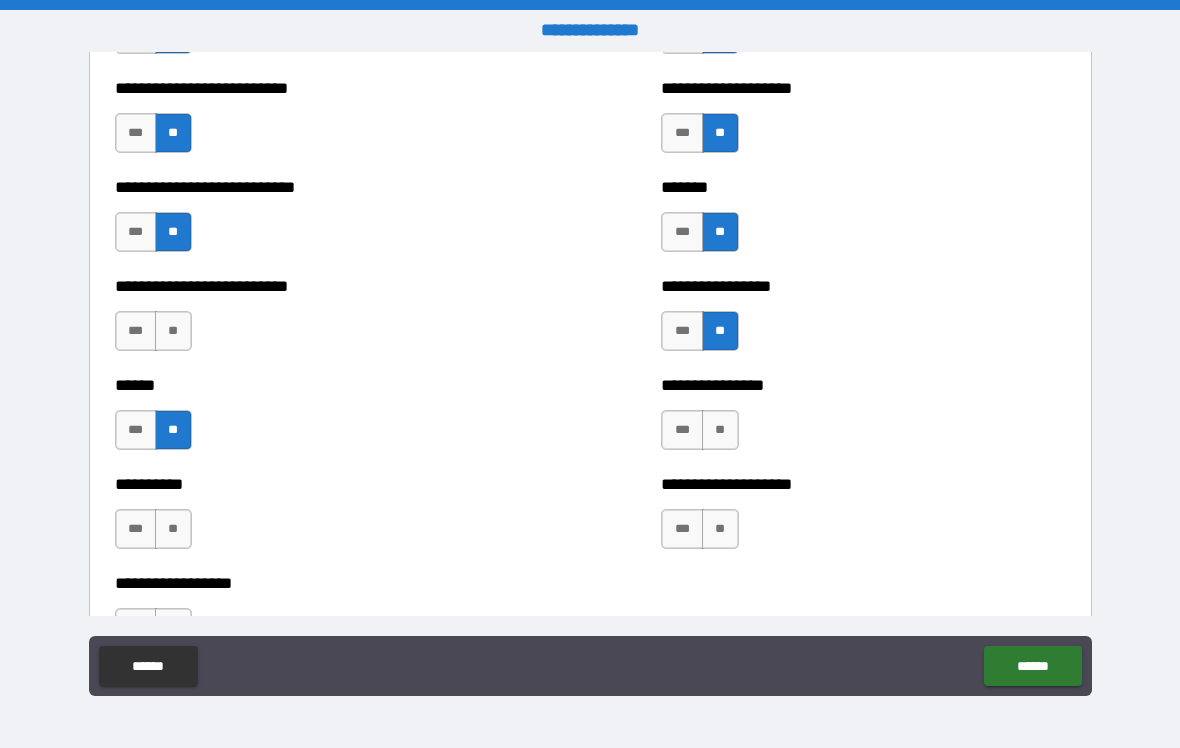 click on "**" at bounding box center [173, 331] 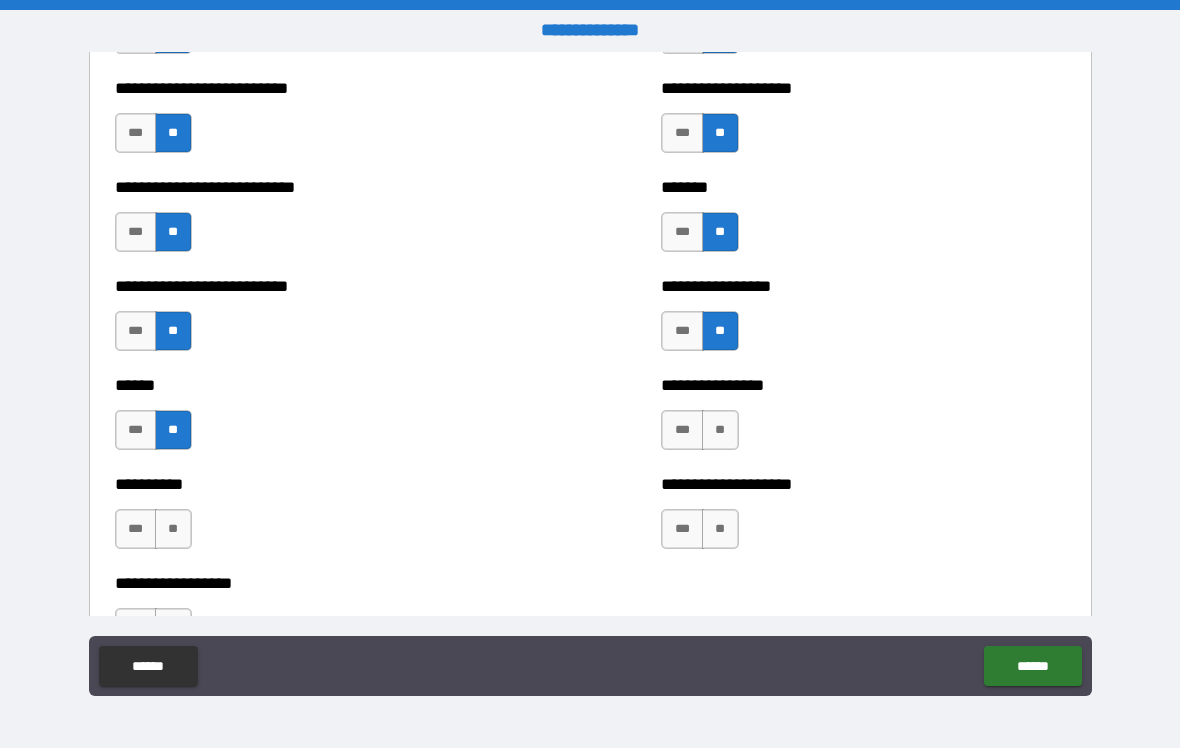 click on "**" at bounding box center (173, 529) 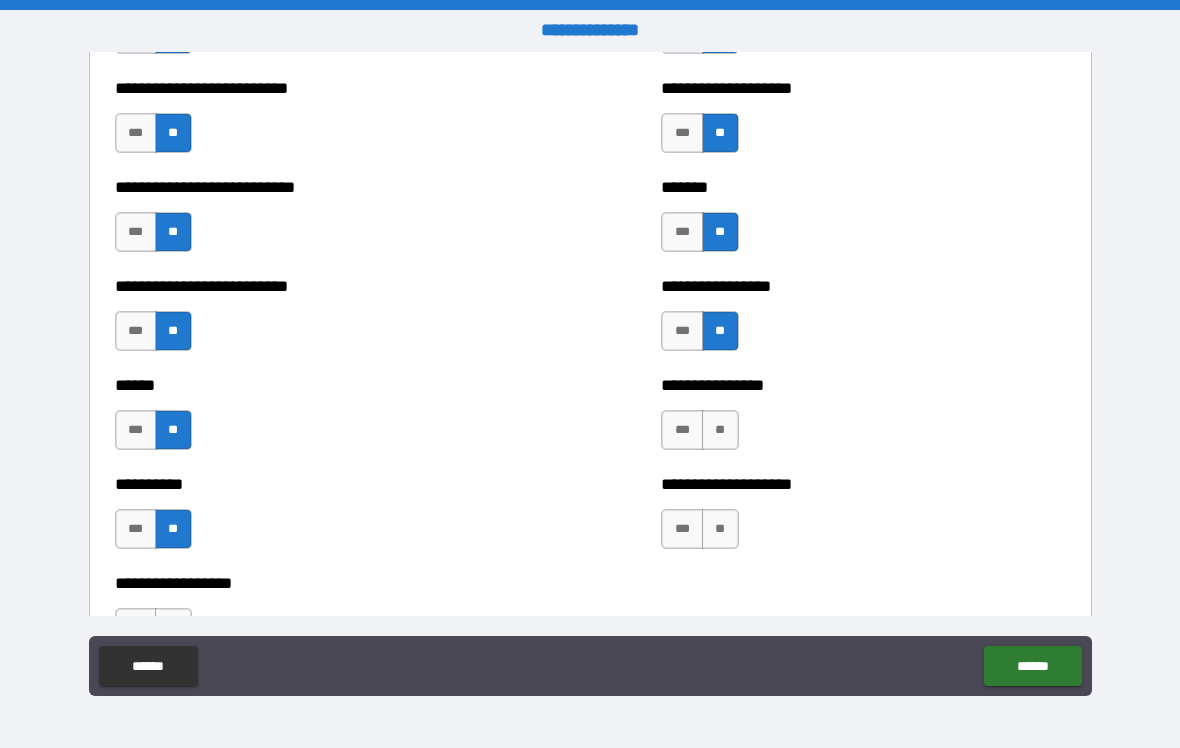 click on "**" at bounding box center [720, 430] 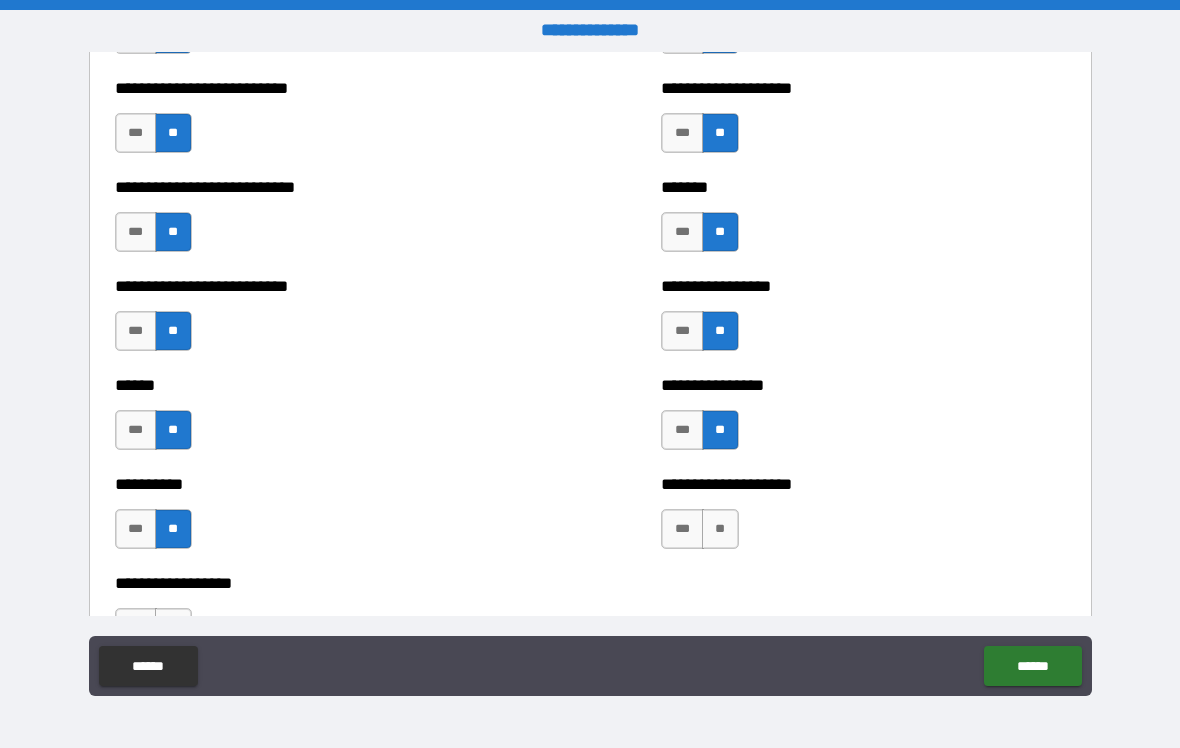 click on "**" at bounding box center [720, 529] 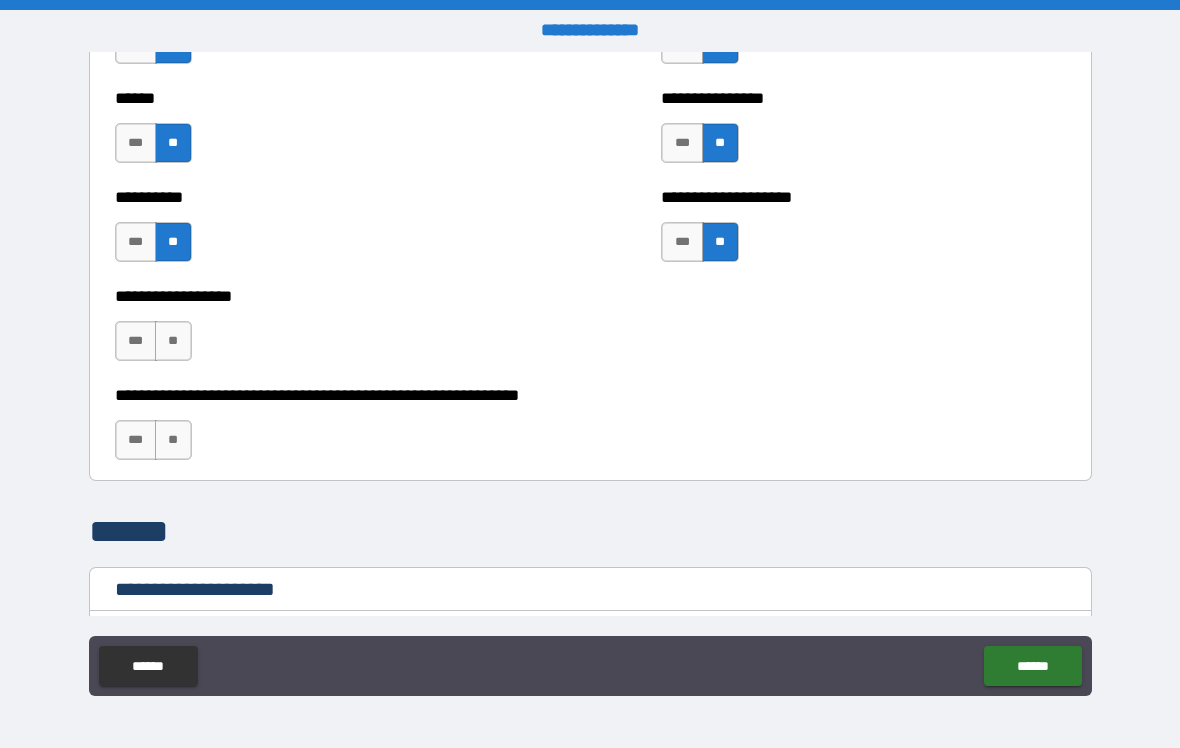 scroll, scrollTop: 5260, scrollLeft: 0, axis: vertical 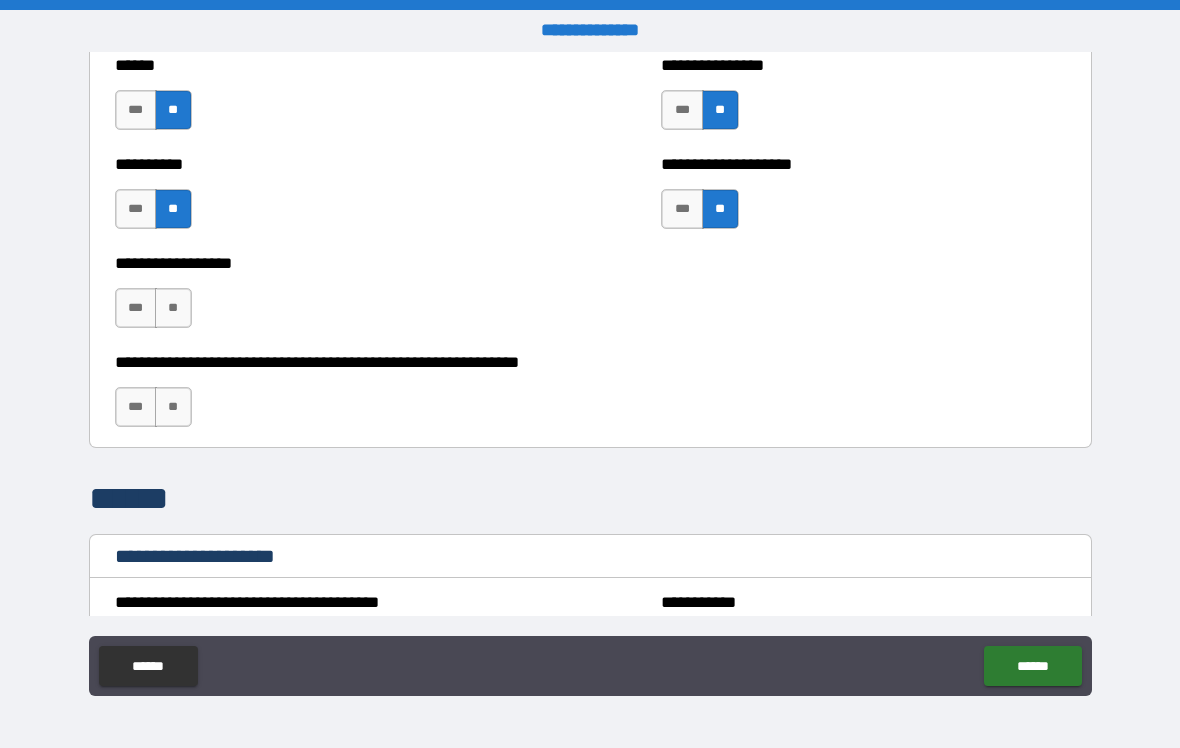 click on "**" at bounding box center (173, 308) 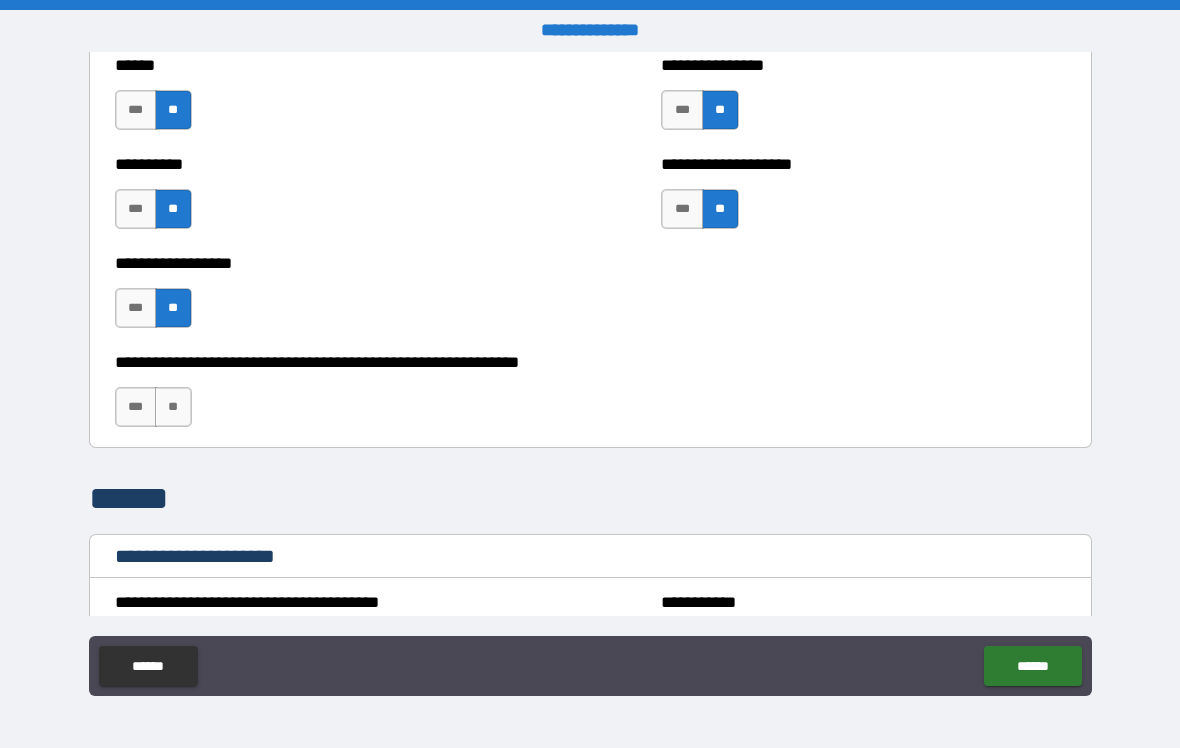 click on "**" at bounding box center [173, 407] 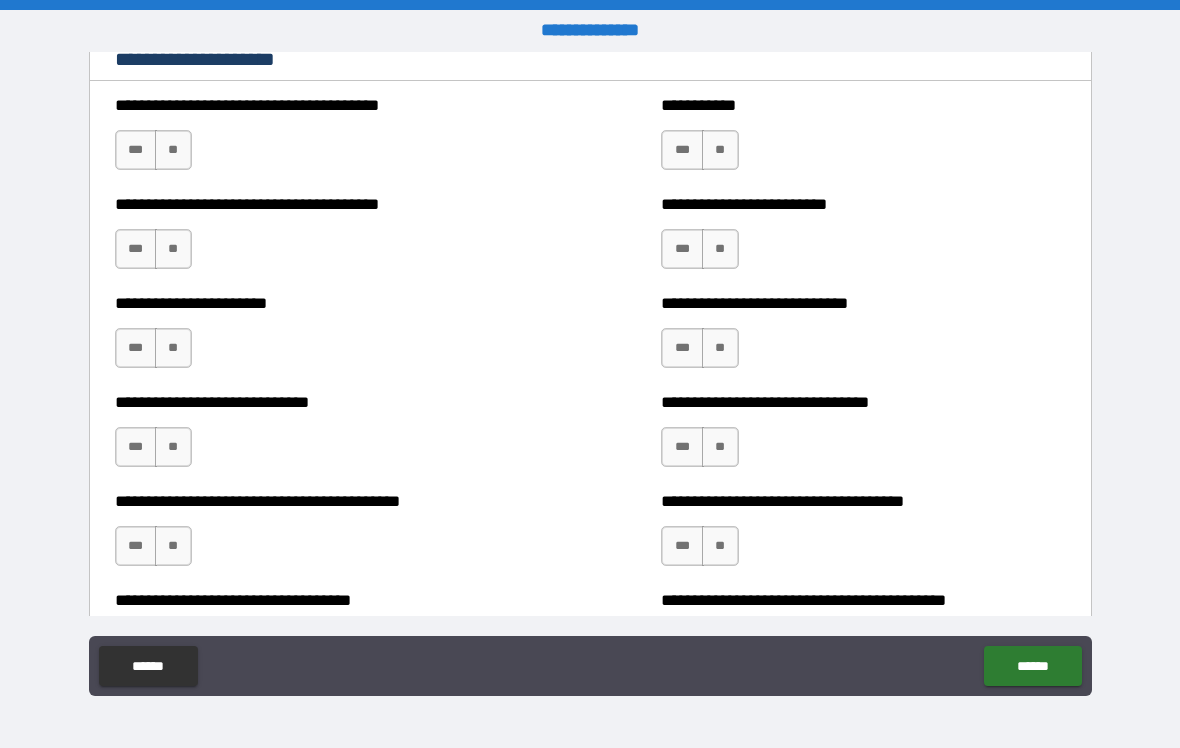 scroll, scrollTop: 5754, scrollLeft: 0, axis: vertical 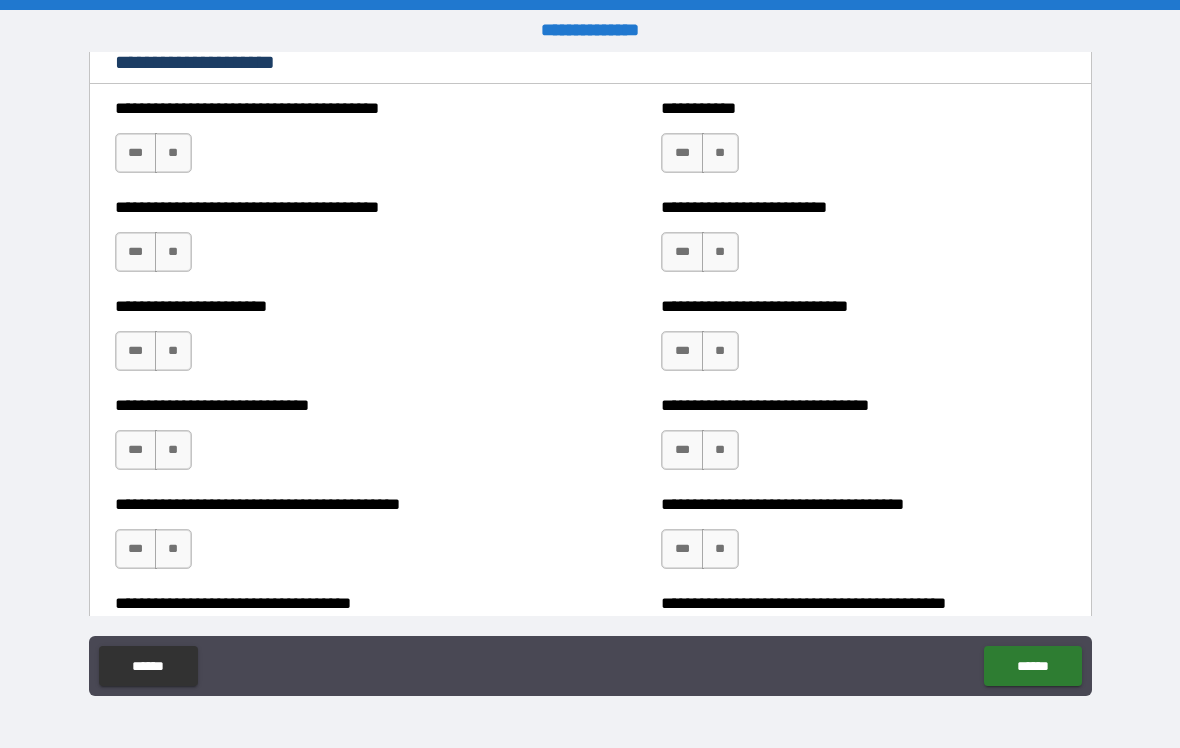 click on "**" at bounding box center [173, 153] 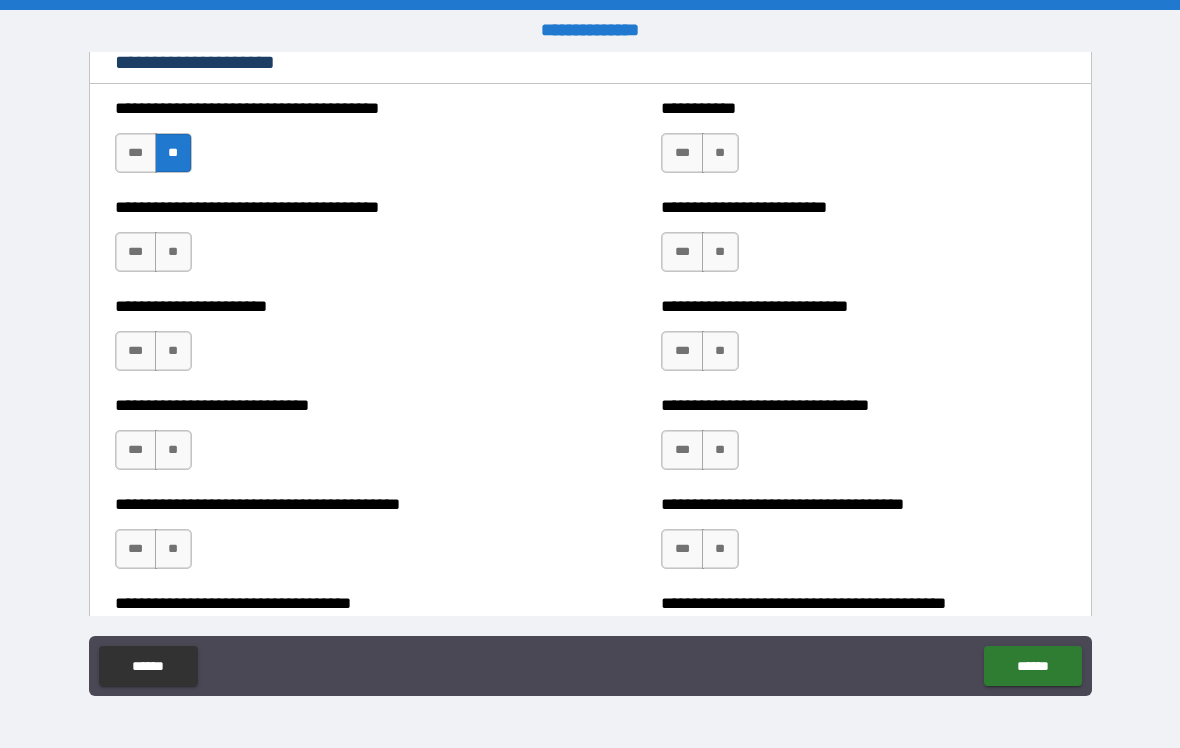 click on "**" at bounding box center [173, 252] 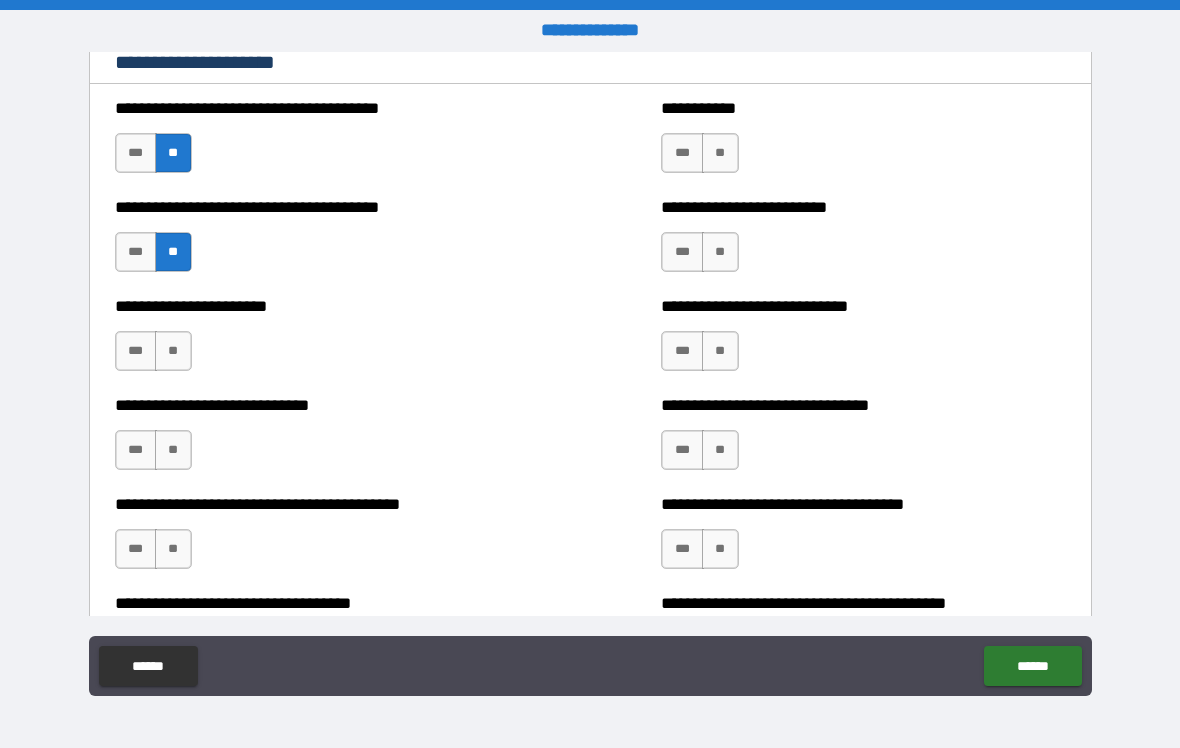 click on "**" at bounding box center (173, 351) 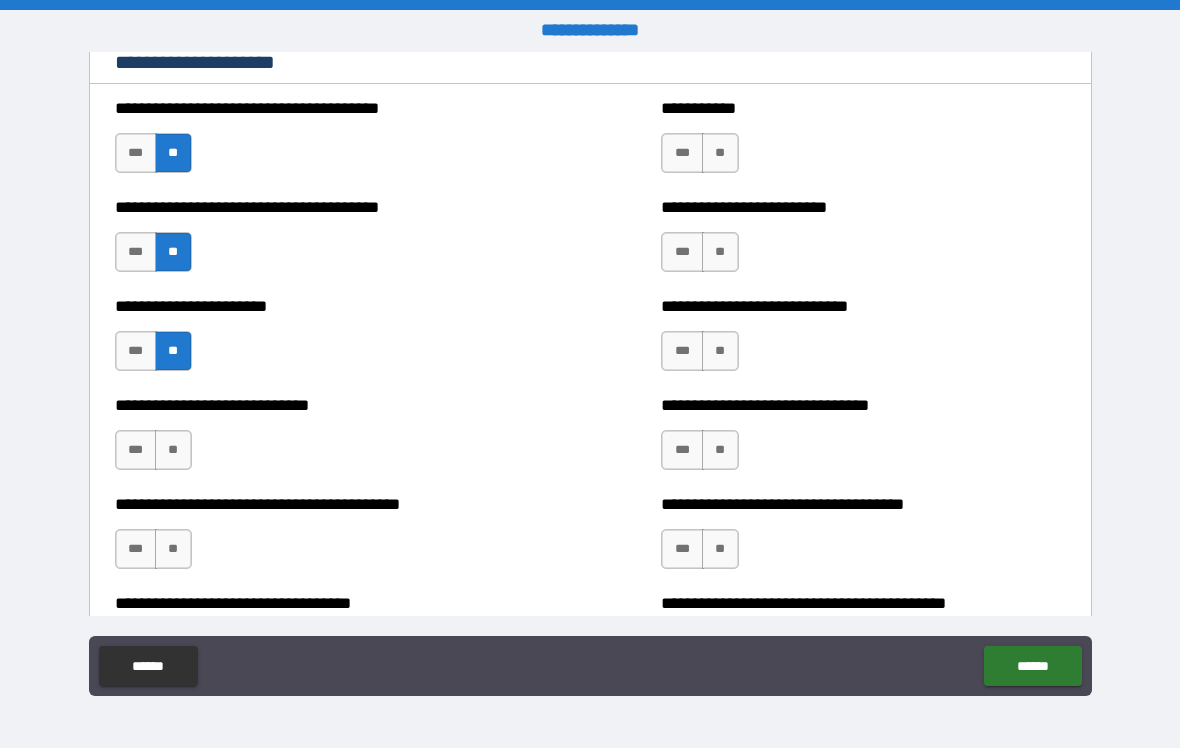 click on "**" at bounding box center [173, 450] 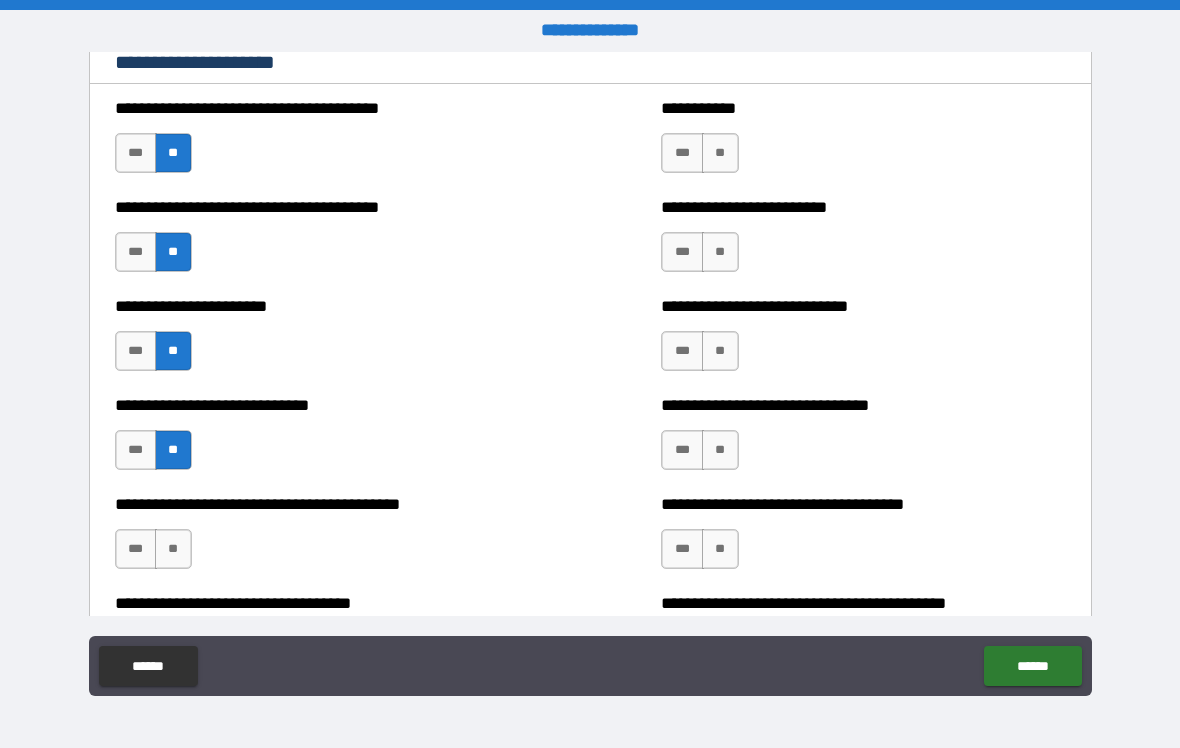 click on "**" at bounding box center [173, 549] 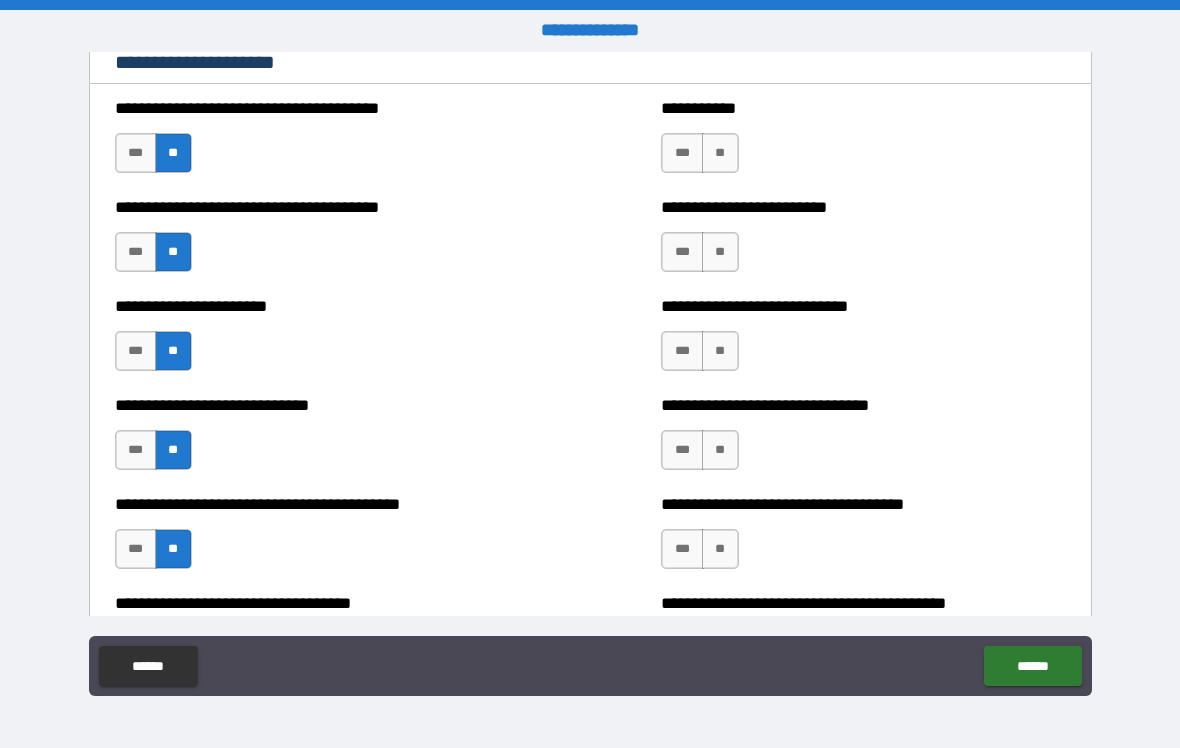 click on "**" at bounding box center (720, 153) 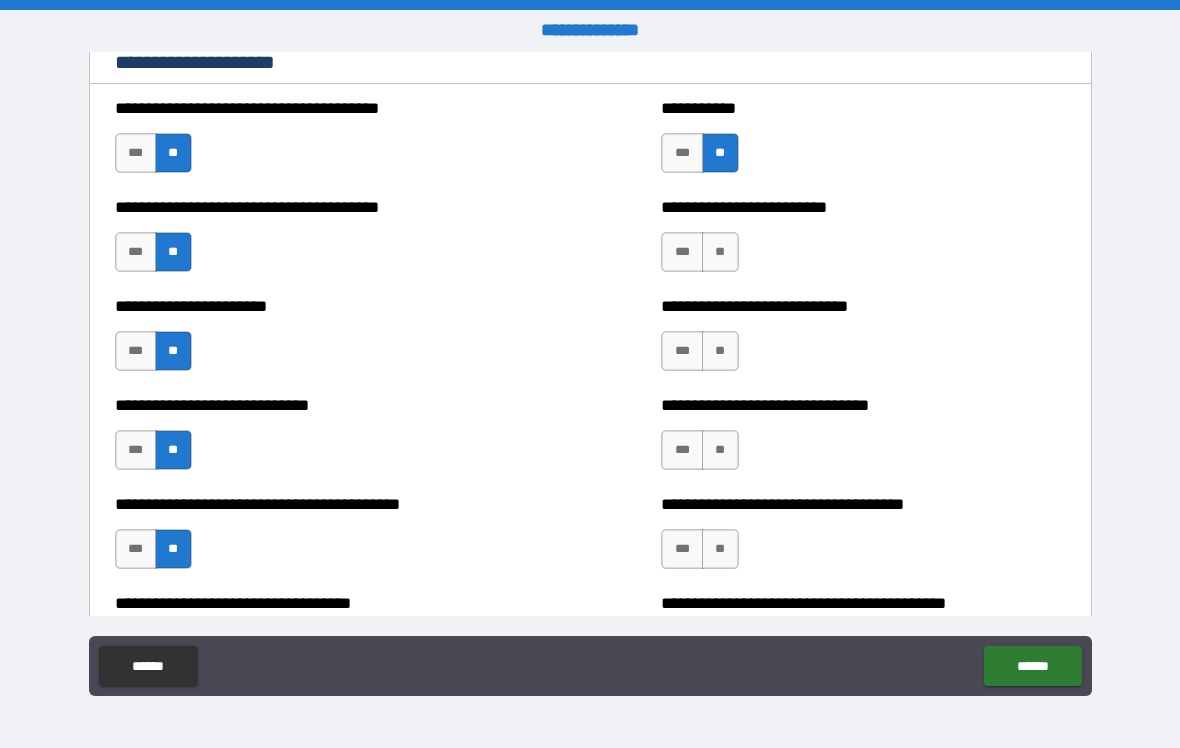 click on "**" at bounding box center [720, 252] 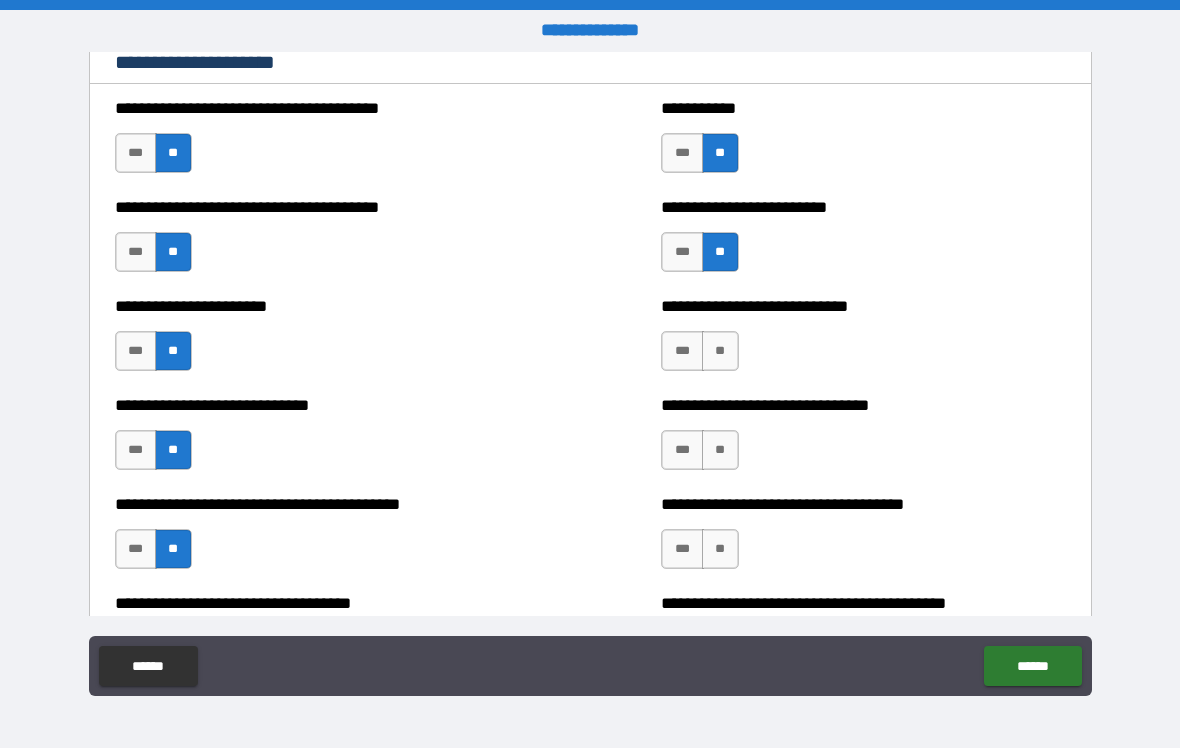 click on "**" at bounding box center (720, 351) 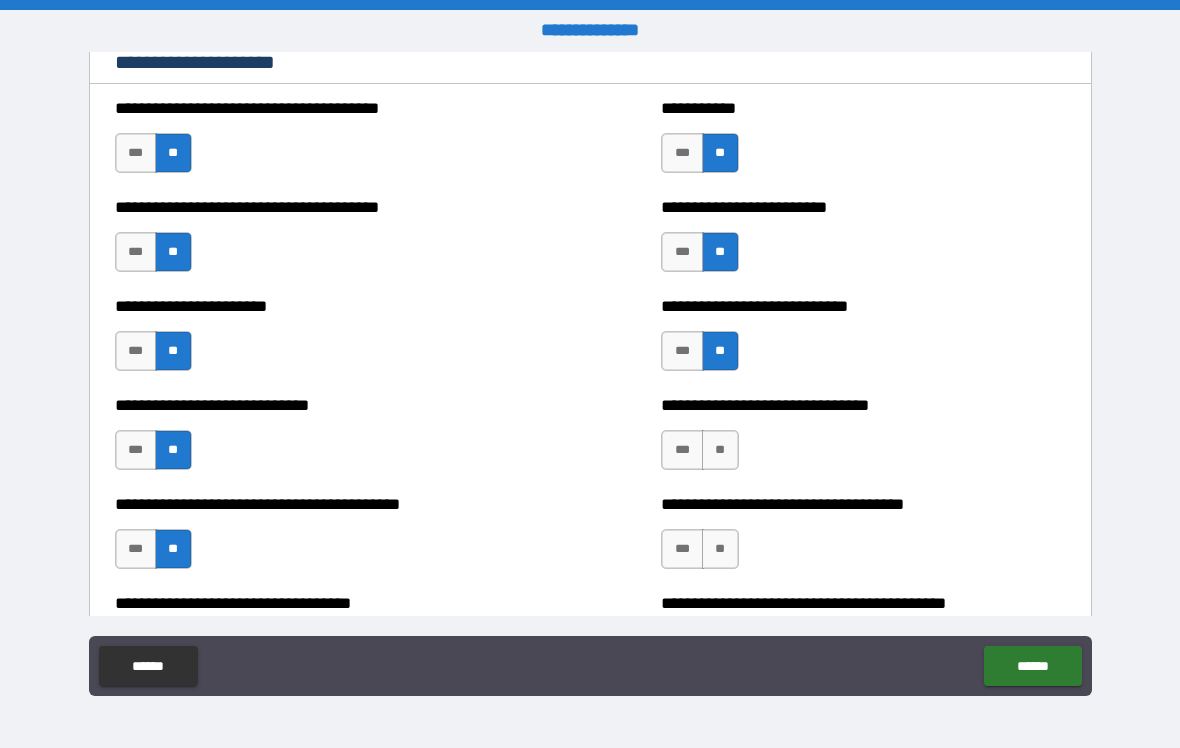 click on "**" at bounding box center (720, 450) 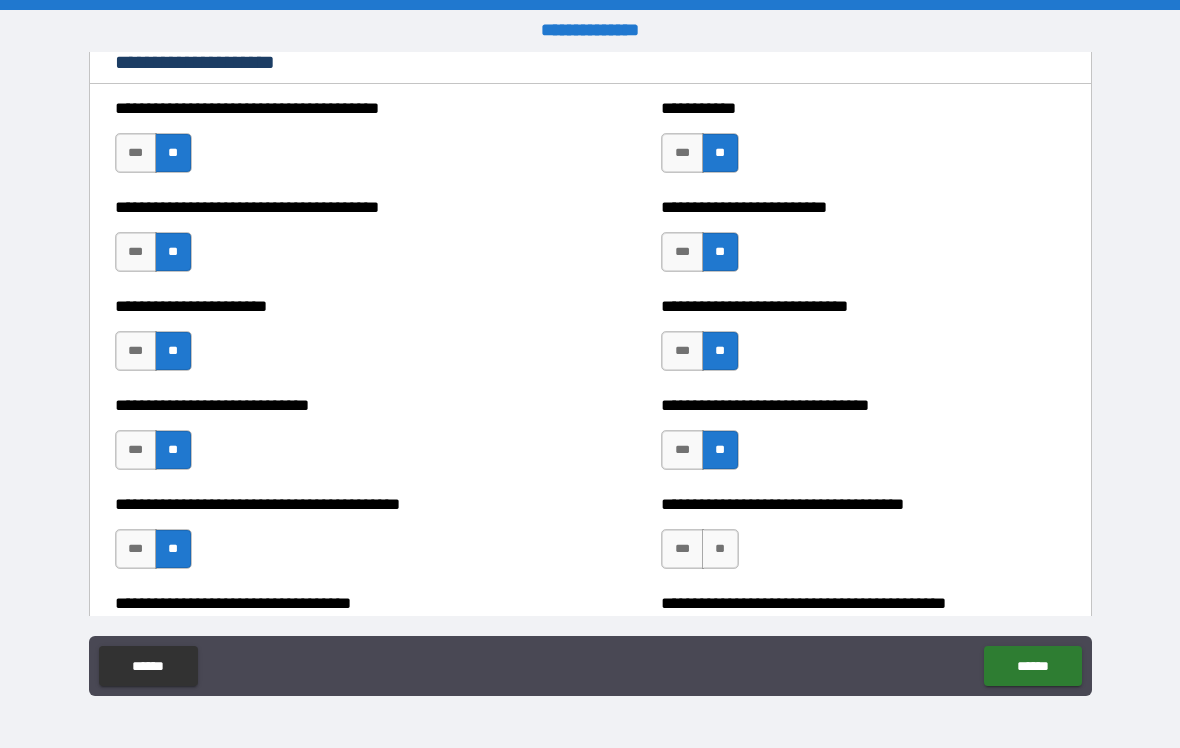 click on "**" at bounding box center (720, 549) 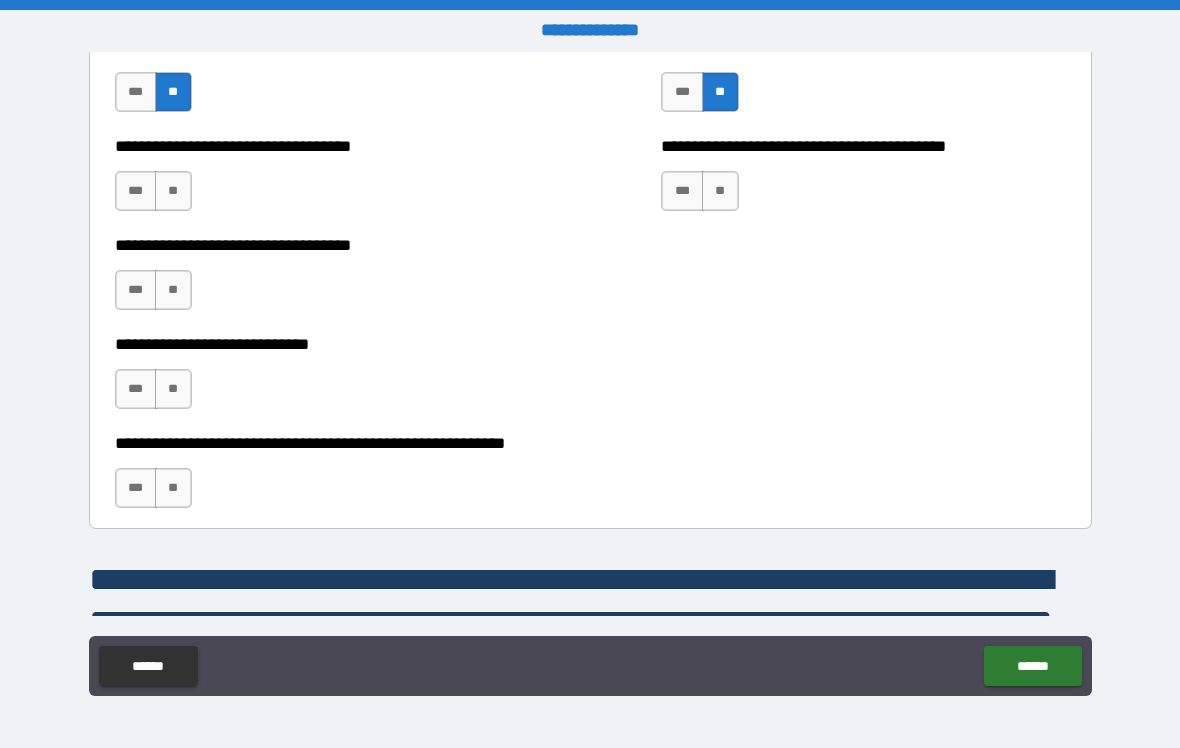 scroll, scrollTop: 6210, scrollLeft: 0, axis: vertical 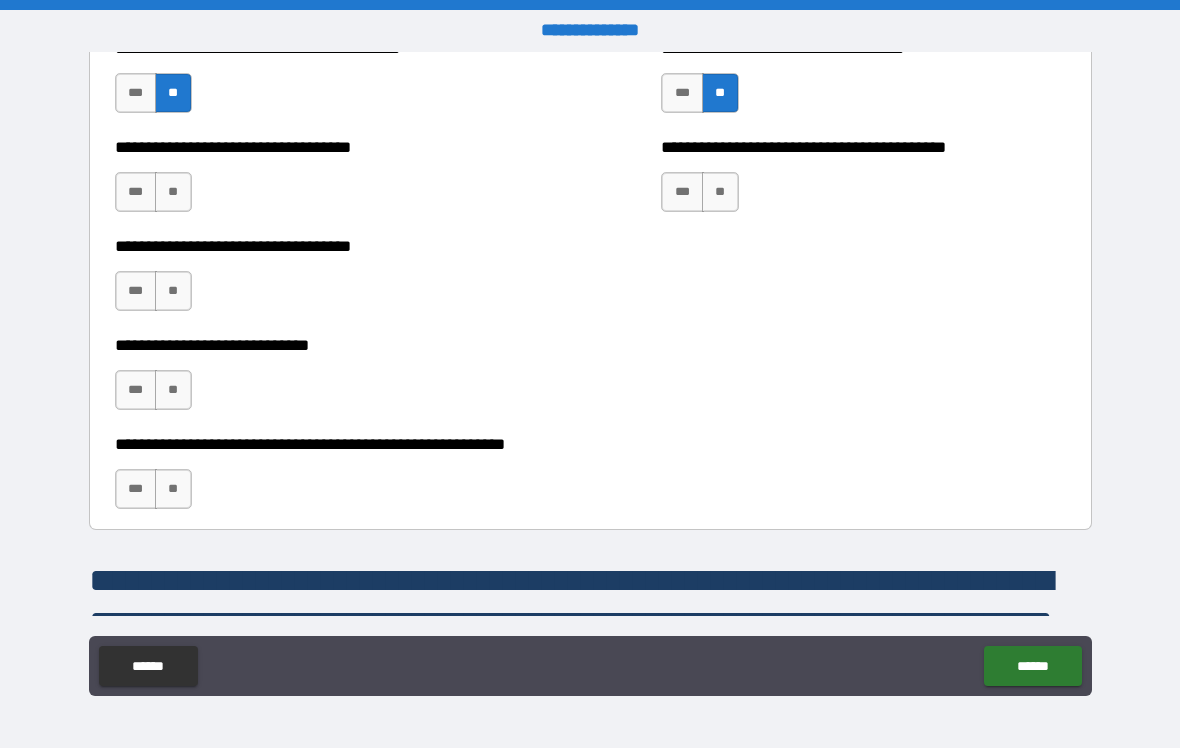 click on "**" at bounding box center [720, 192] 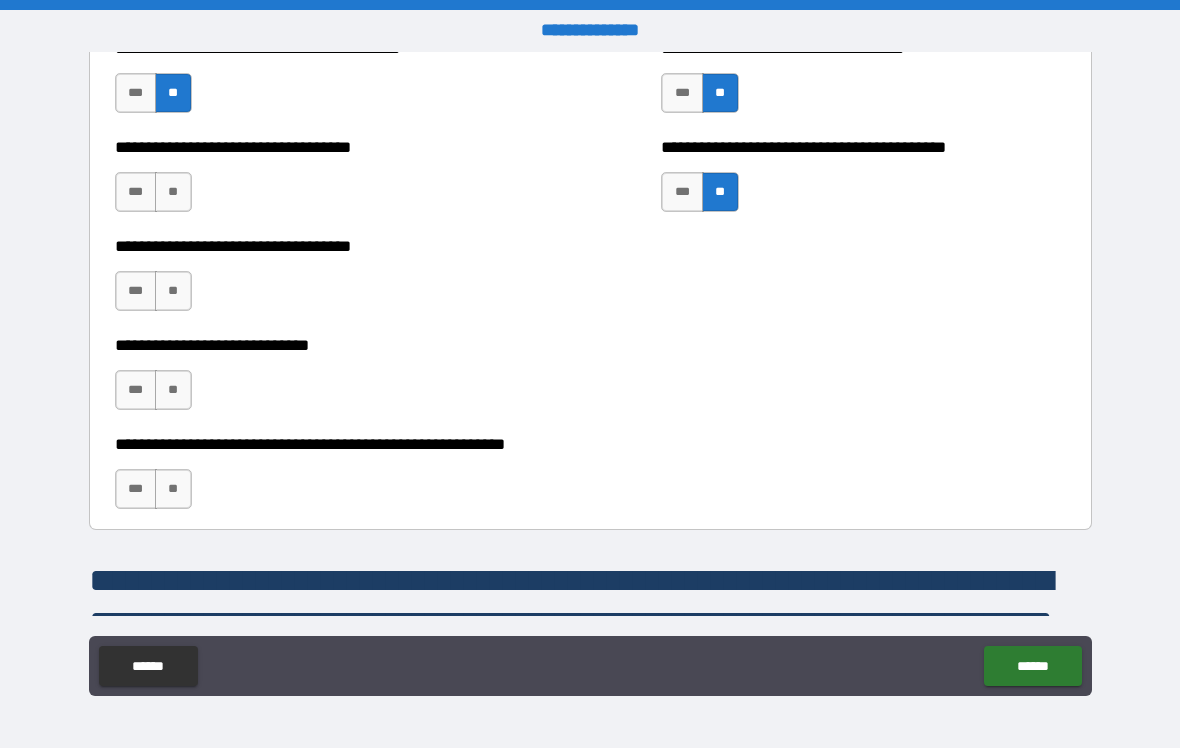 click on "**" at bounding box center [173, 192] 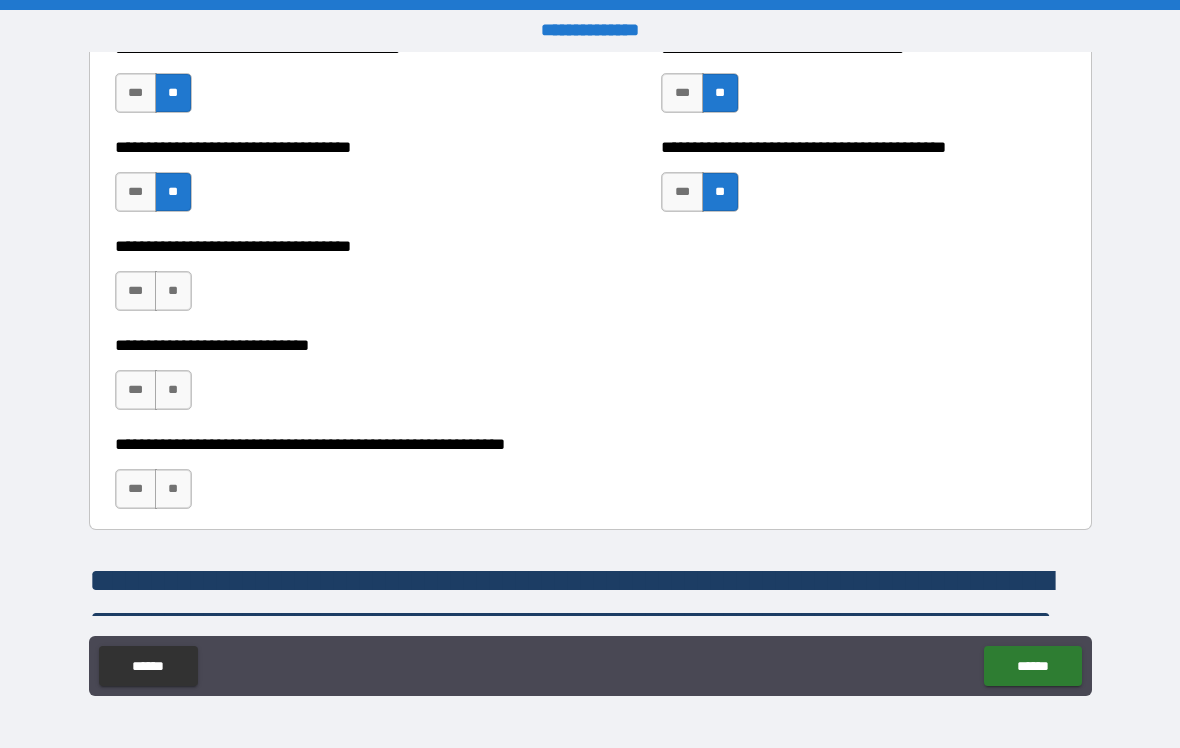 click on "**" at bounding box center [173, 291] 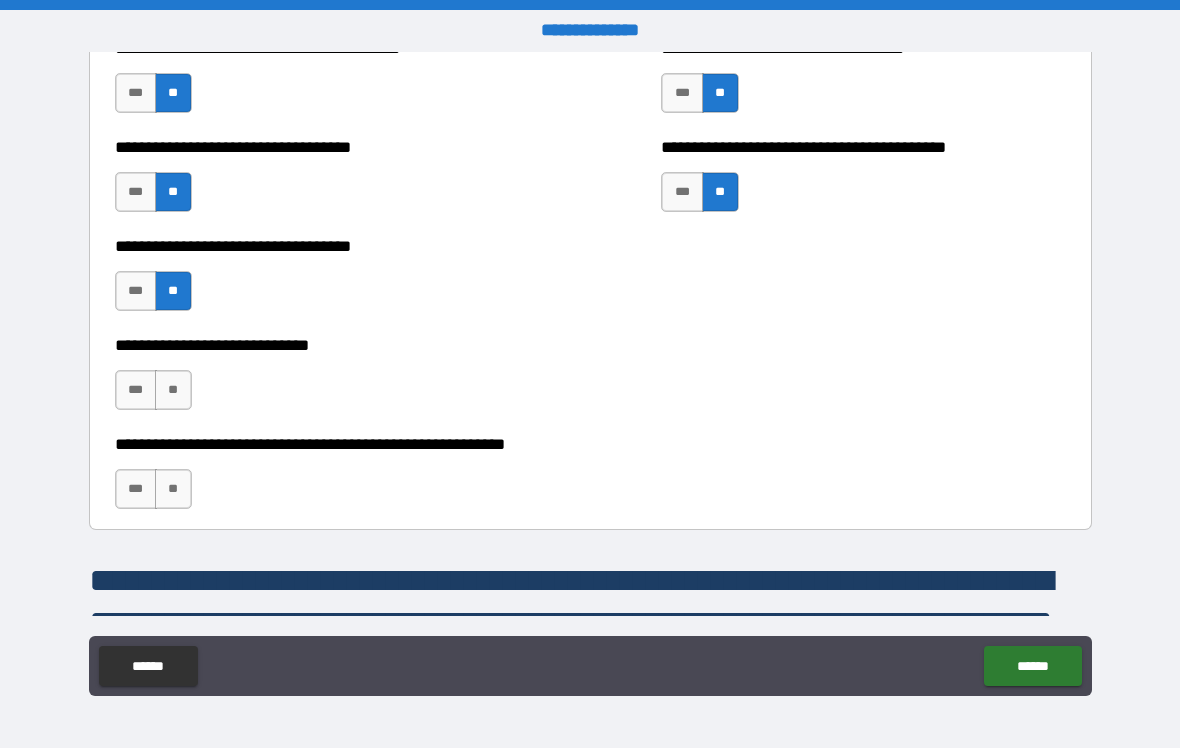 click on "**" at bounding box center [173, 390] 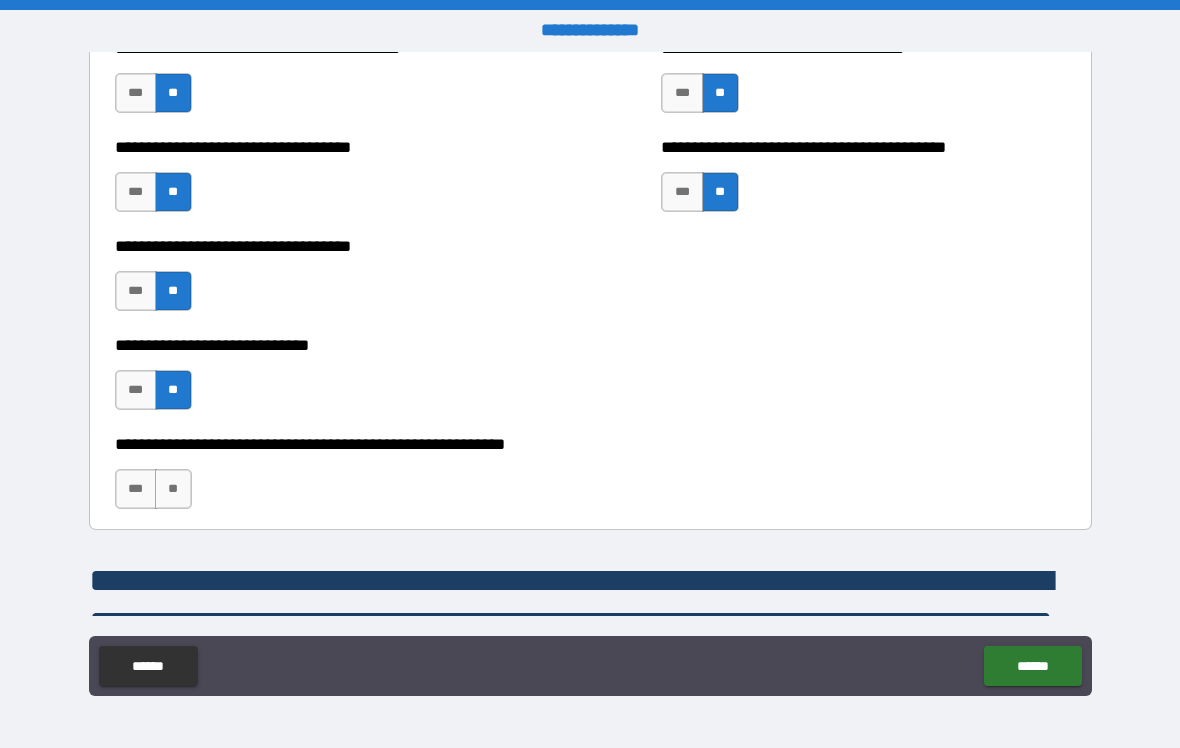 click on "***" at bounding box center [136, 291] 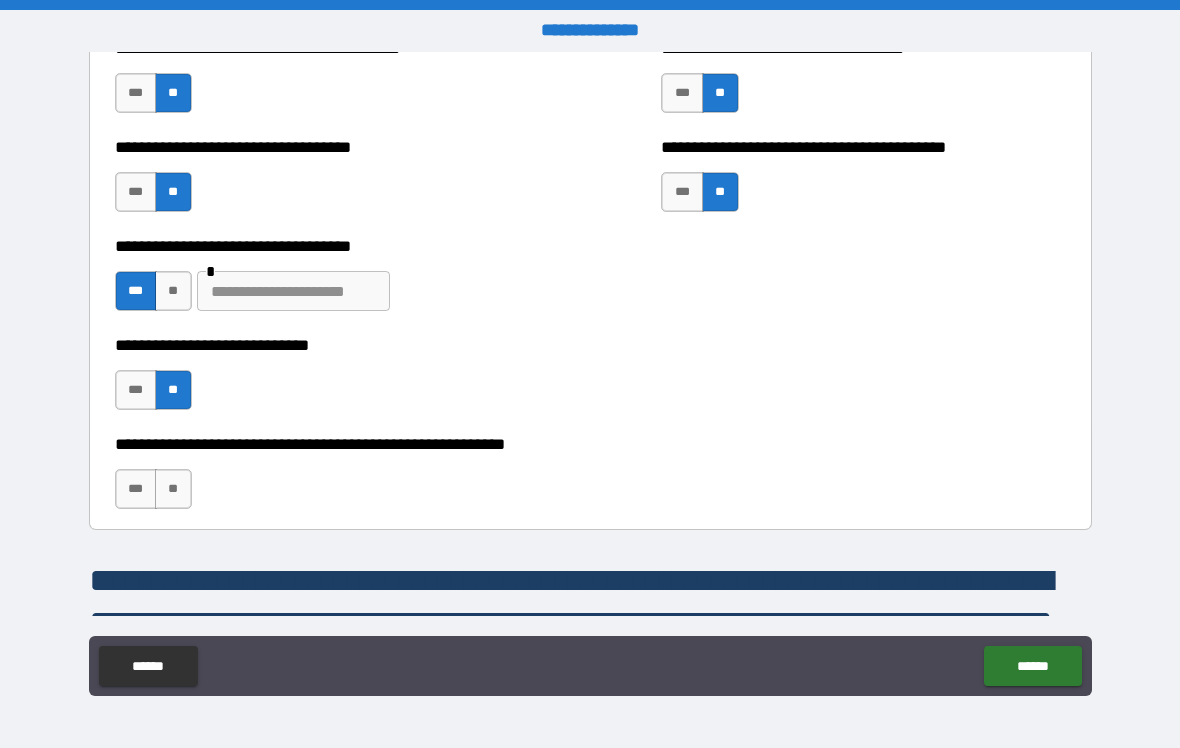 click on "**" at bounding box center [173, 489] 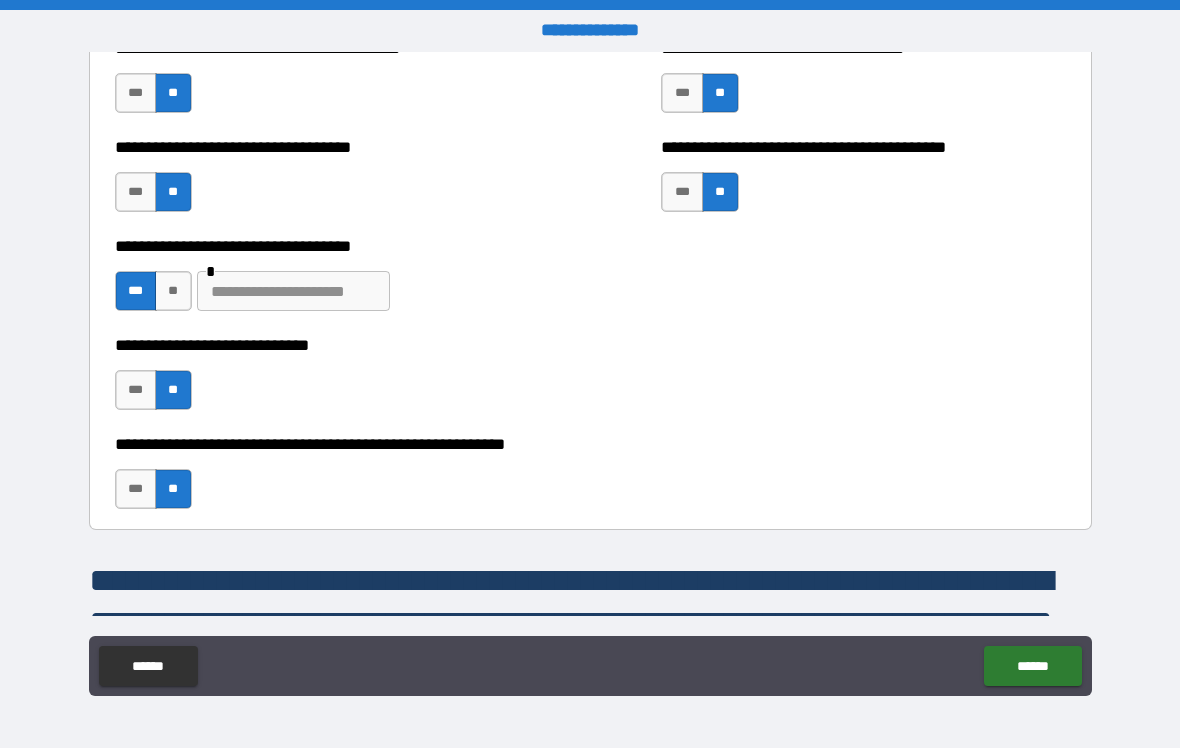 type on "*" 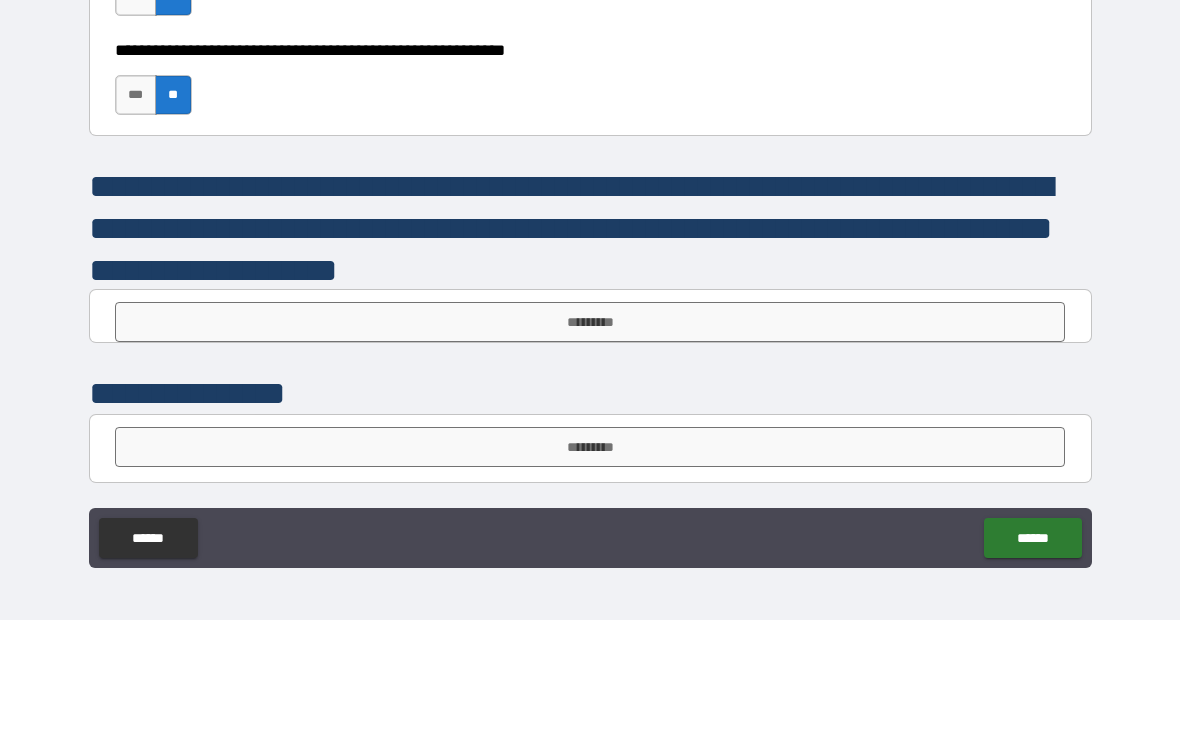 scroll, scrollTop: 6476, scrollLeft: 0, axis: vertical 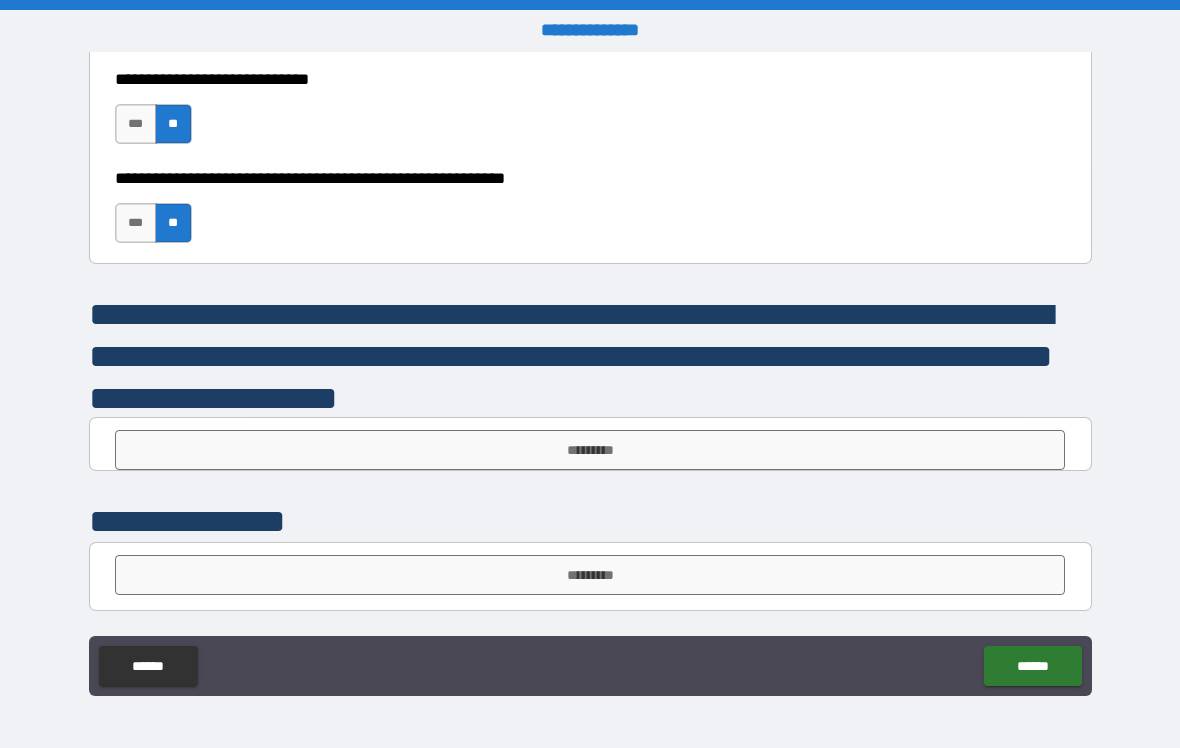 click on "*********" at bounding box center (590, 450) 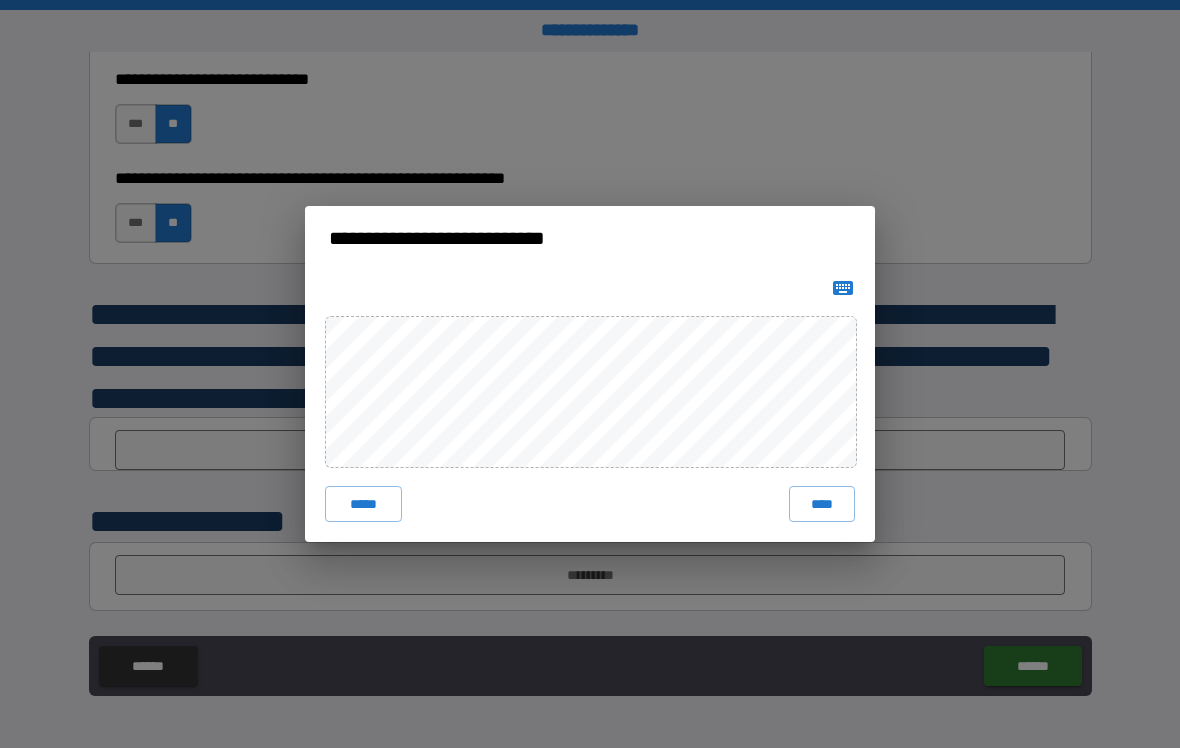 click on "****" at bounding box center [822, 504] 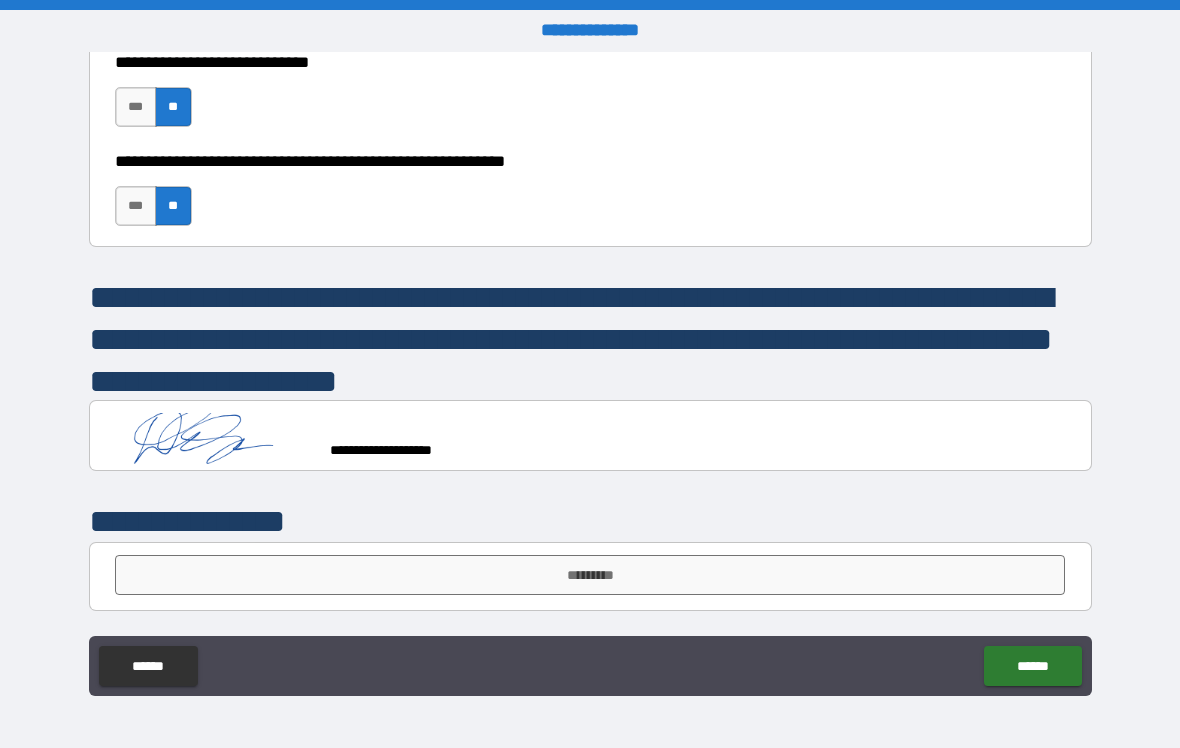 scroll, scrollTop: 6493, scrollLeft: 0, axis: vertical 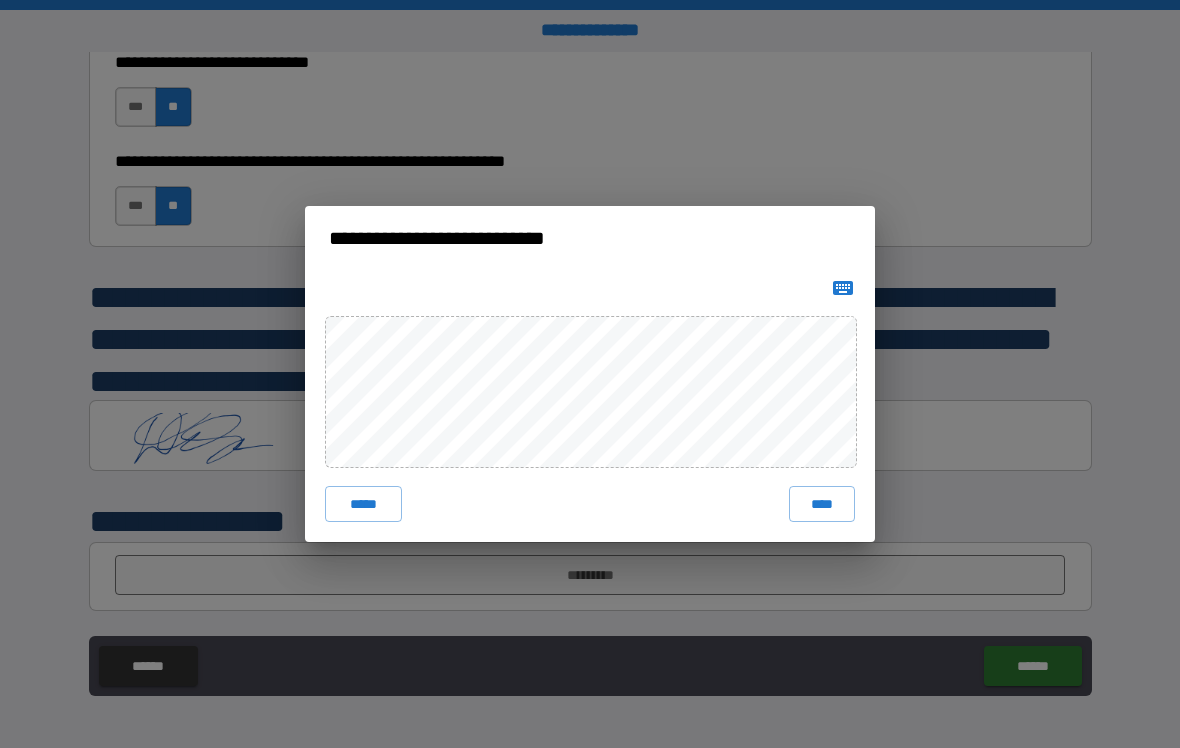 click on "****" at bounding box center (822, 504) 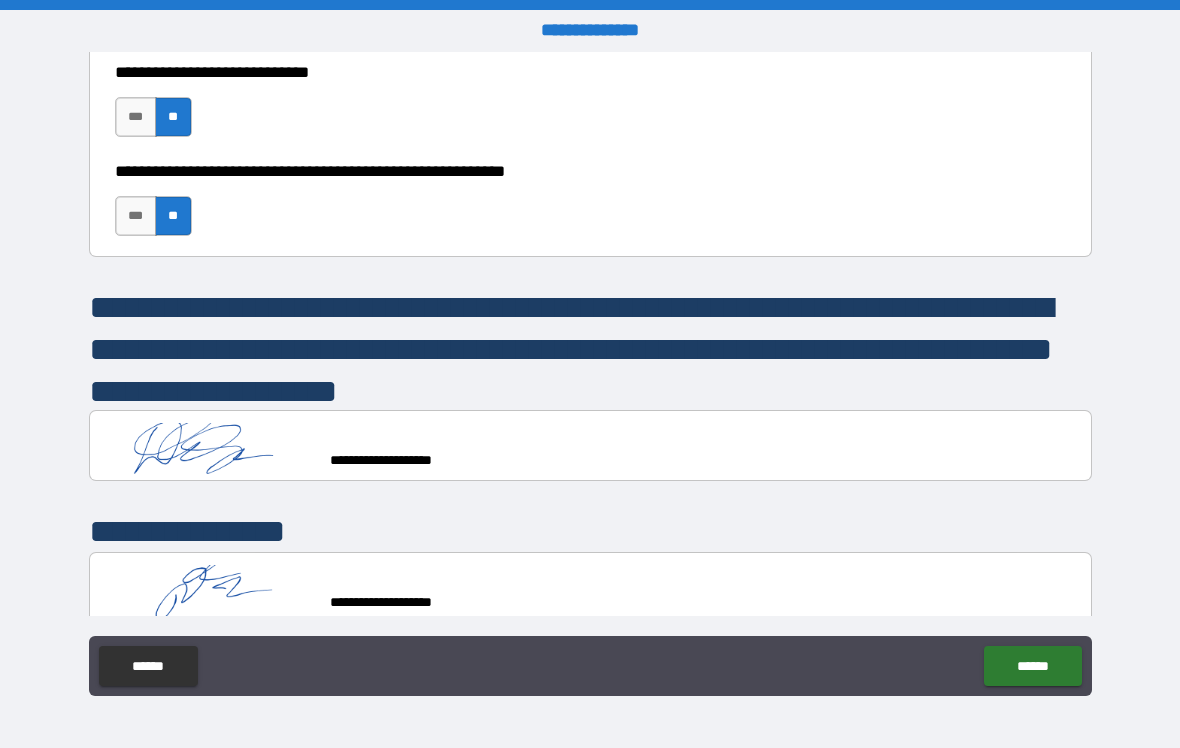 type on "*" 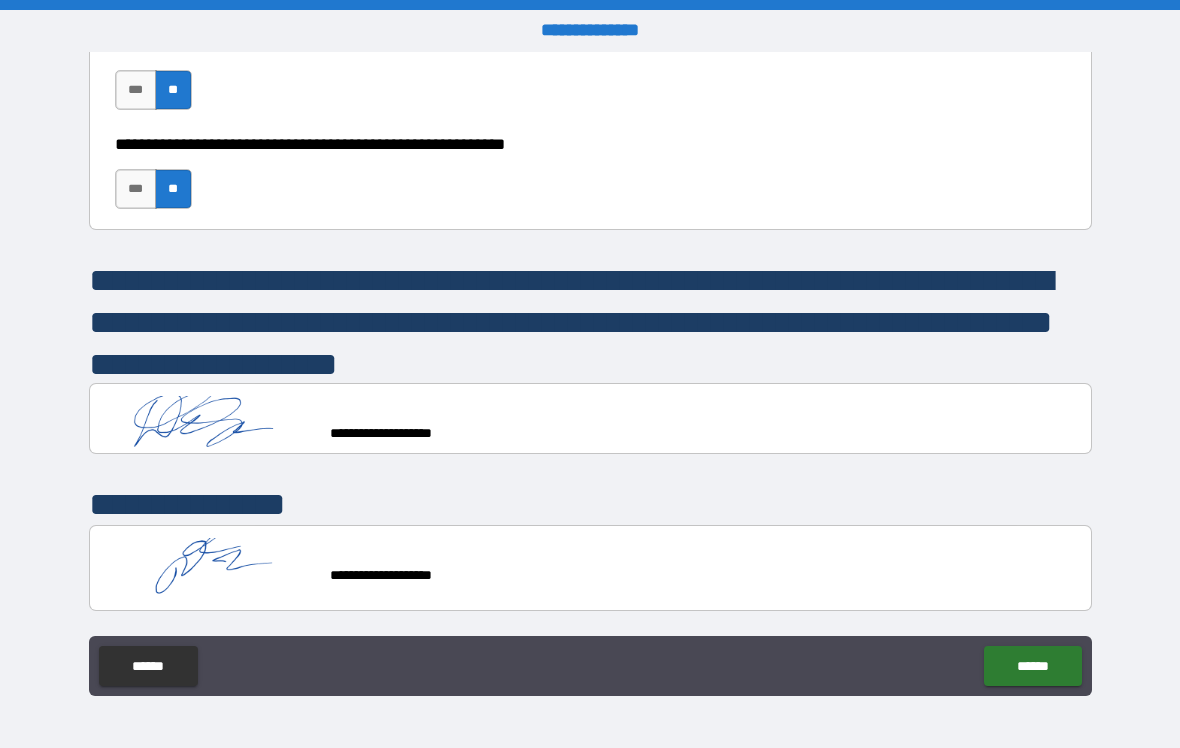 scroll, scrollTop: 6510, scrollLeft: 0, axis: vertical 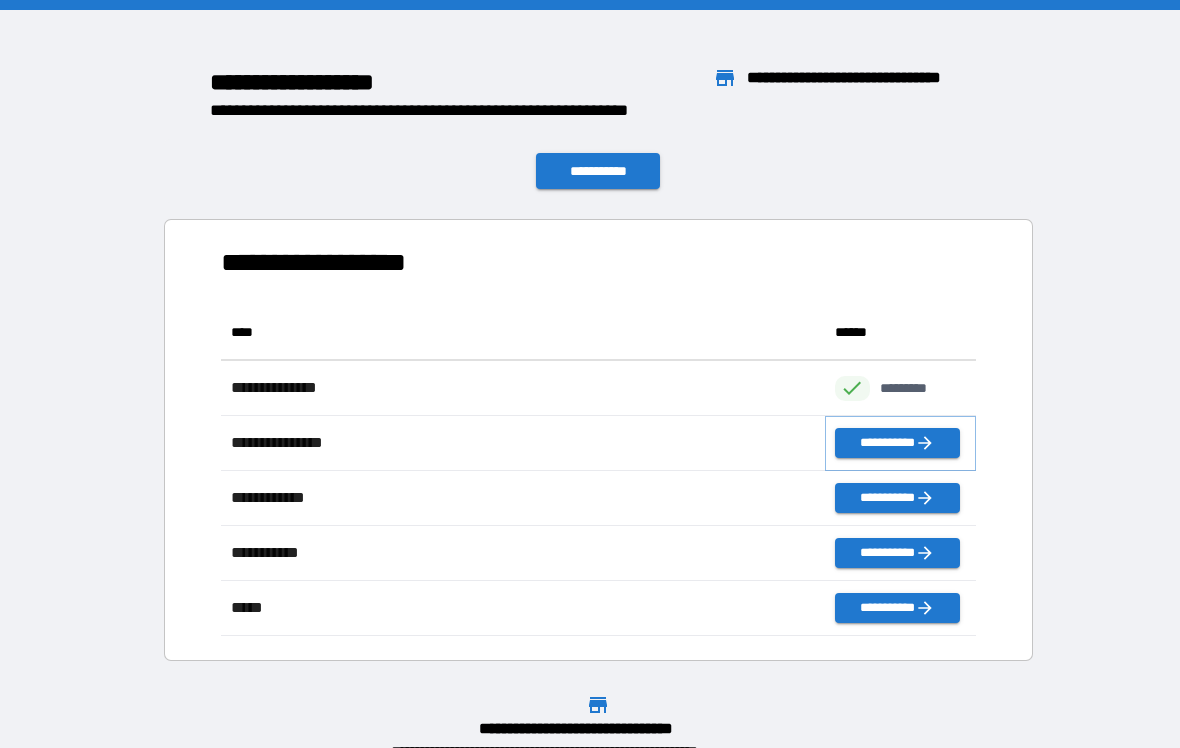 click on "**********" at bounding box center [897, 443] 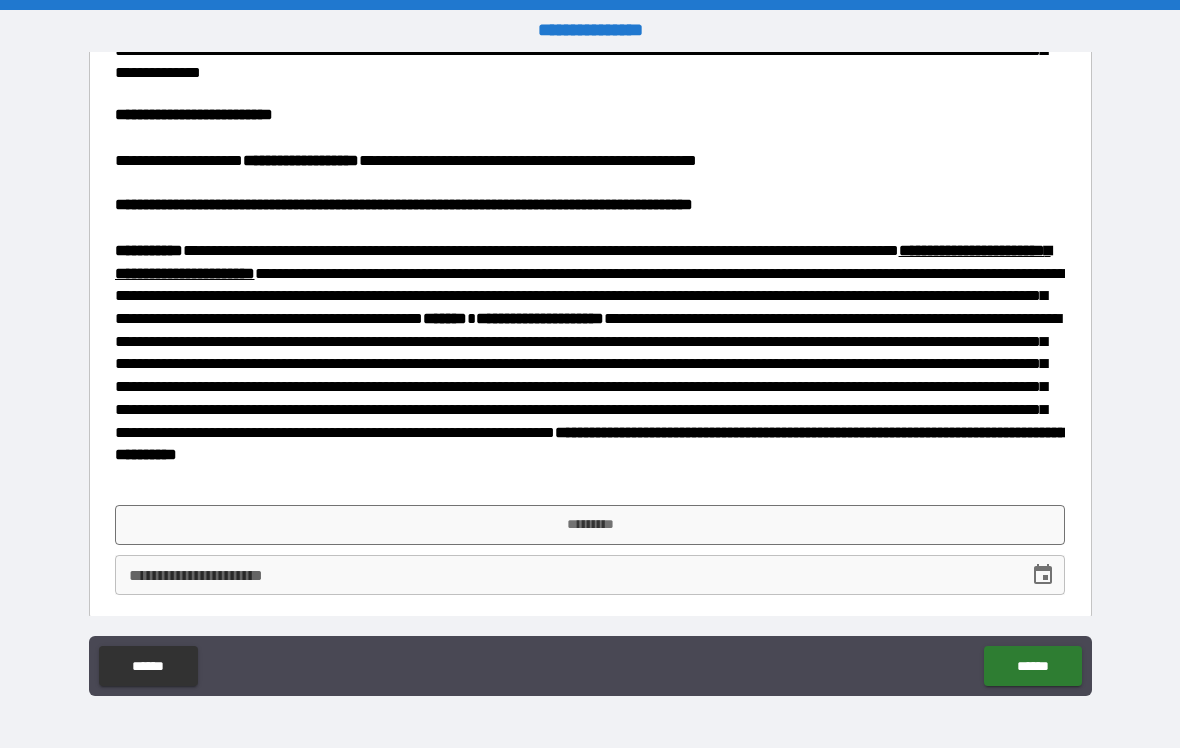 scroll, scrollTop: 819, scrollLeft: 0, axis: vertical 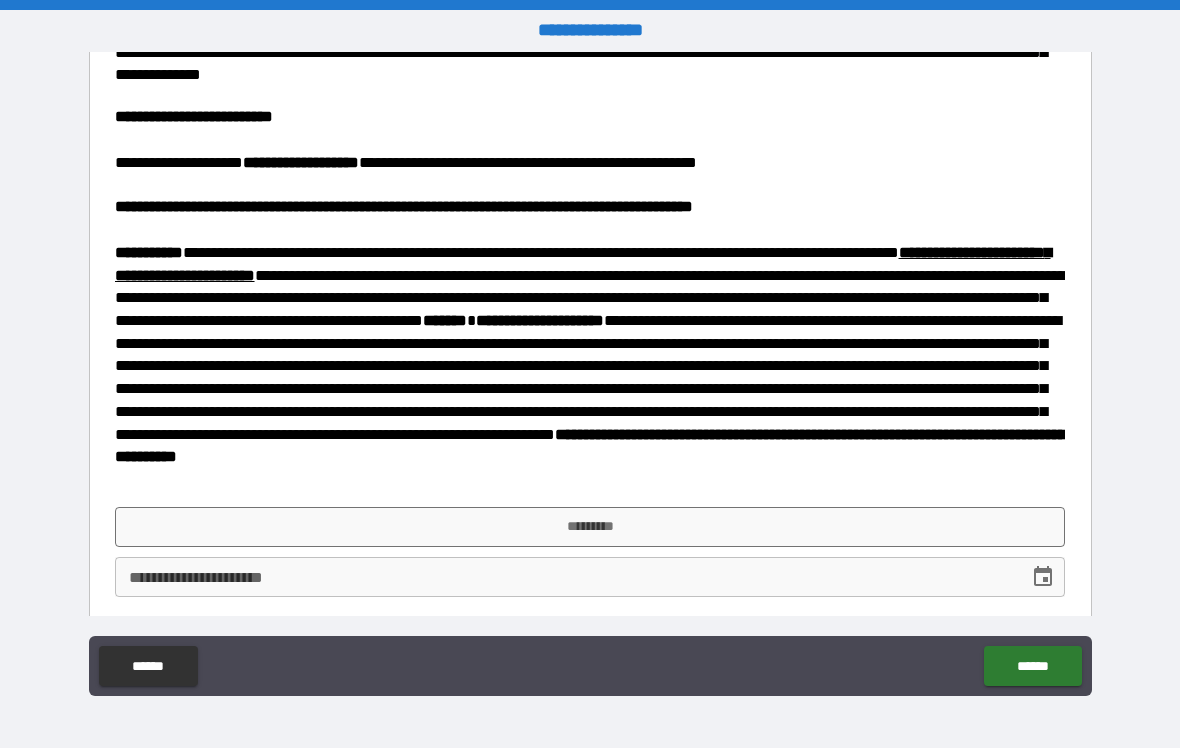 click on "*********" at bounding box center [590, 527] 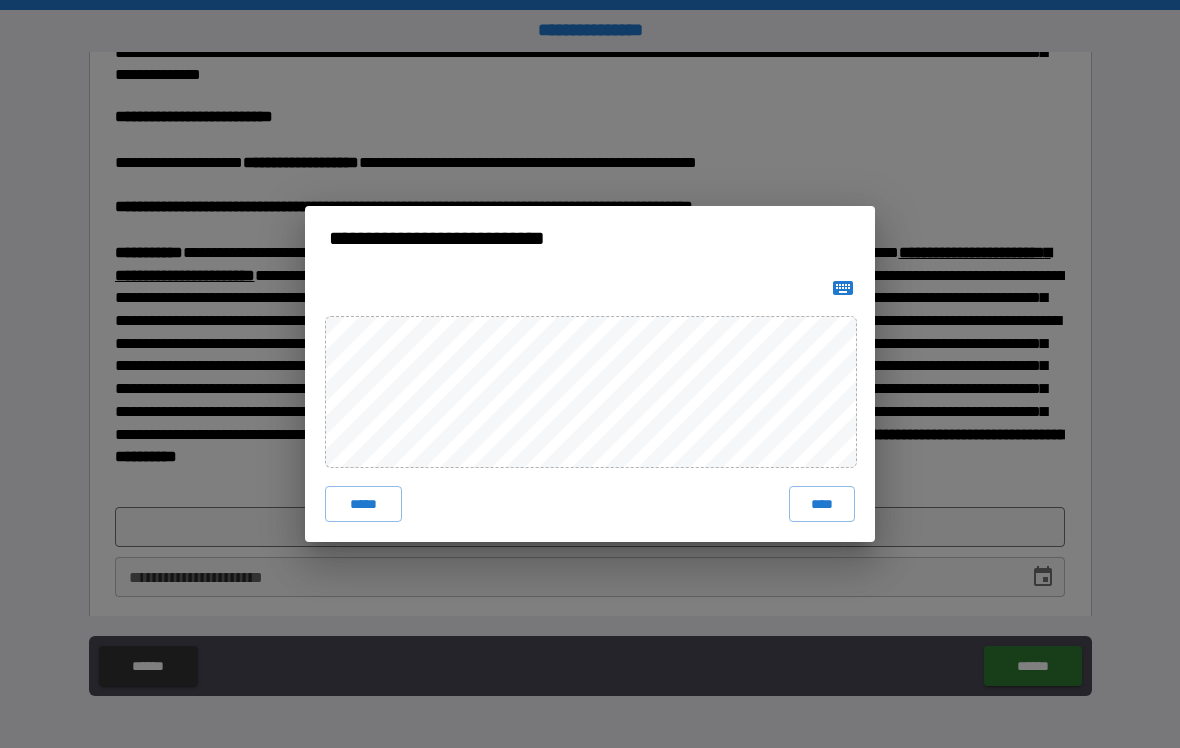 click on "****" at bounding box center (822, 504) 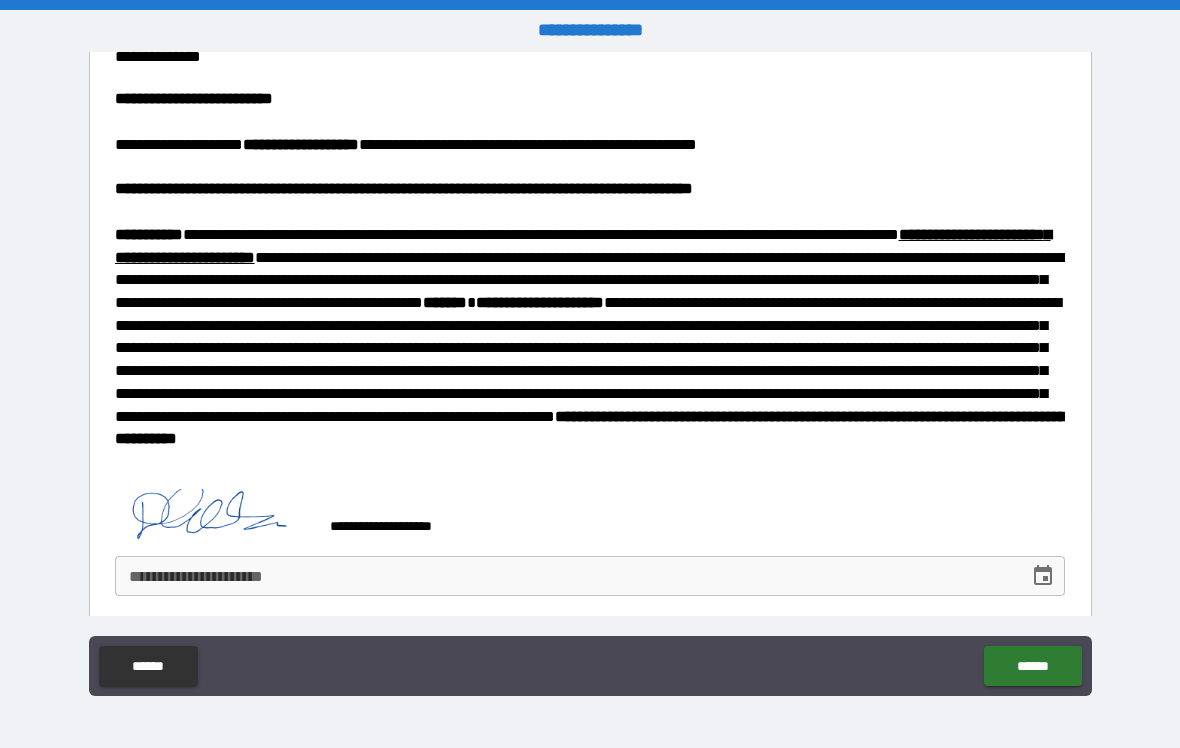 scroll, scrollTop: 836, scrollLeft: 0, axis: vertical 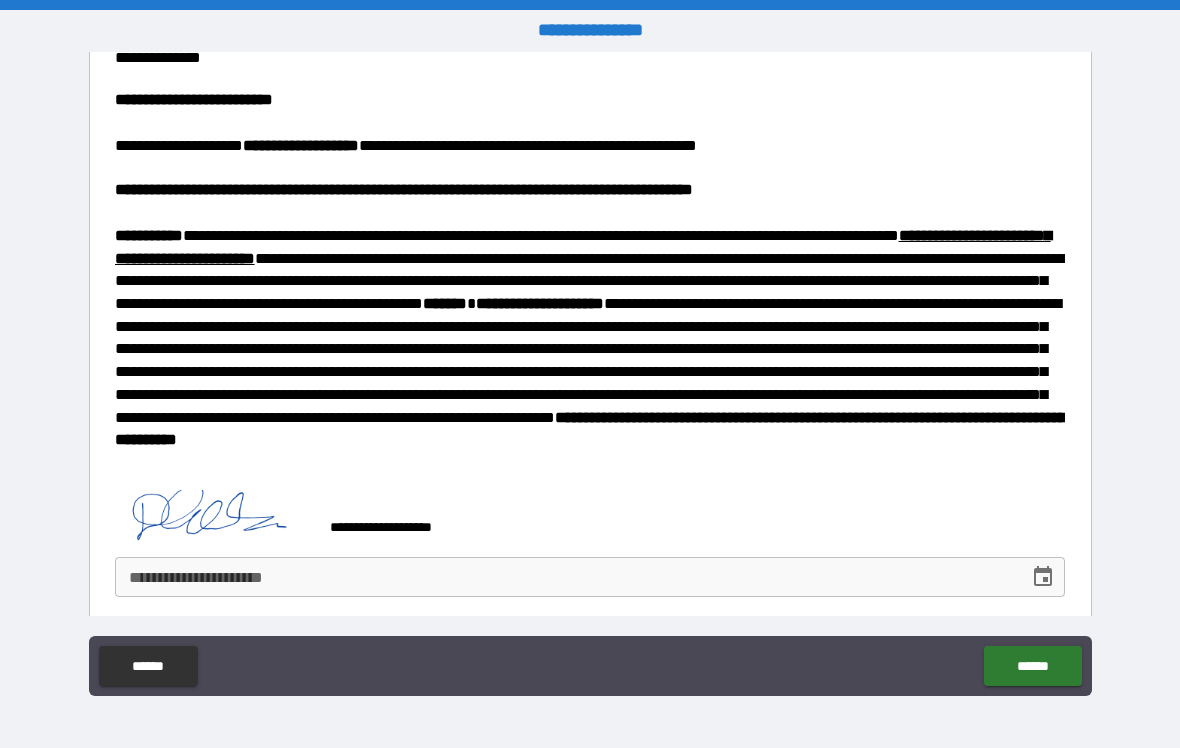 click on "**********" at bounding box center (565, 577) 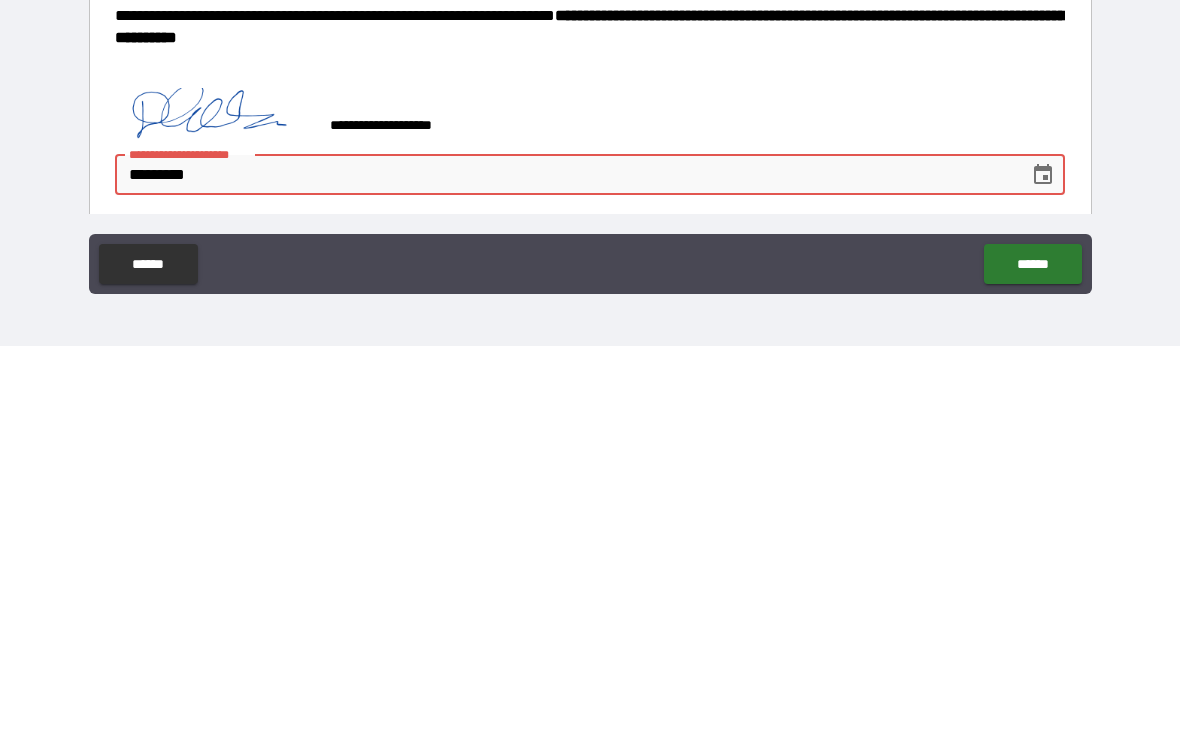 type on "**********" 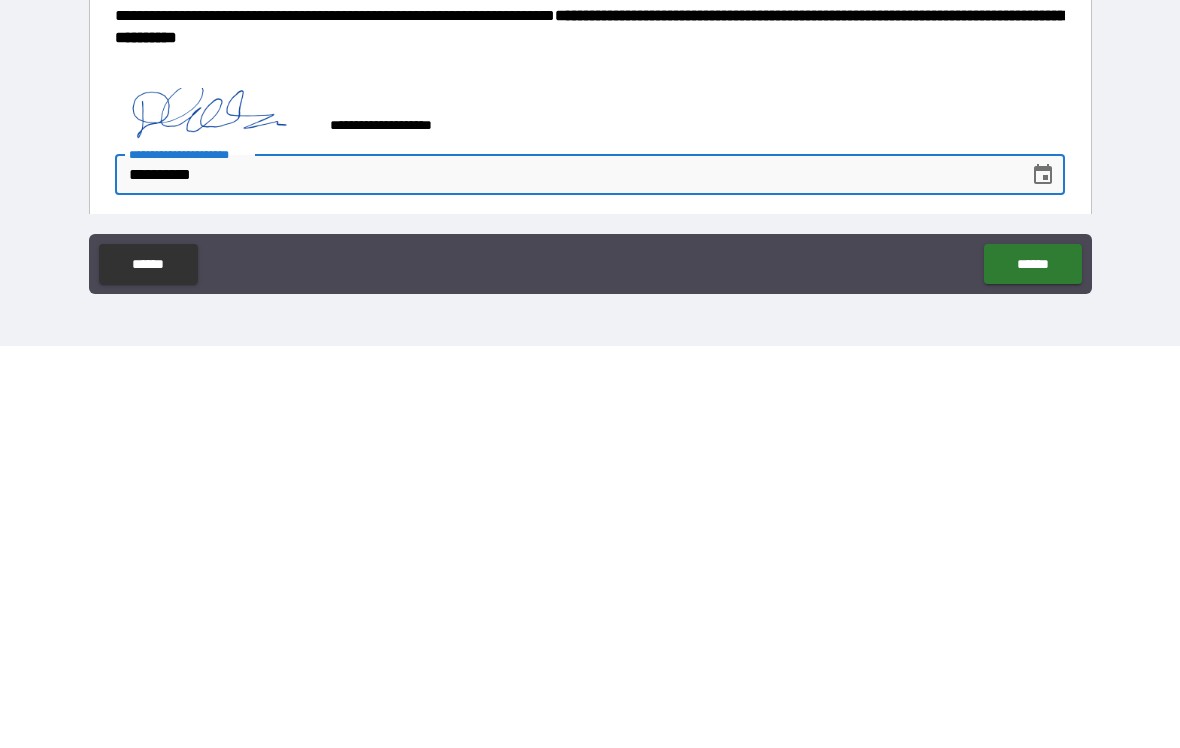 click on "******" at bounding box center [1032, 666] 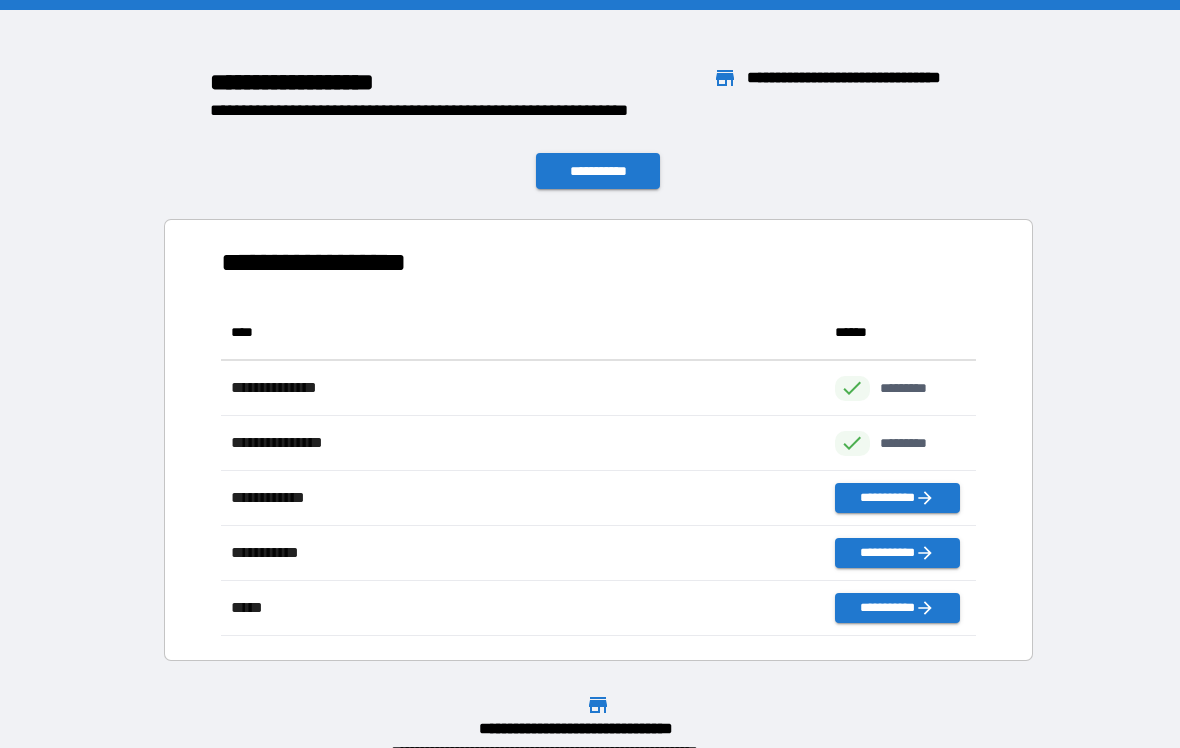 scroll, scrollTop: 331, scrollLeft: 755, axis: both 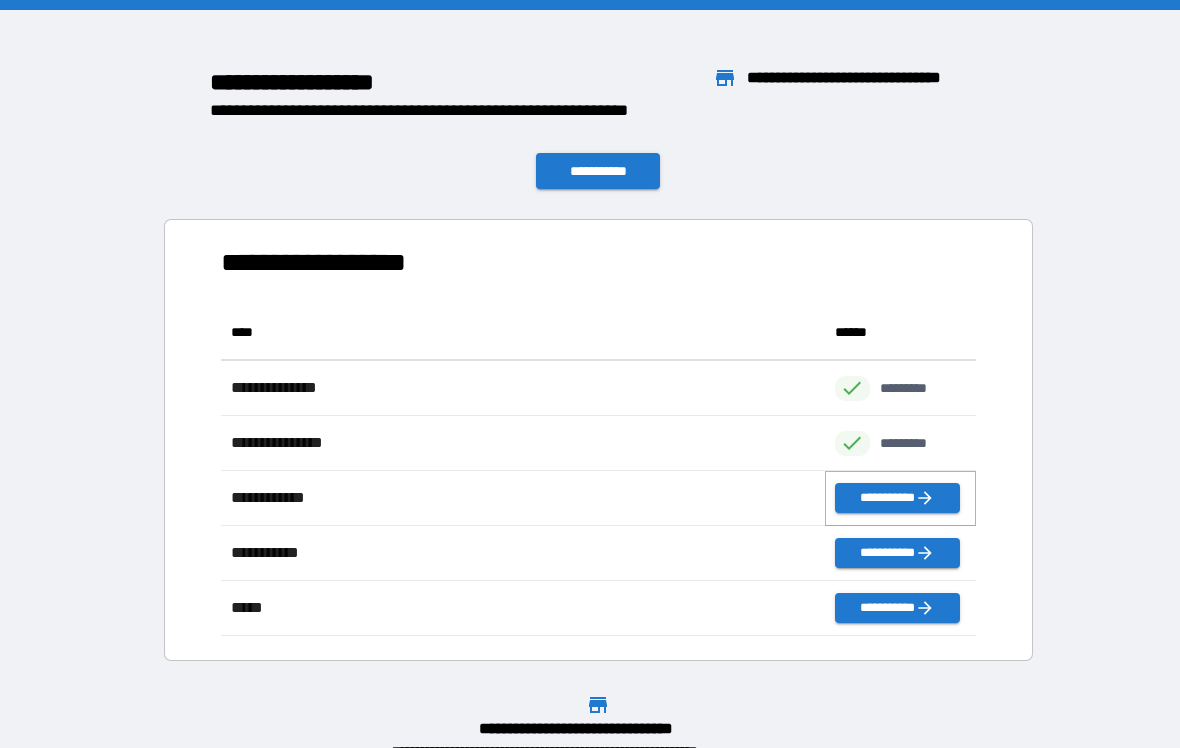 click on "**********" at bounding box center [897, 498] 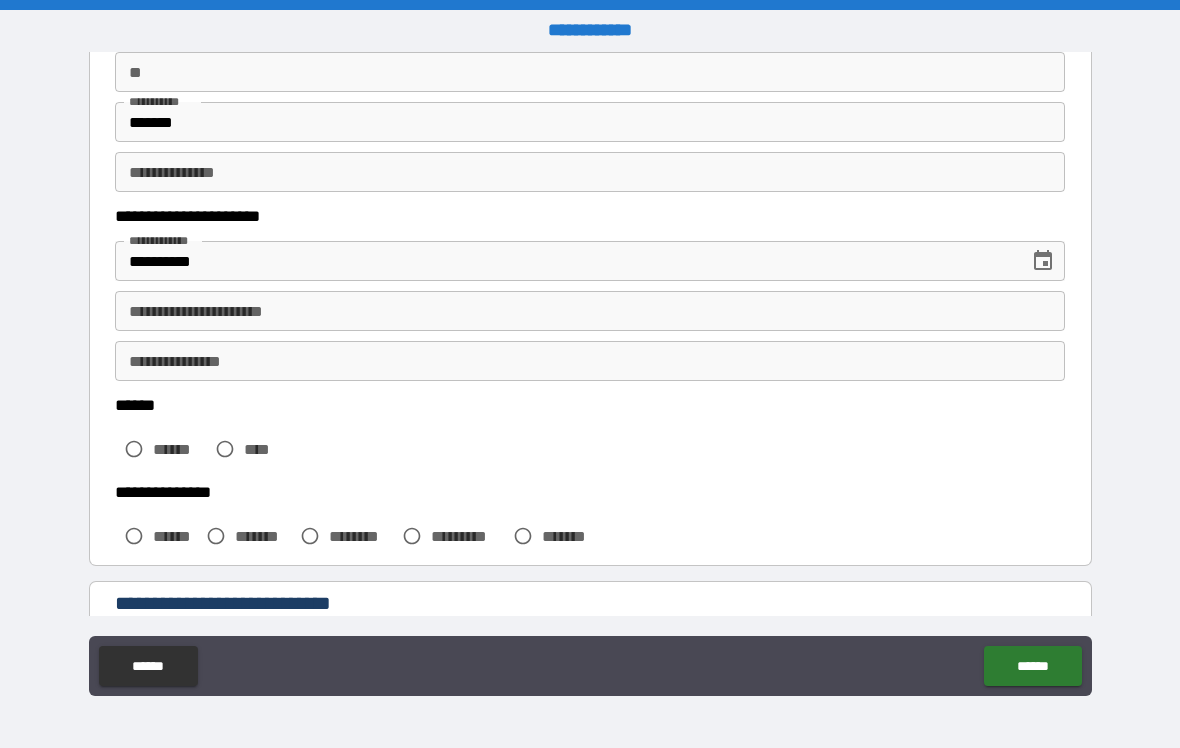 scroll, scrollTop: 204, scrollLeft: 0, axis: vertical 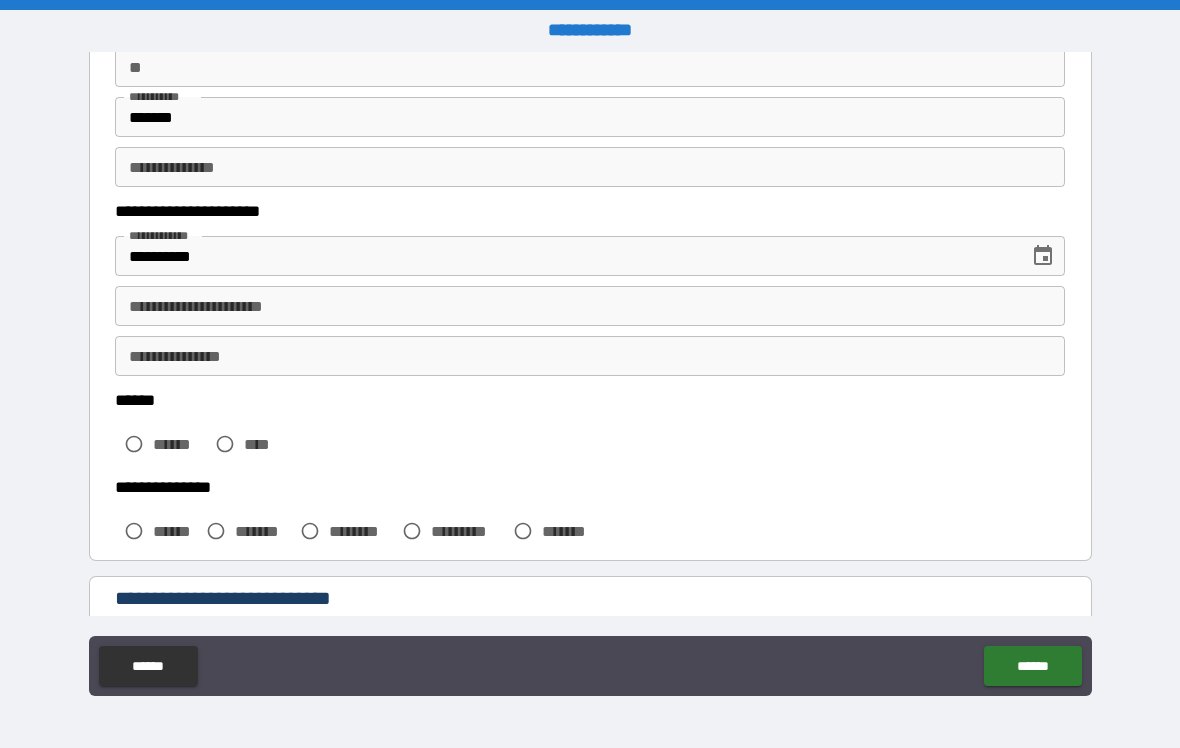 click on "******" at bounding box center (179, 444) 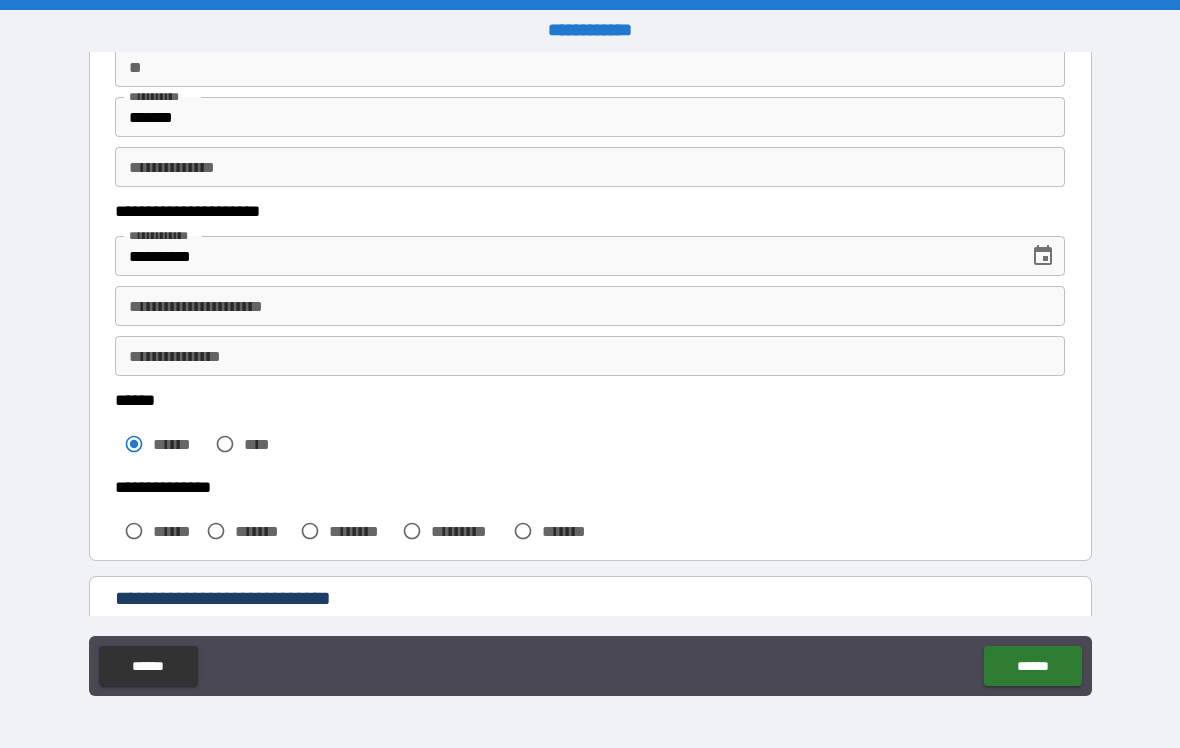 click on "****** ****** ****" at bounding box center (590, 429) 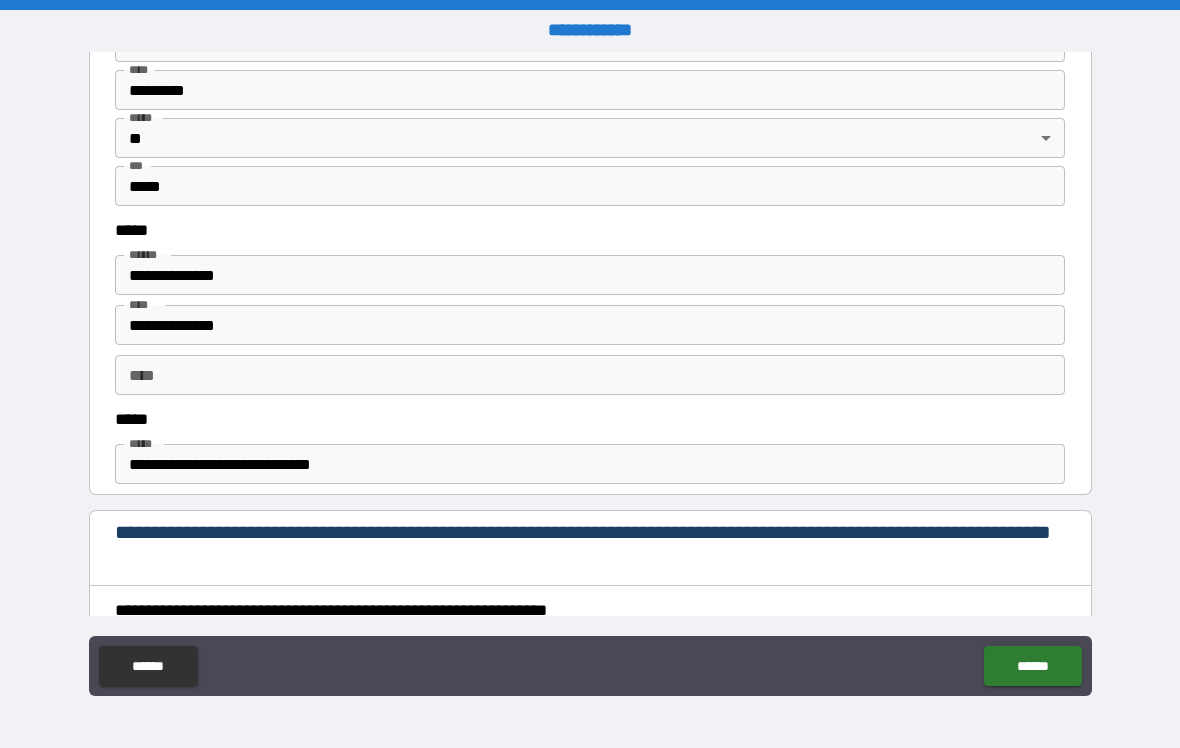 scroll, scrollTop: 901, scrollLeft: 0, axis: vertical 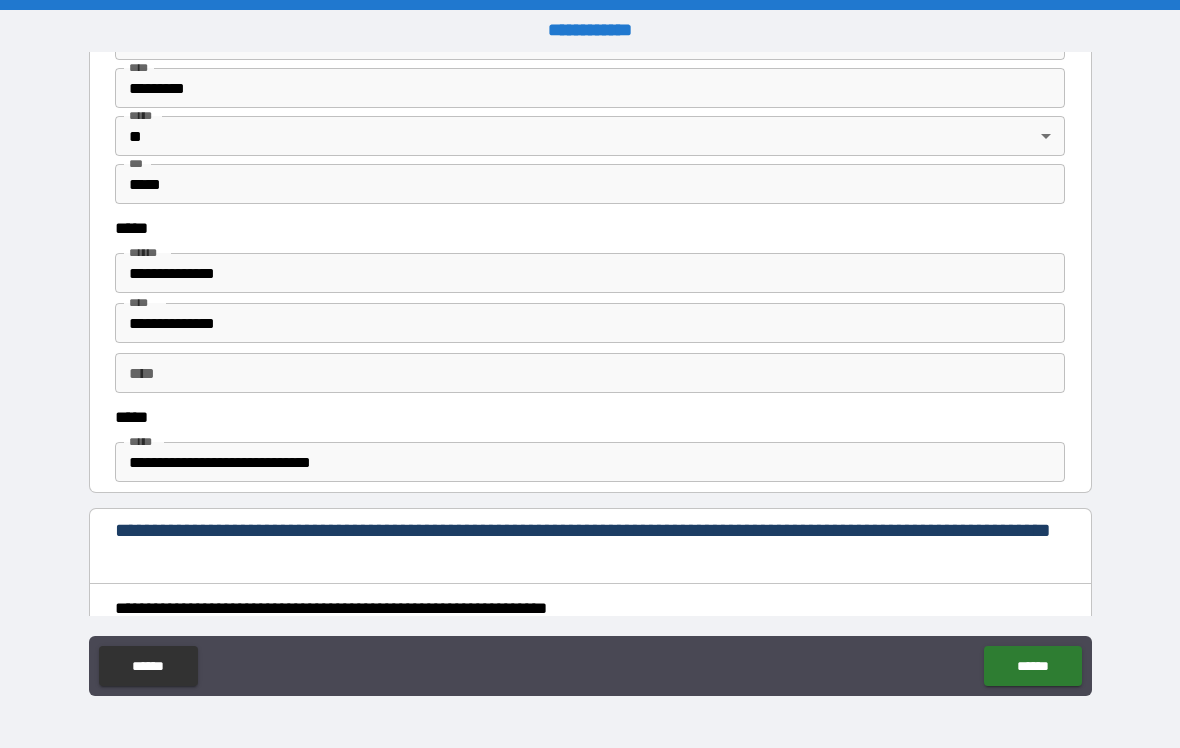 click on "**********" at bounding box center (590, 323) 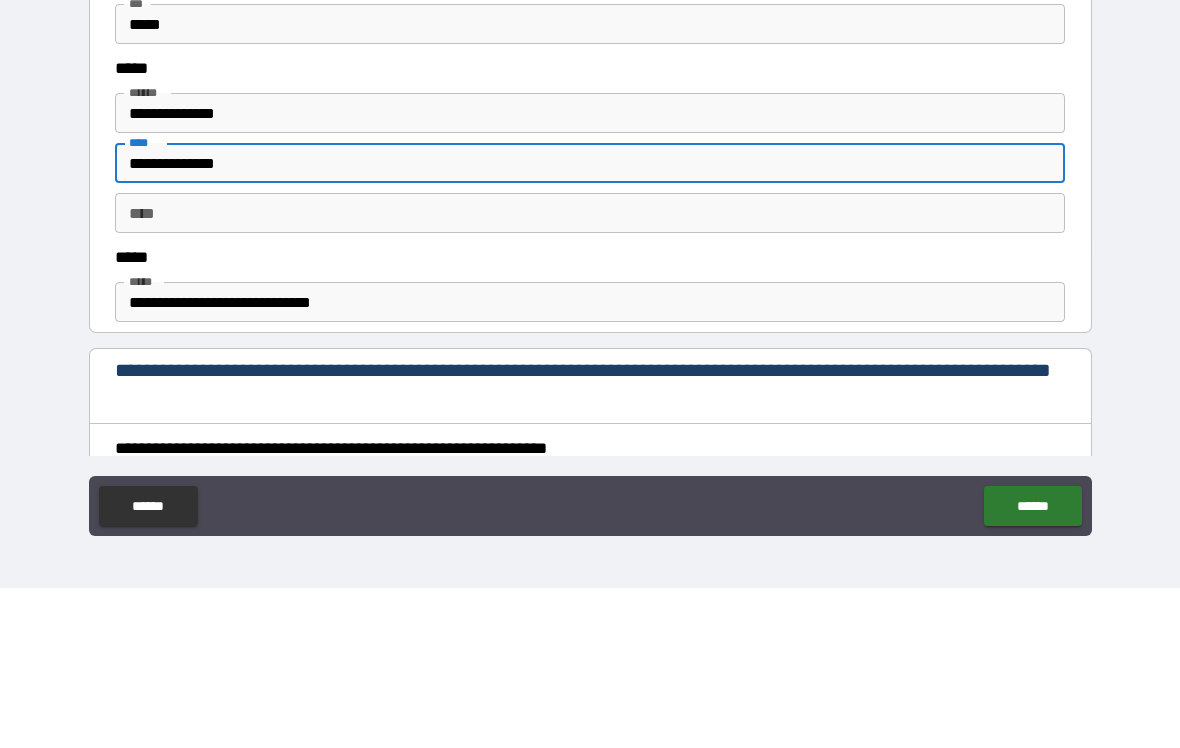 click on "**********" at bounding box center (590, 323) 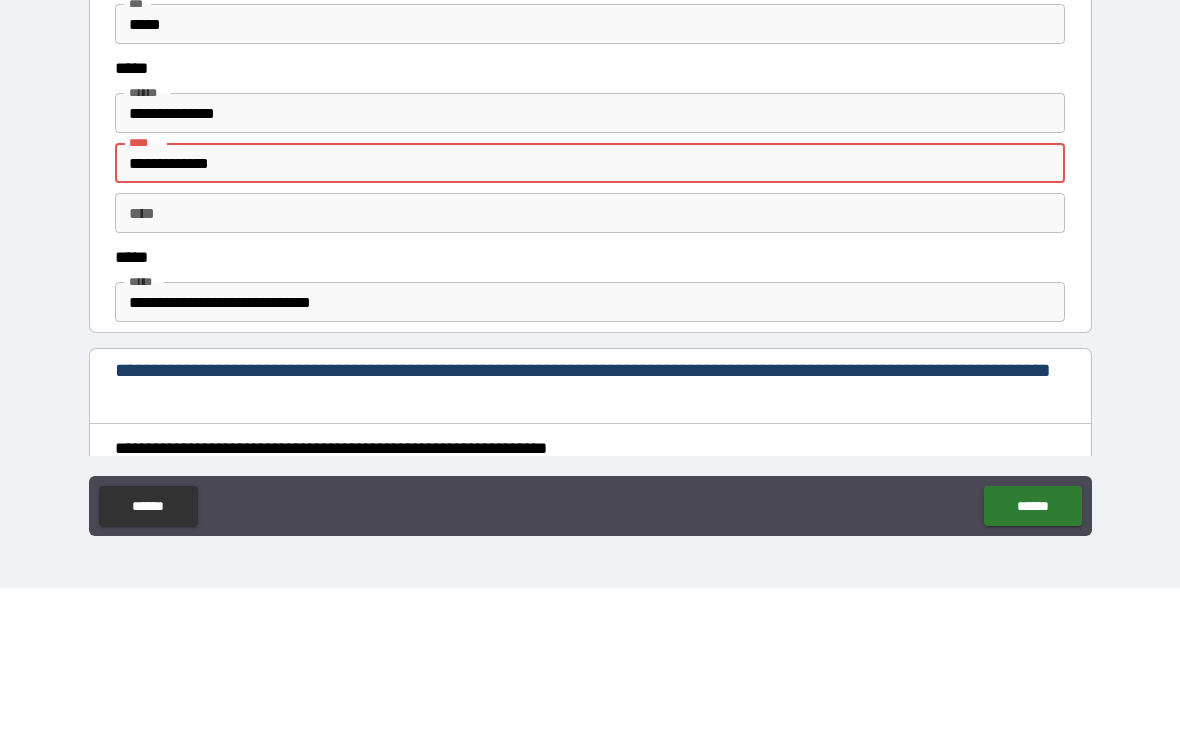 type on "**********" 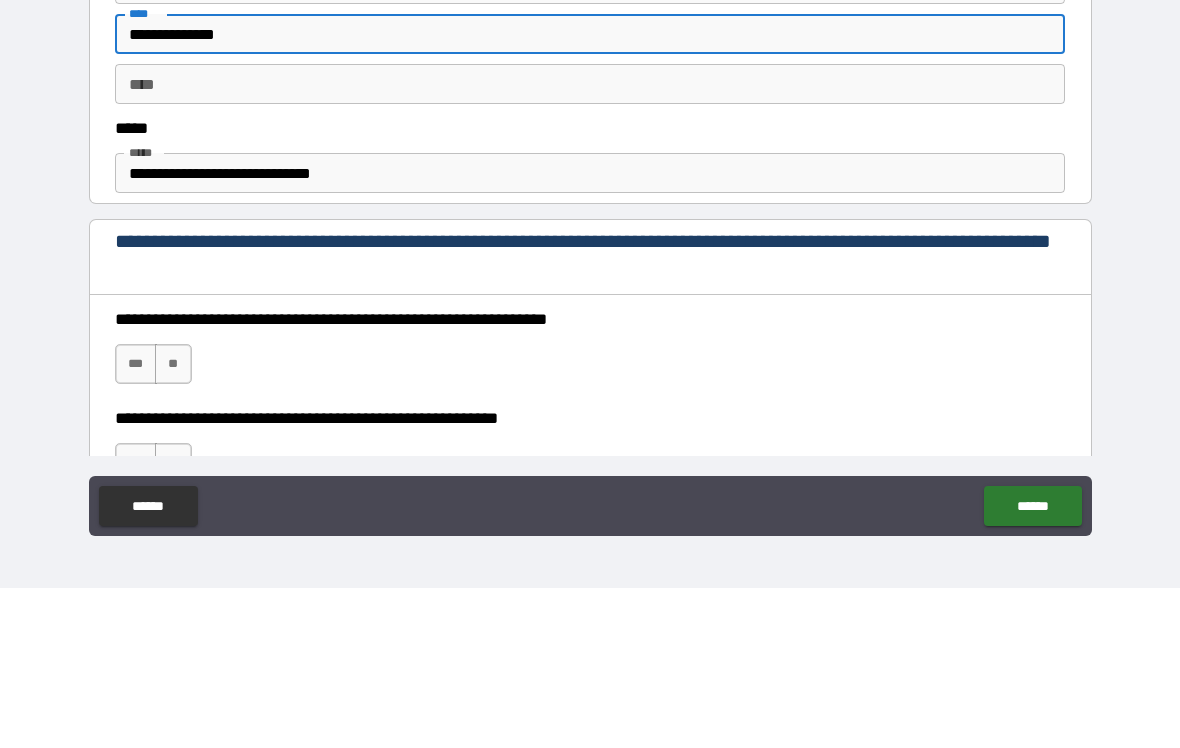 scroll, scrollTop: 1031, scrollLeft: 0, axis: vertical 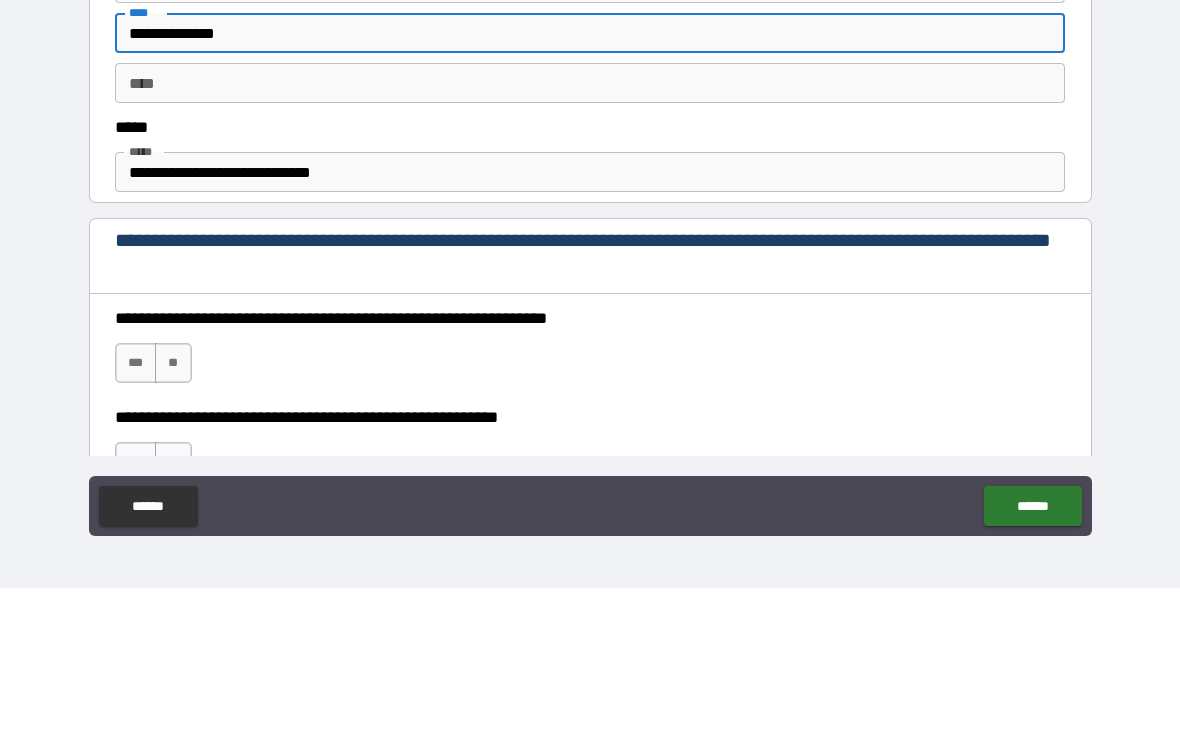 click on "**********" at bounding box center [590, 332] 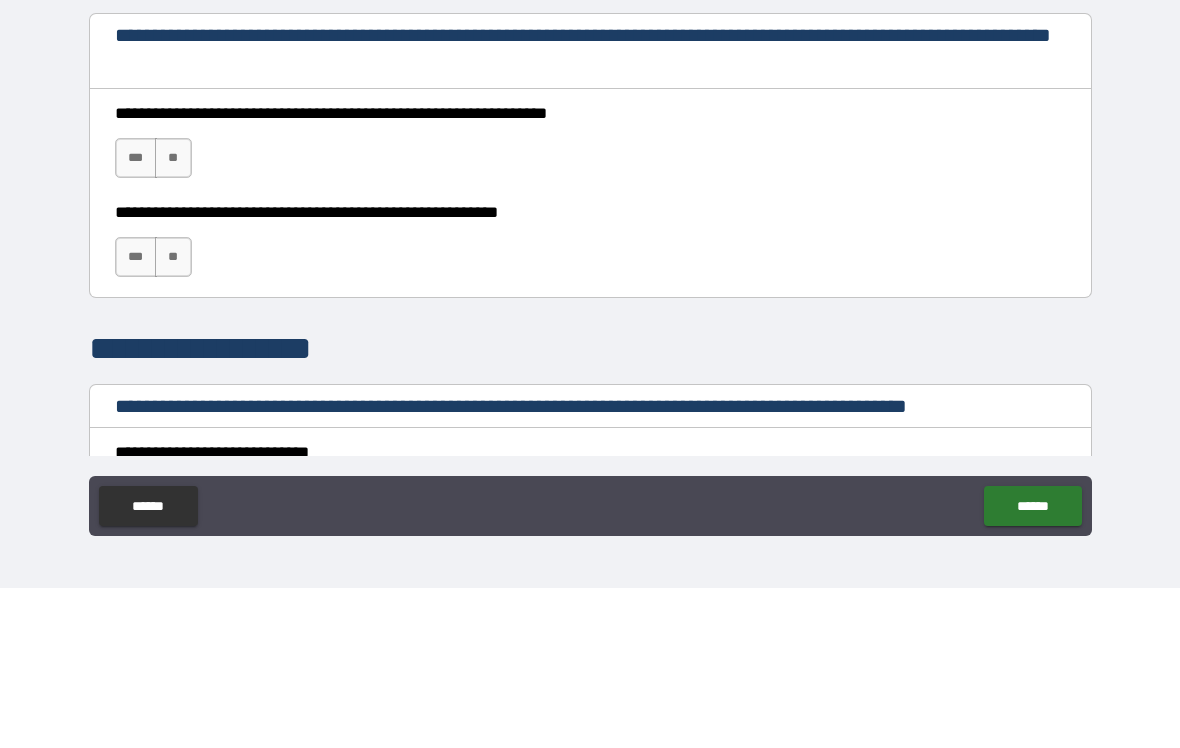 scroll, scrollTop: 1237, scrollLeft: 0, axis: vertical 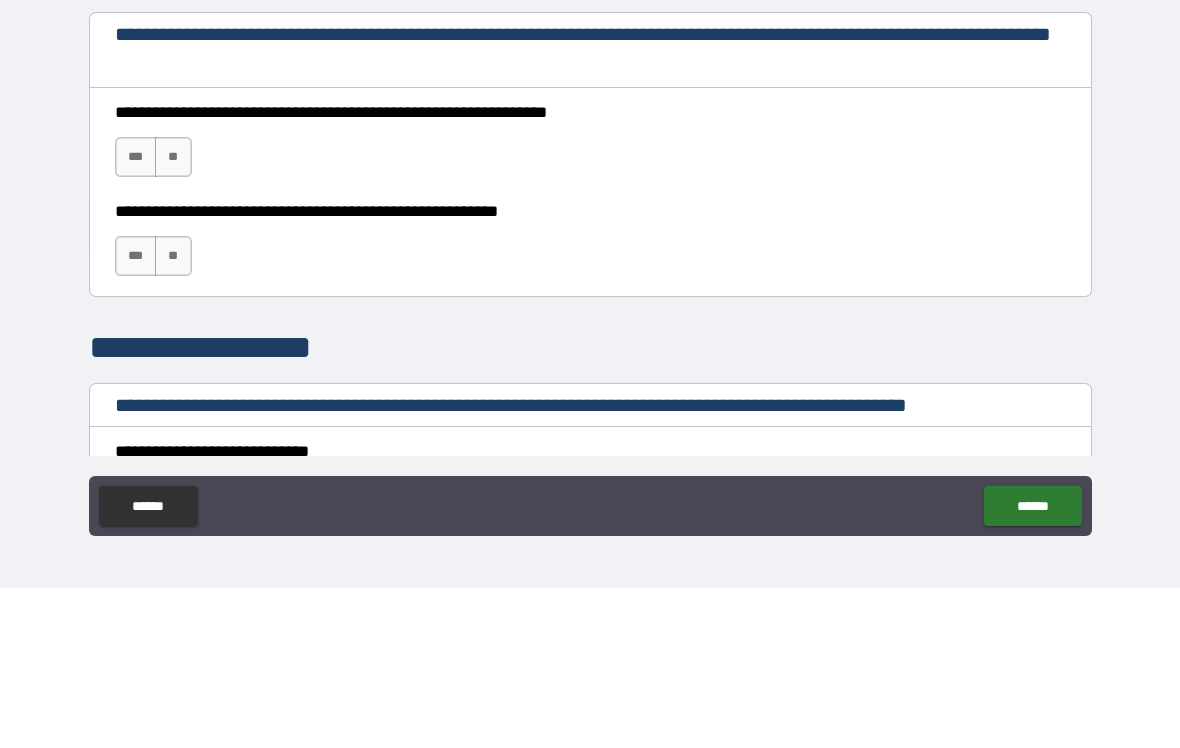 type on "**********" 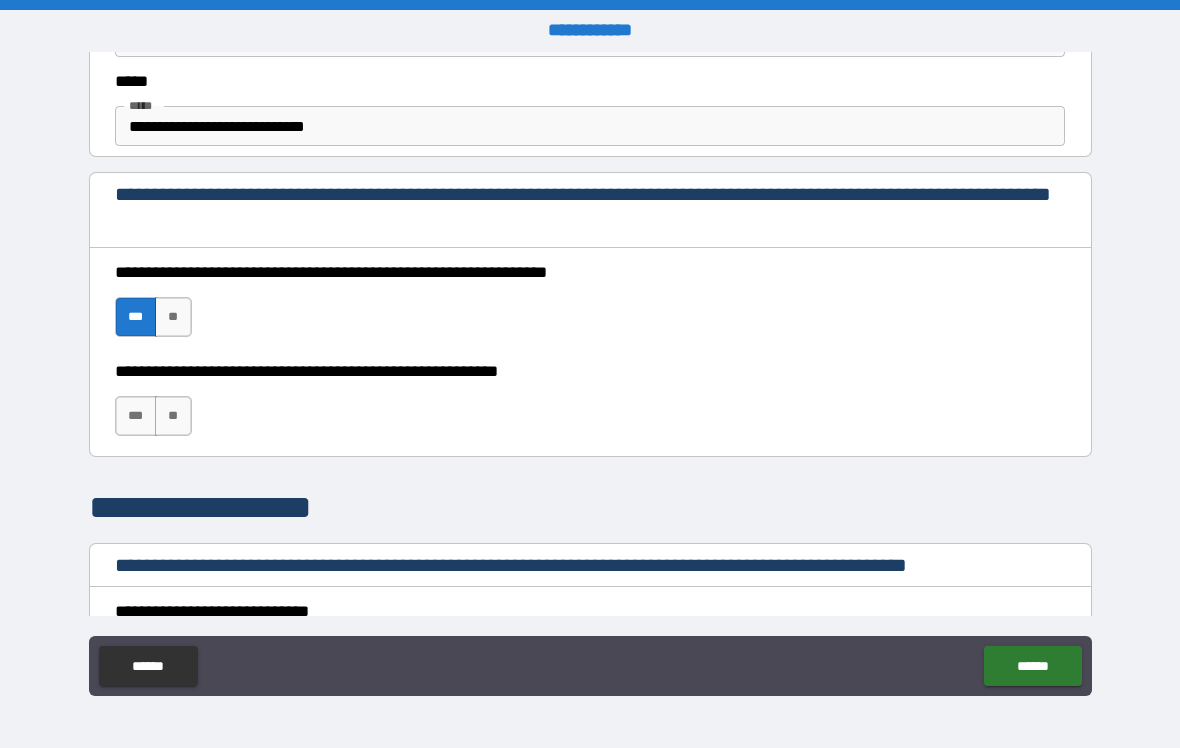 click on "***" at bounding box center (136, 416) 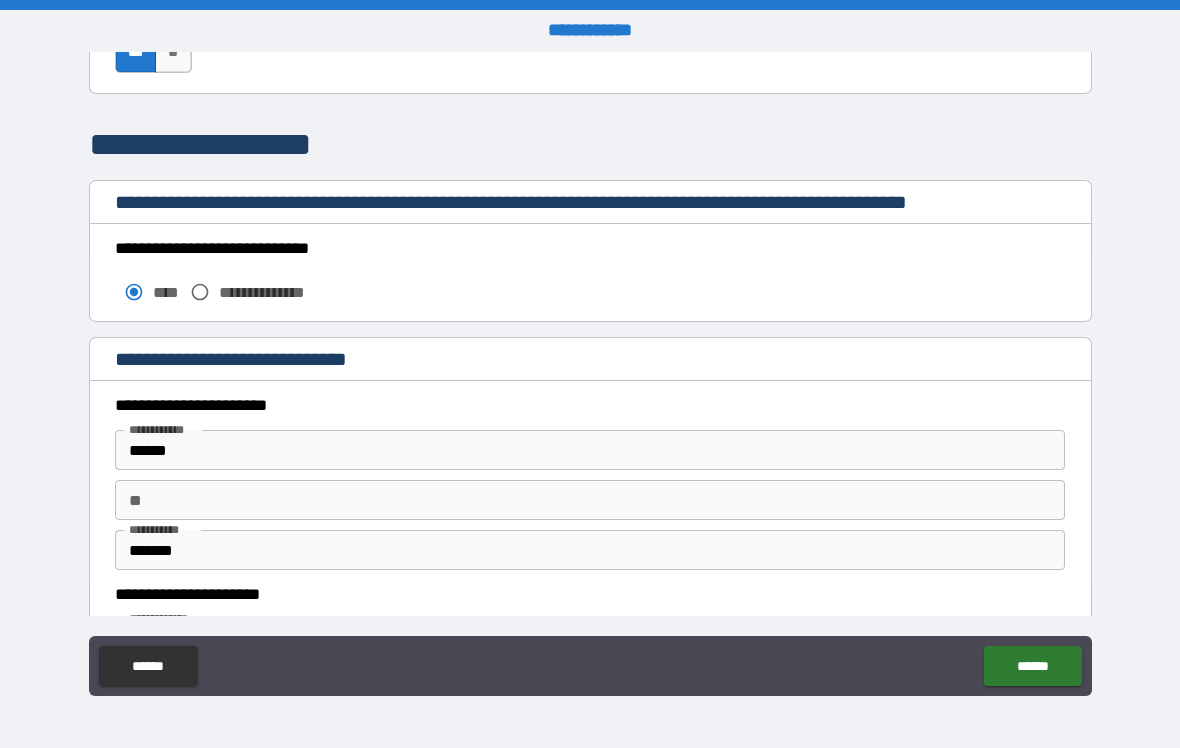 scroll, scrollTop: 1601, scrollLeft: 0, axis: vertical 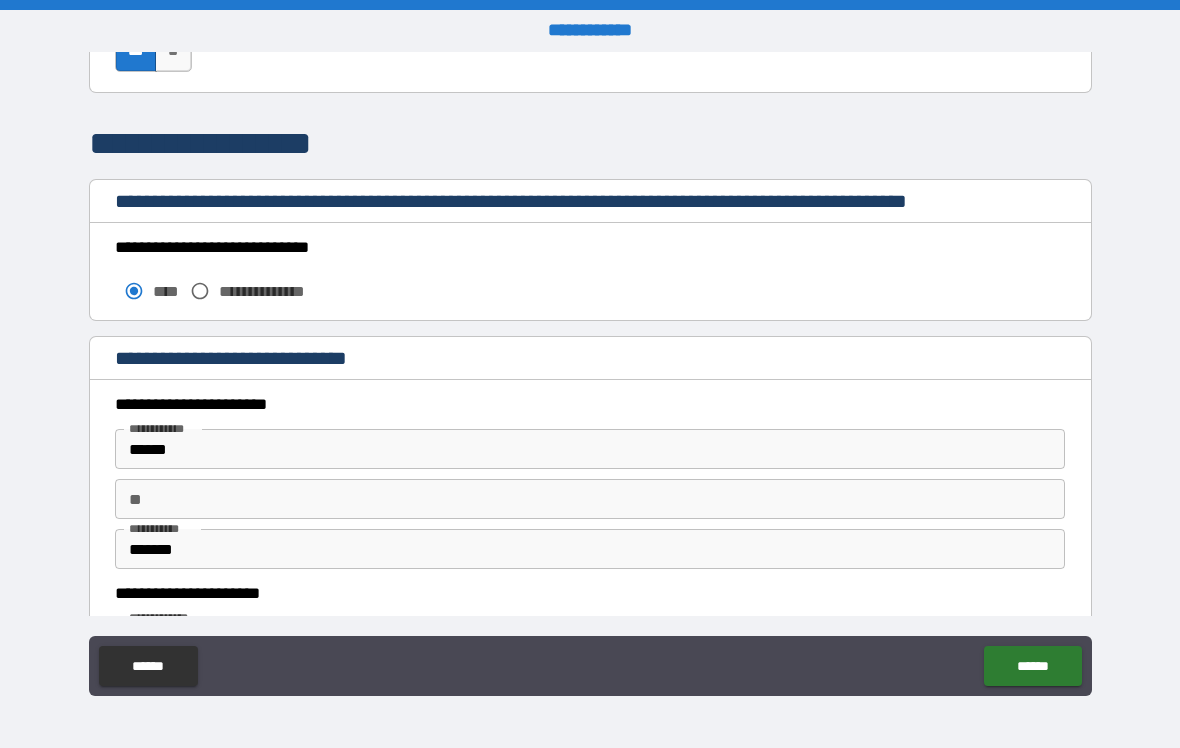 click on "**********" at bounding box center (275, 291) 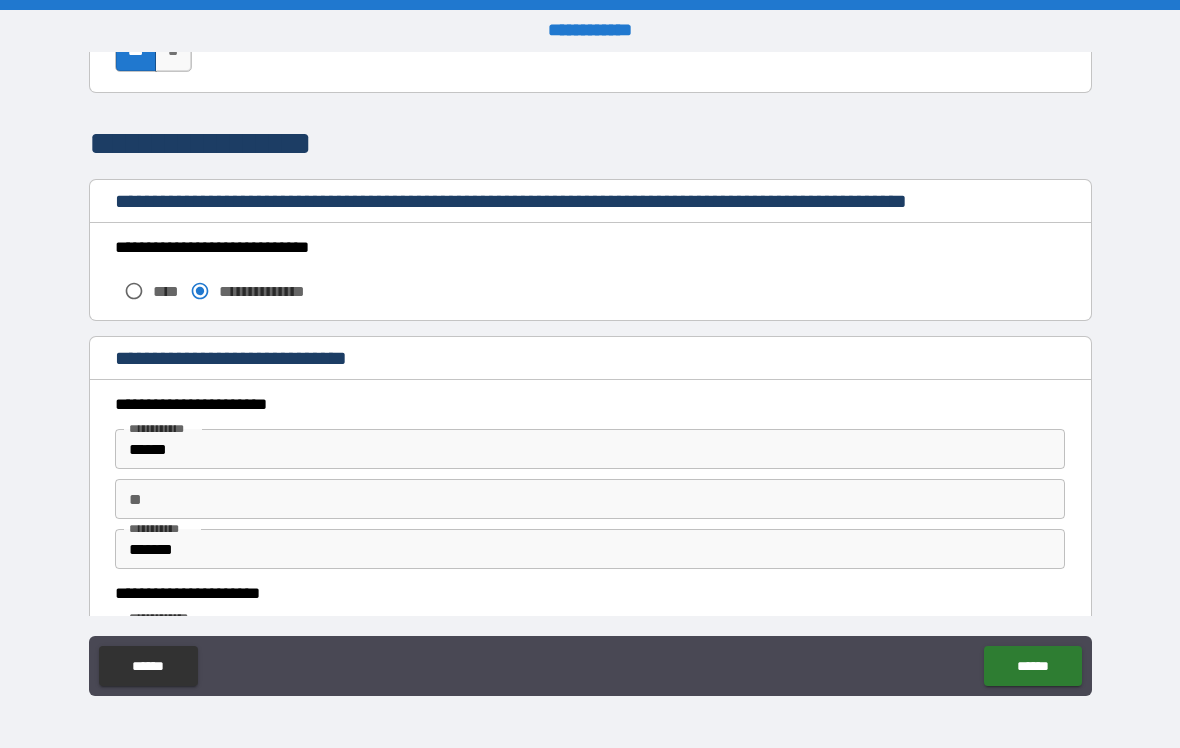 click on "******" at bounding box center (590, 449) 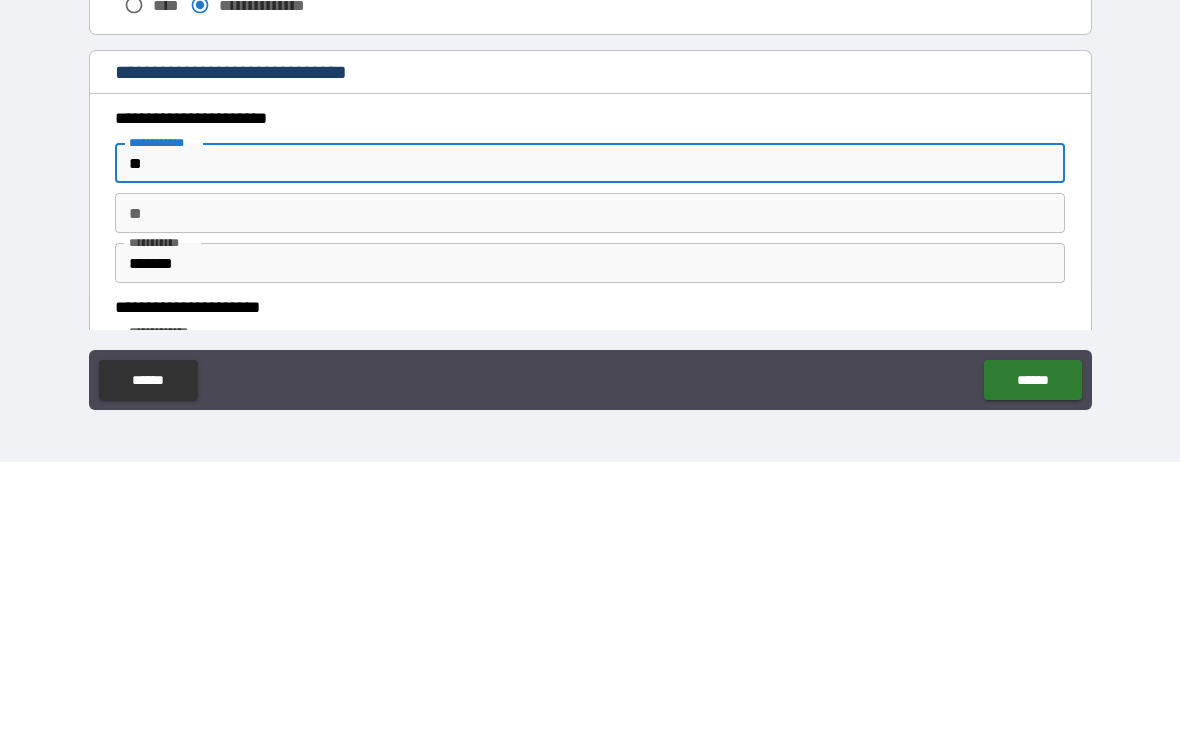 type on "*" 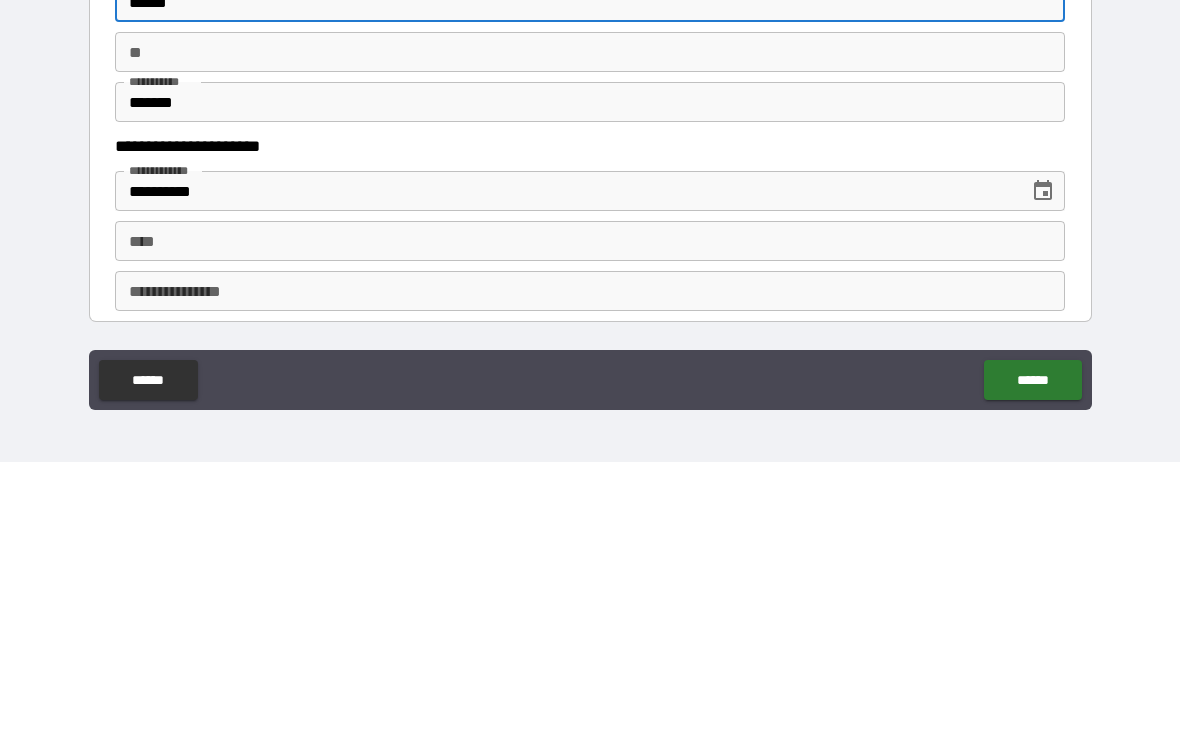 scroll, scrollTop: 1763, scrollLeft: 0, axis: vertical 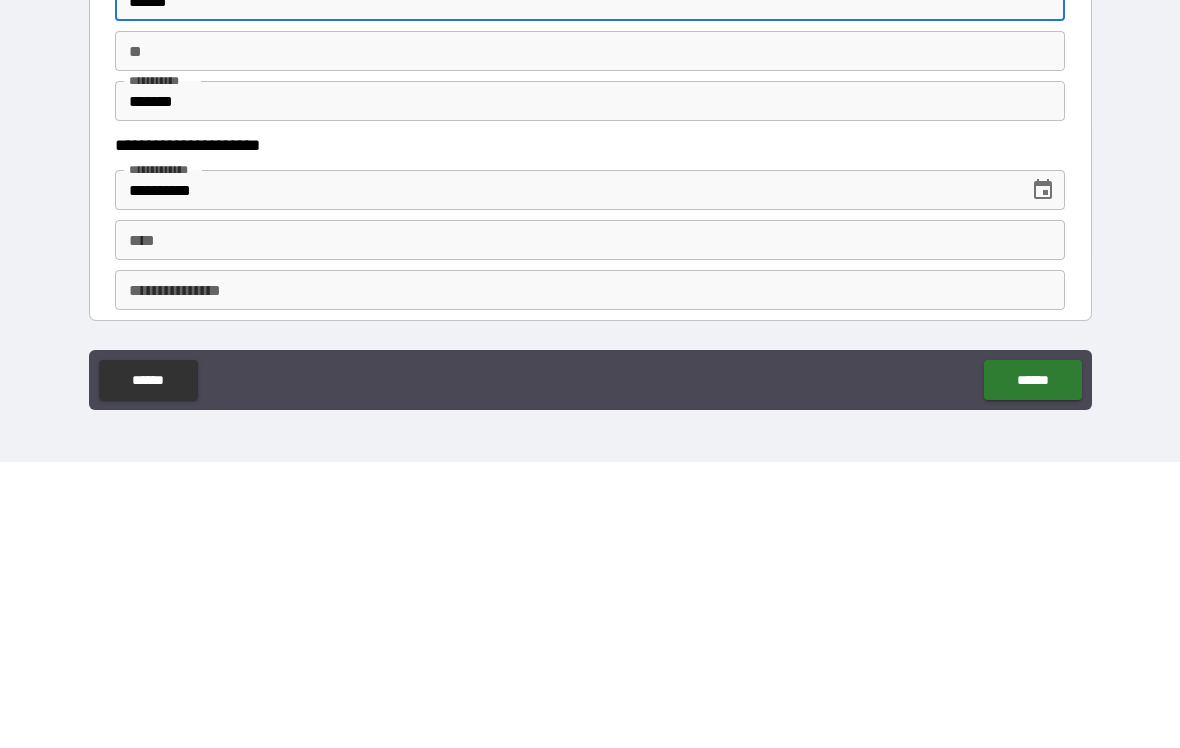 type on "******" 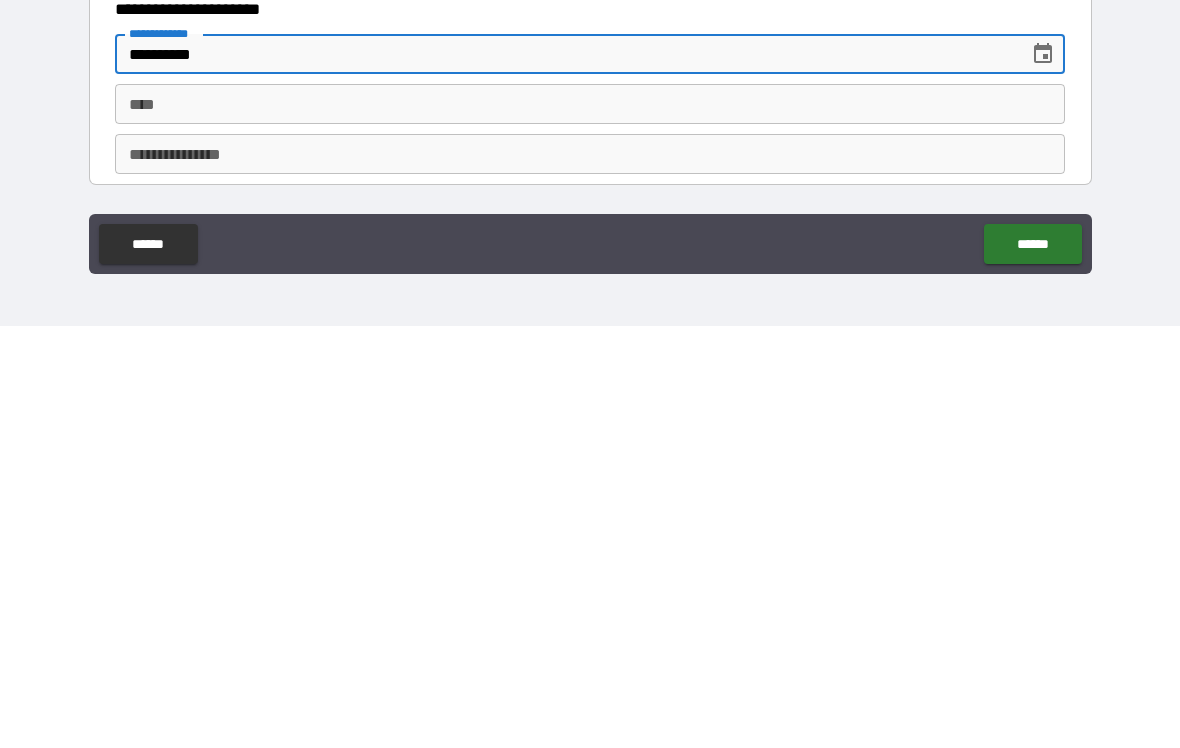 type on "**********" 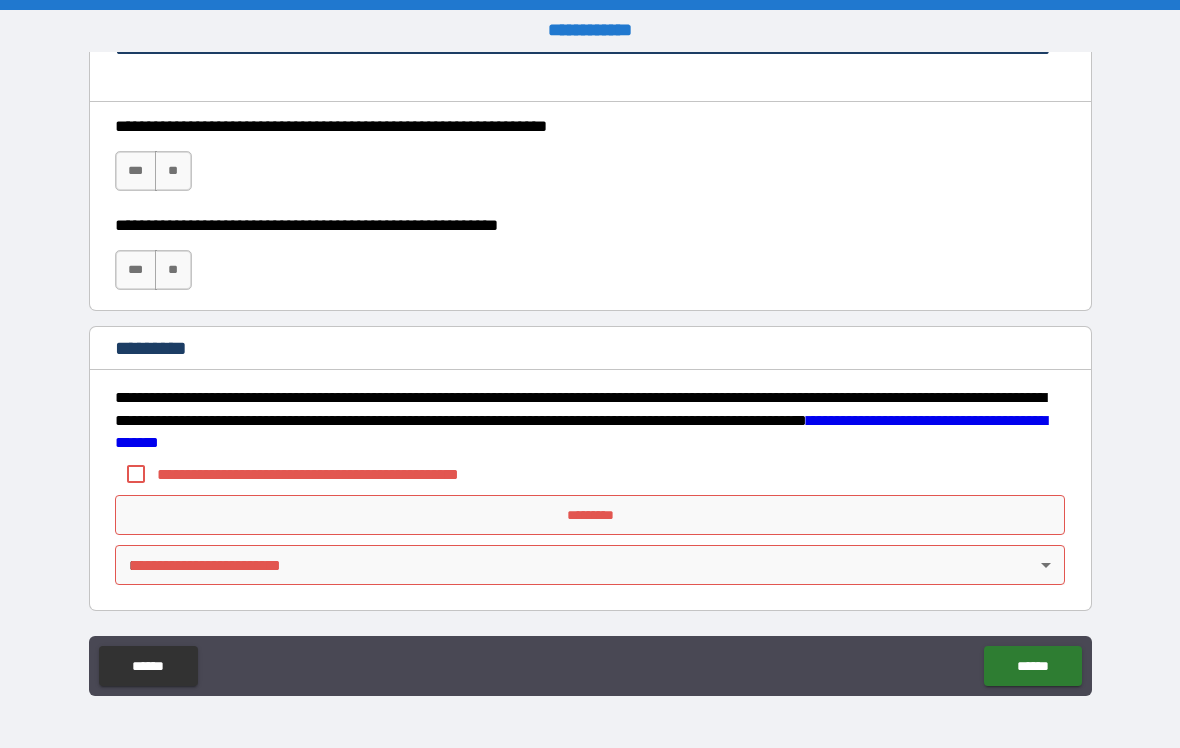 scroll, scrollTop: 3059, scrollLeft: 0, axis: vertical 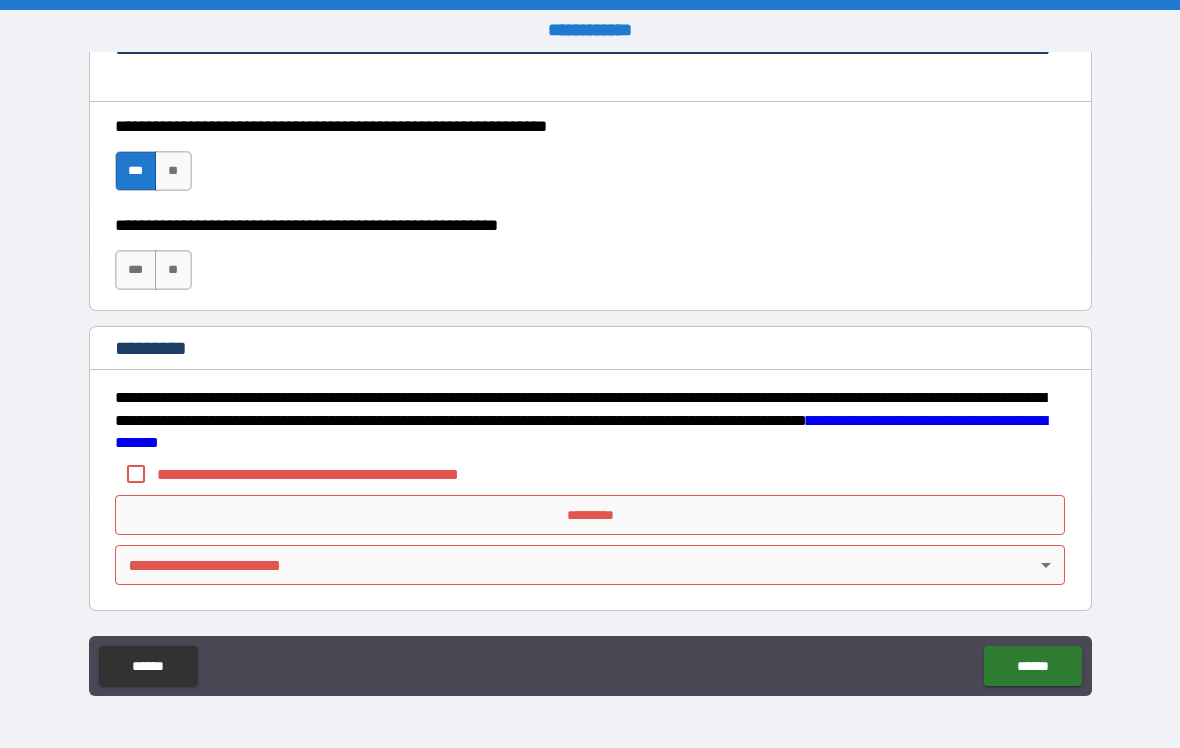 click on "***" at bounding box center (136, 270) 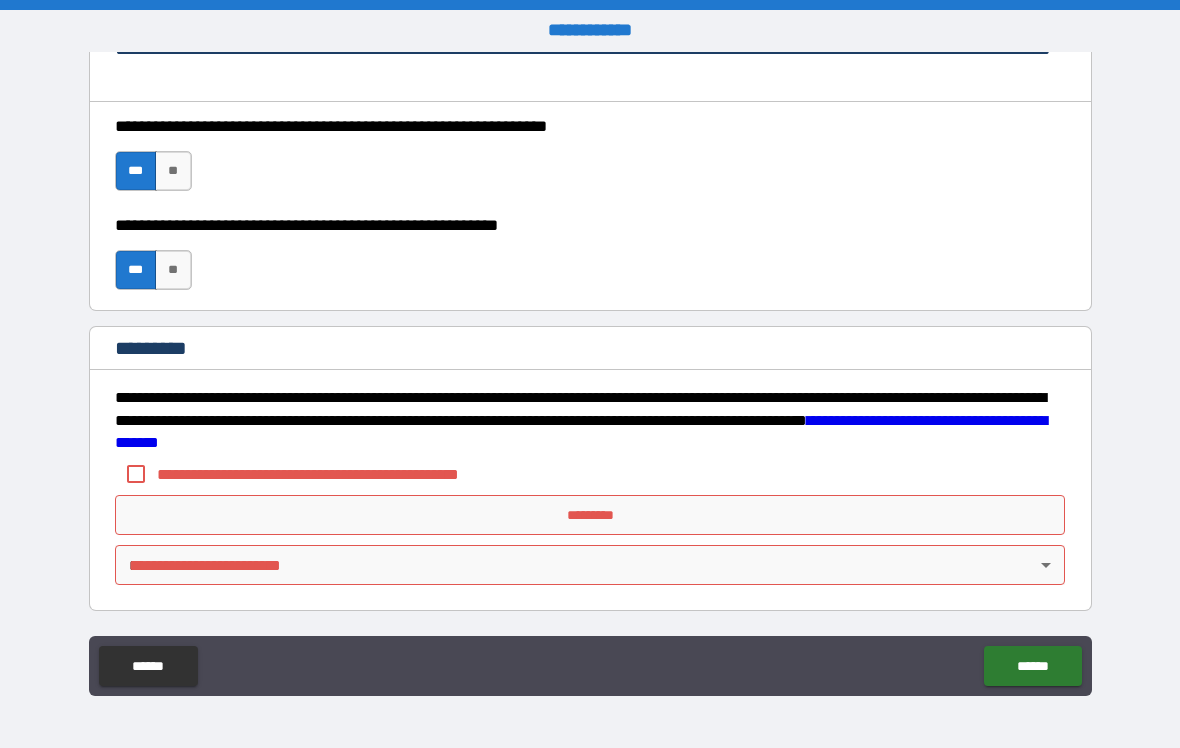 click on "**********" at bounding box center (341, 474) 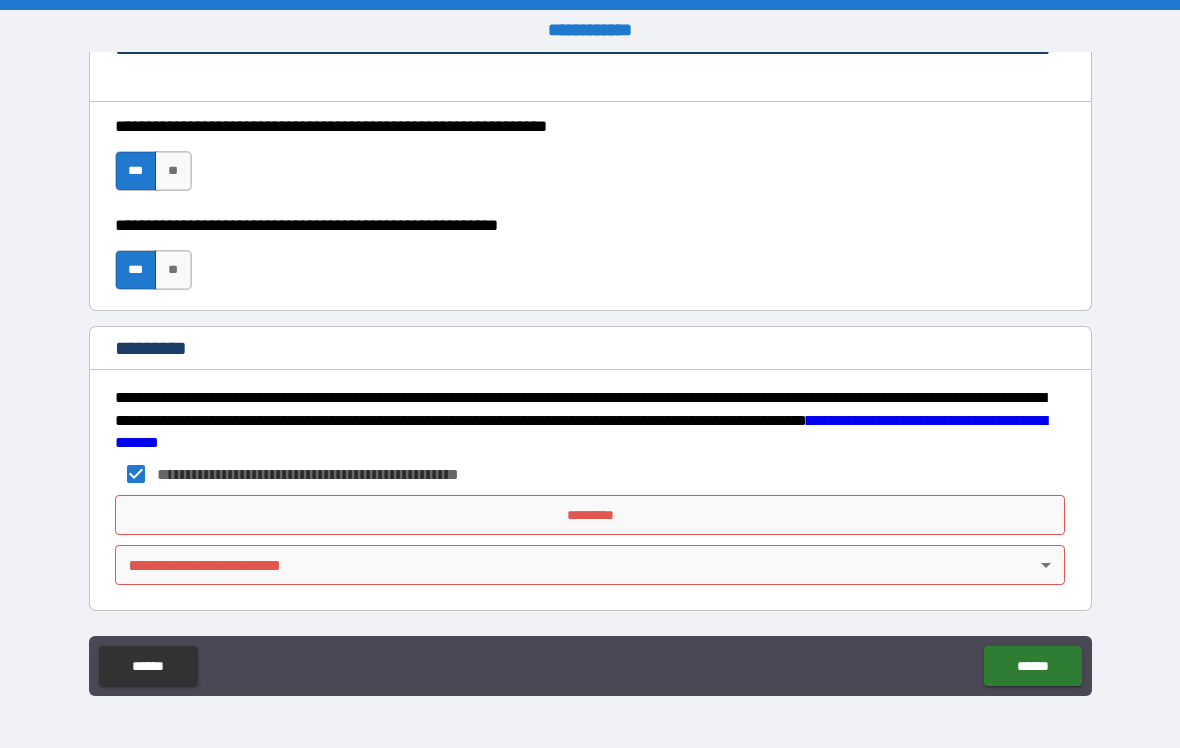 click on "*********" at bounding box center (590, 515) 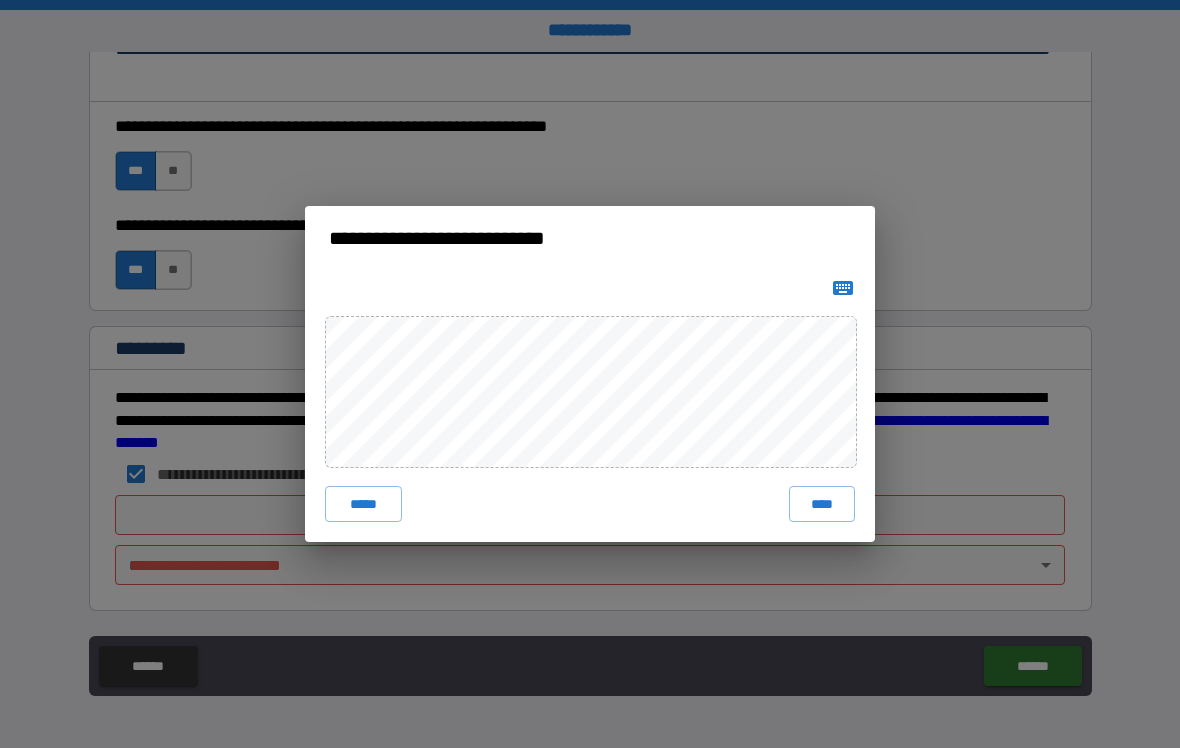 click on "****" at bounding box center (822, 504) 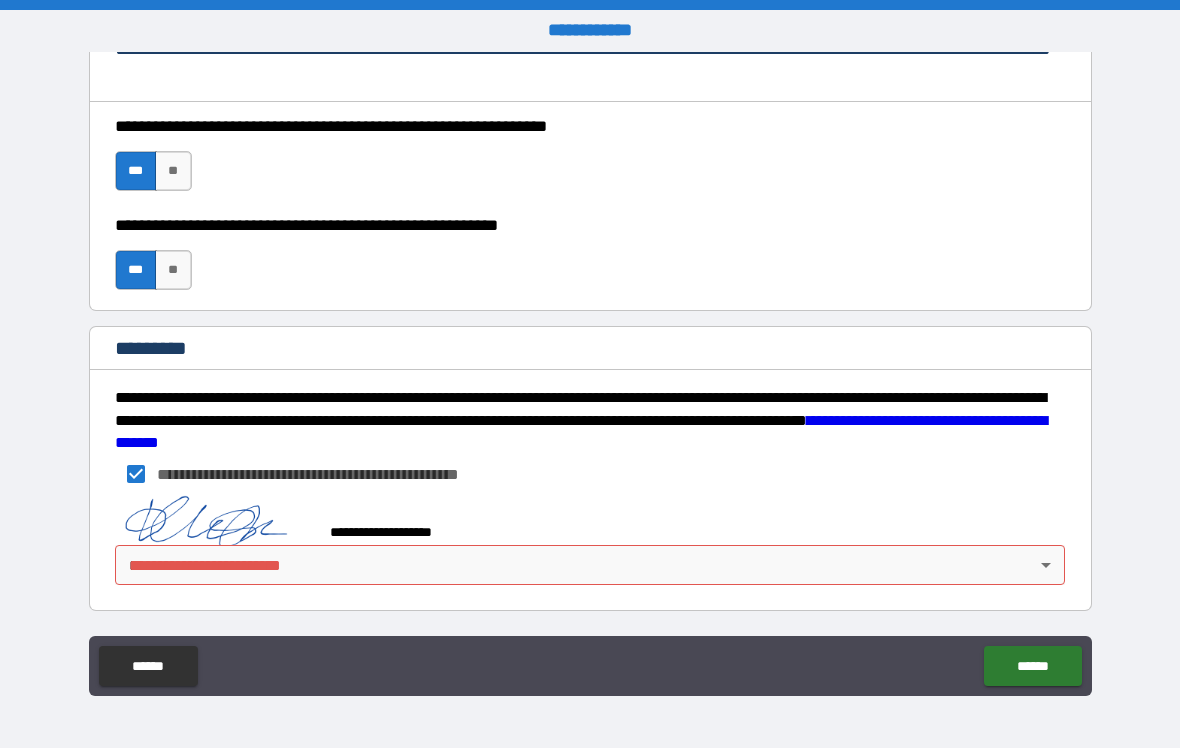 scroll, scrollTop: 3049, scrollLeft: 0, axis: vertical 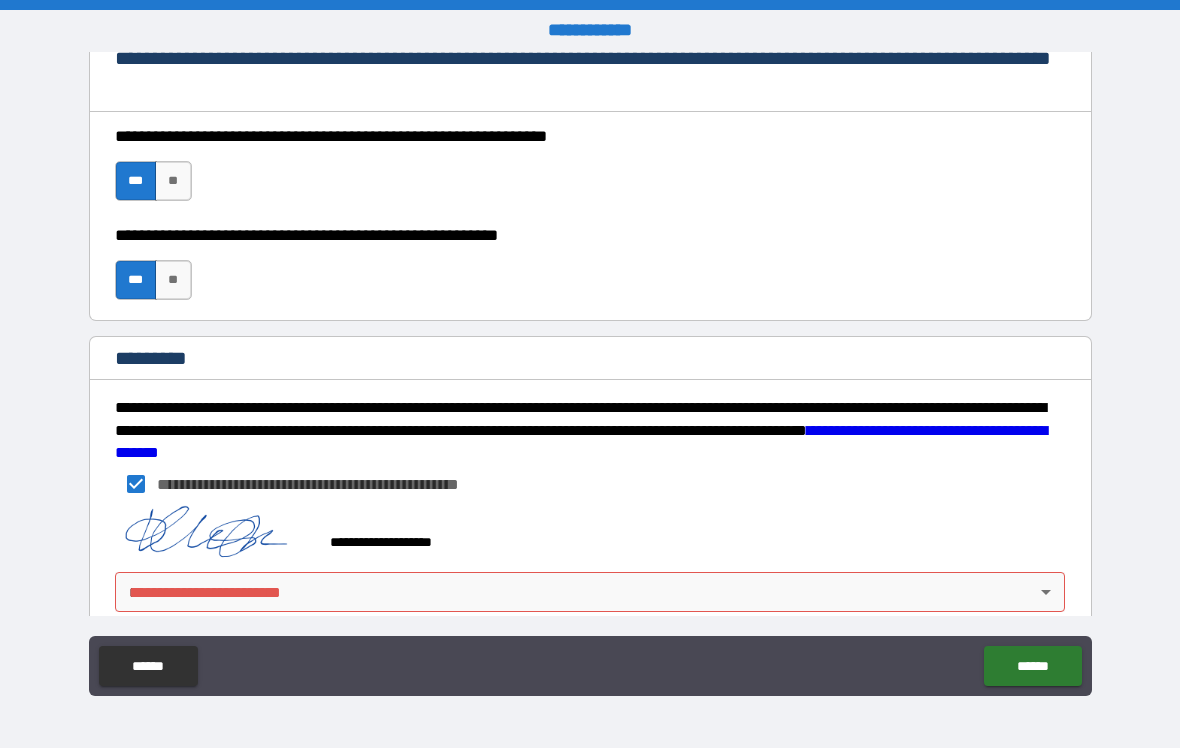click on "[FIRST] [LAST] [STREET] [CITY], [STATE] [ZIP]" at bounding box center (590, 374) 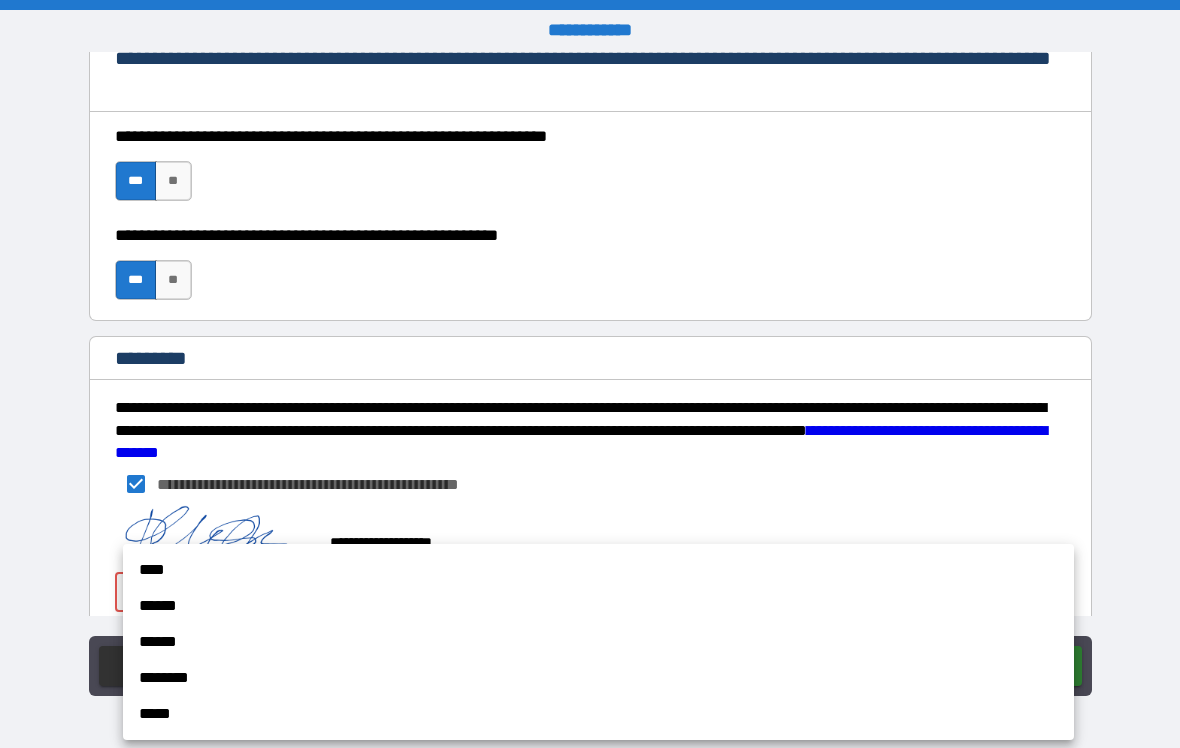 click on "******" at bounding box center (598, 606) 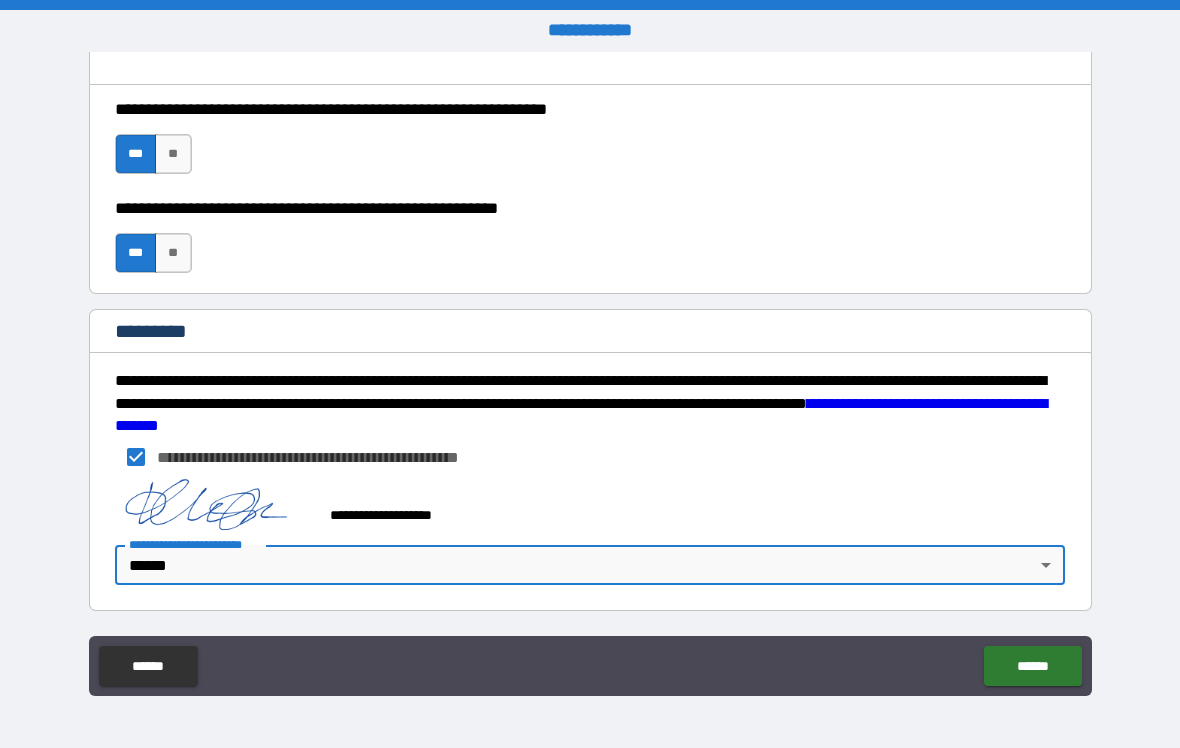 scroll, scrollTop: 3076, scrollLeft: 0, axis: vertical 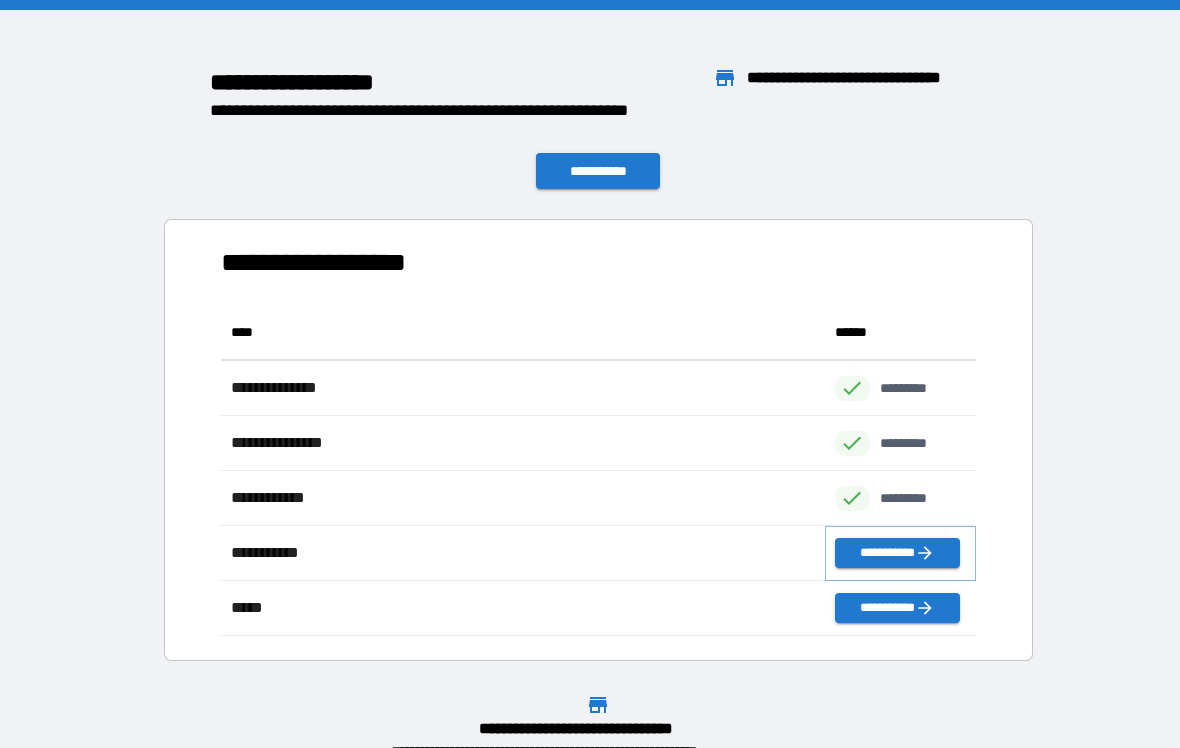 click on "**********" at bounding box center (897, 553) 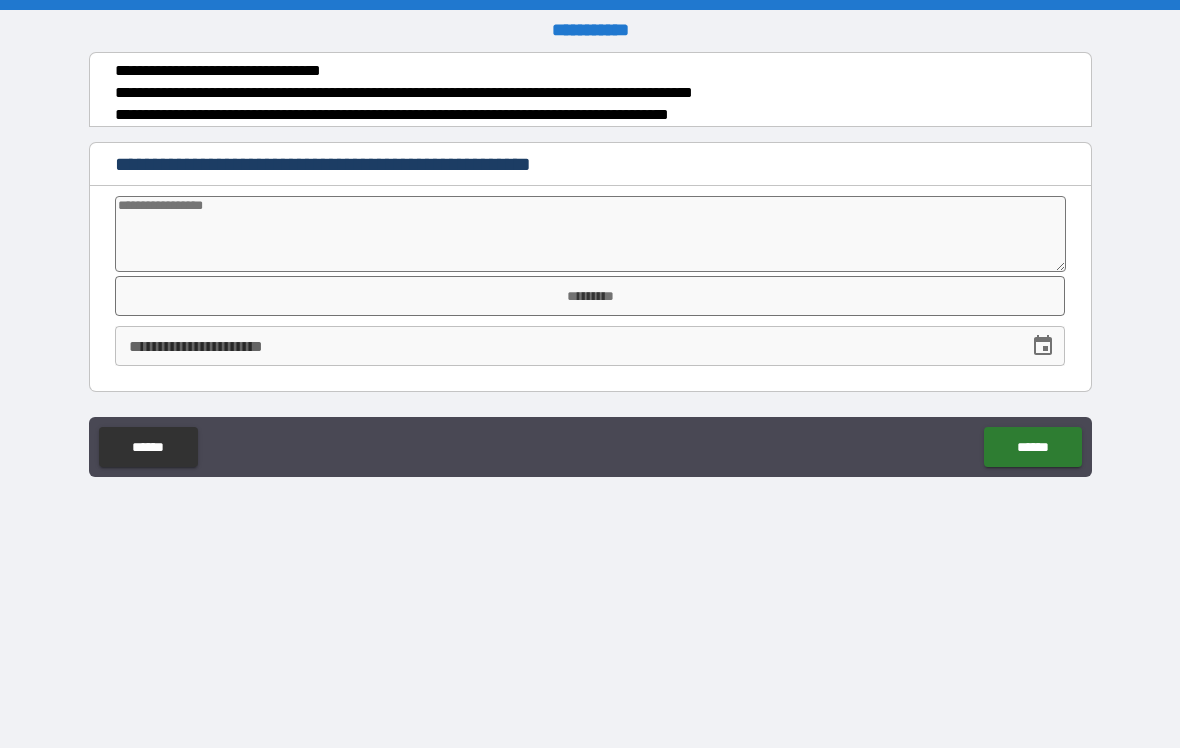 click at bounding box center [591, 234] 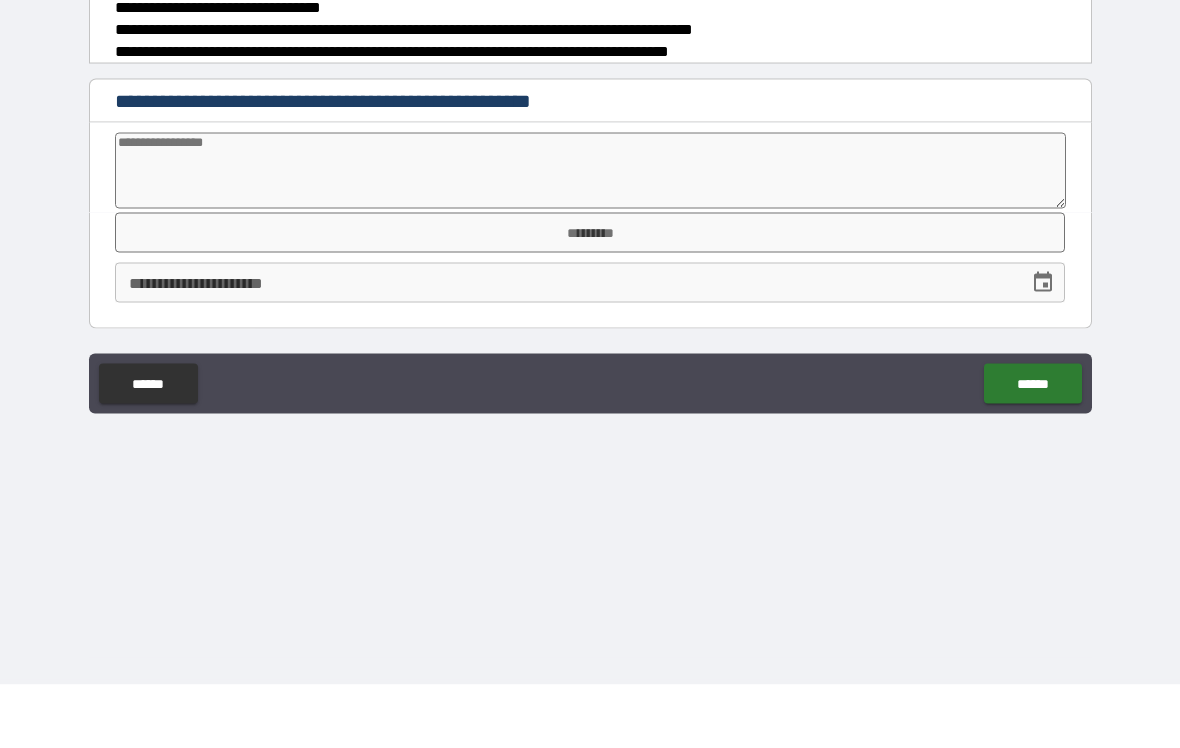 click on "*********" at bounding box center (590, 296) 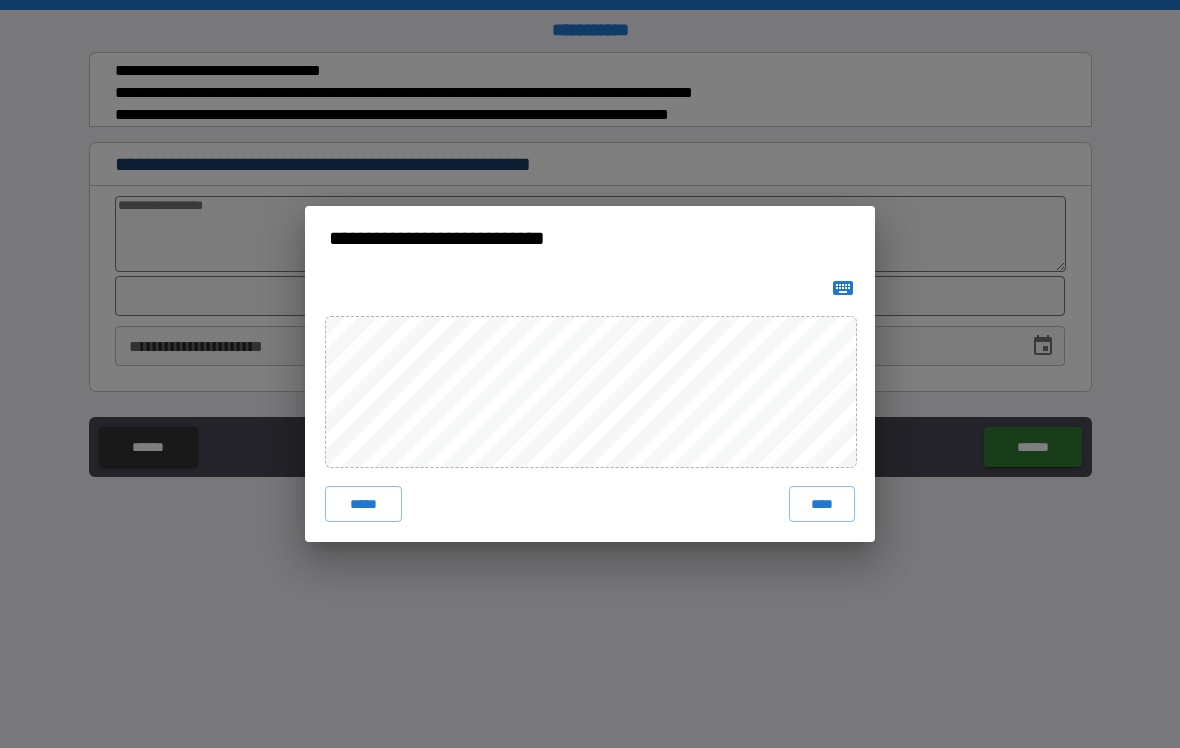 click on "*****" at bounding box center [363, 504] 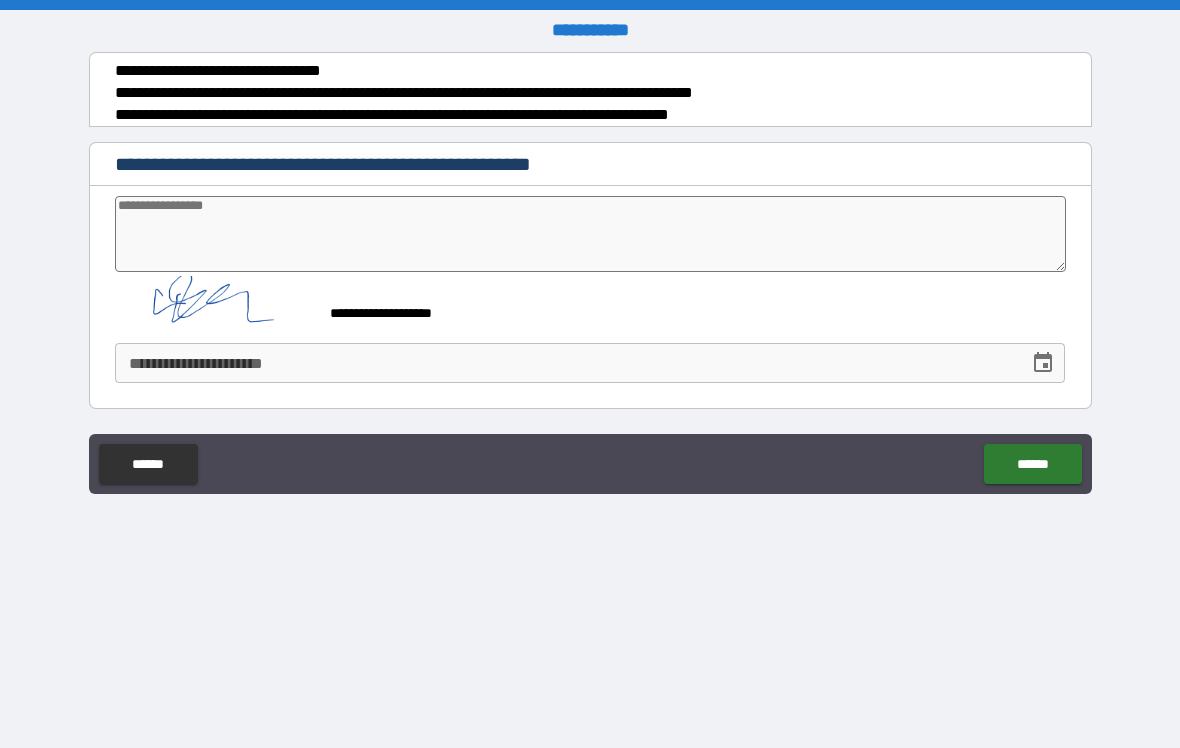 click on "**********" at bounding box center [565, 363] 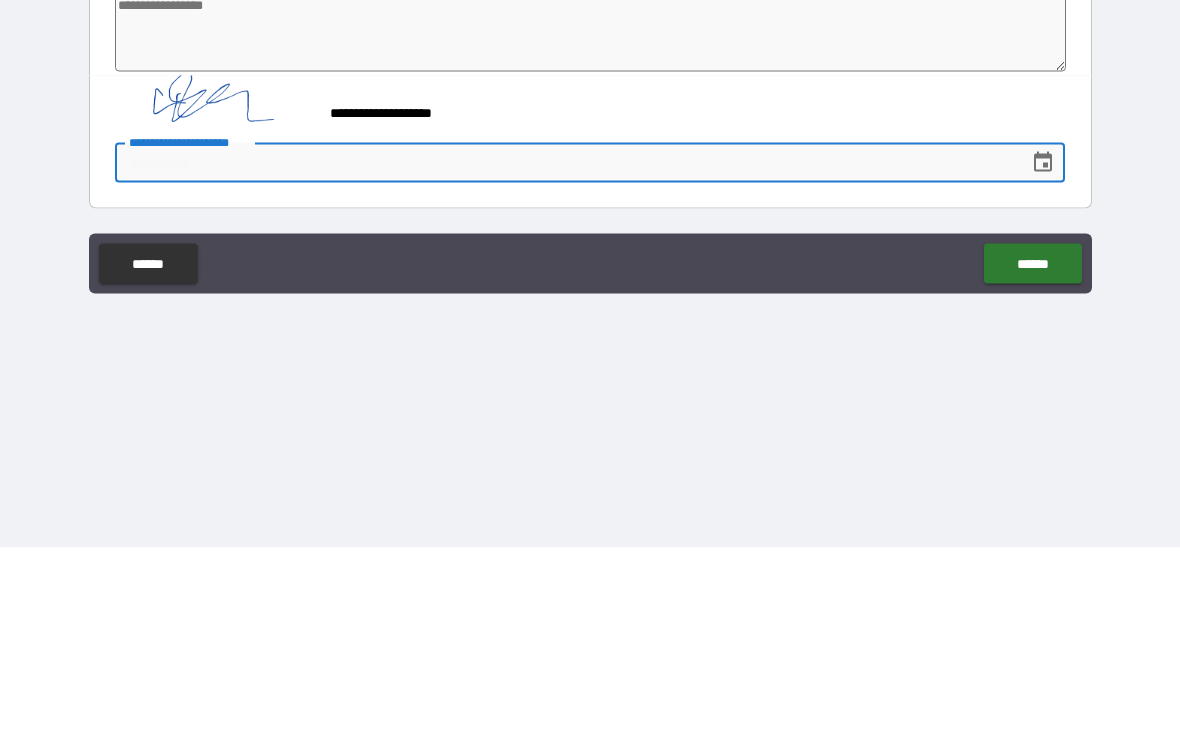type on "*" 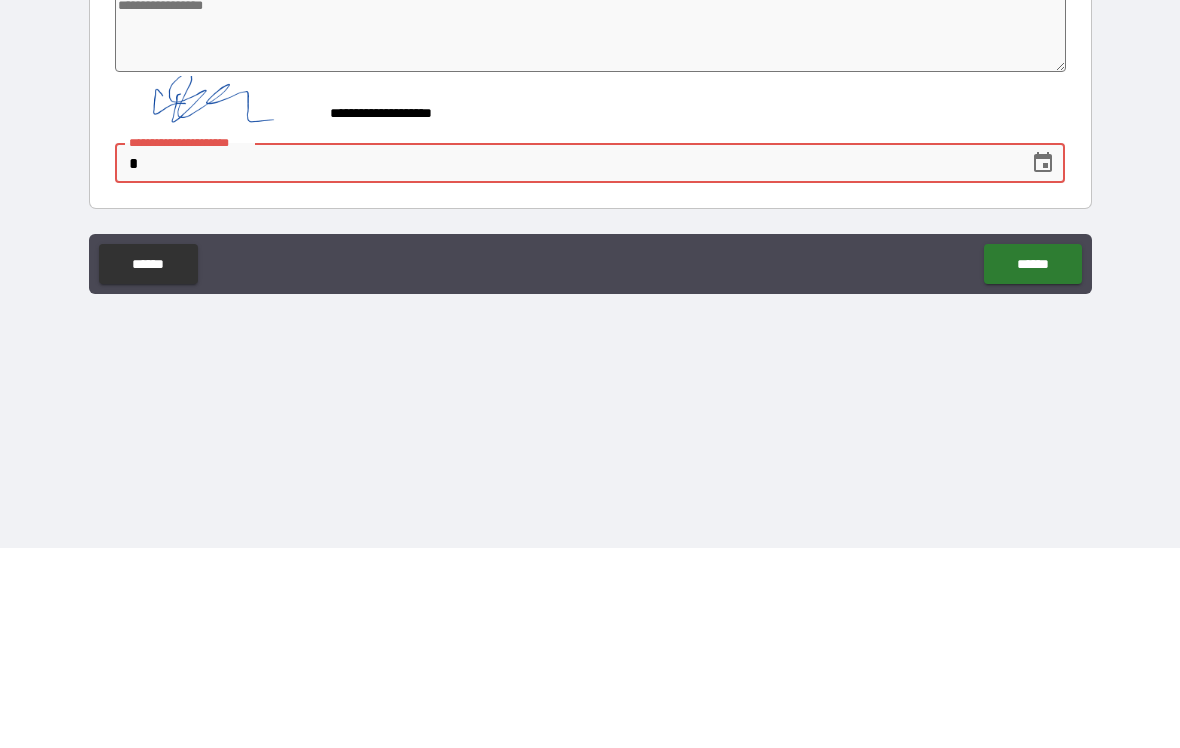 type on "*" 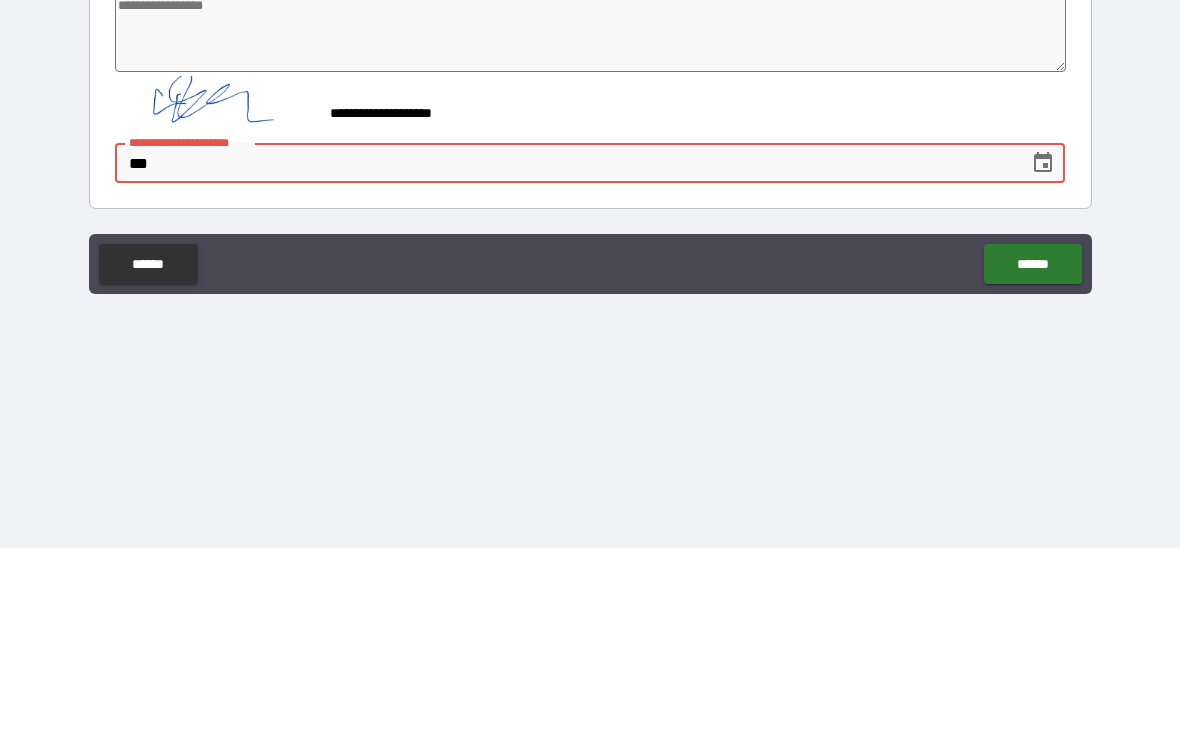 type on "*" 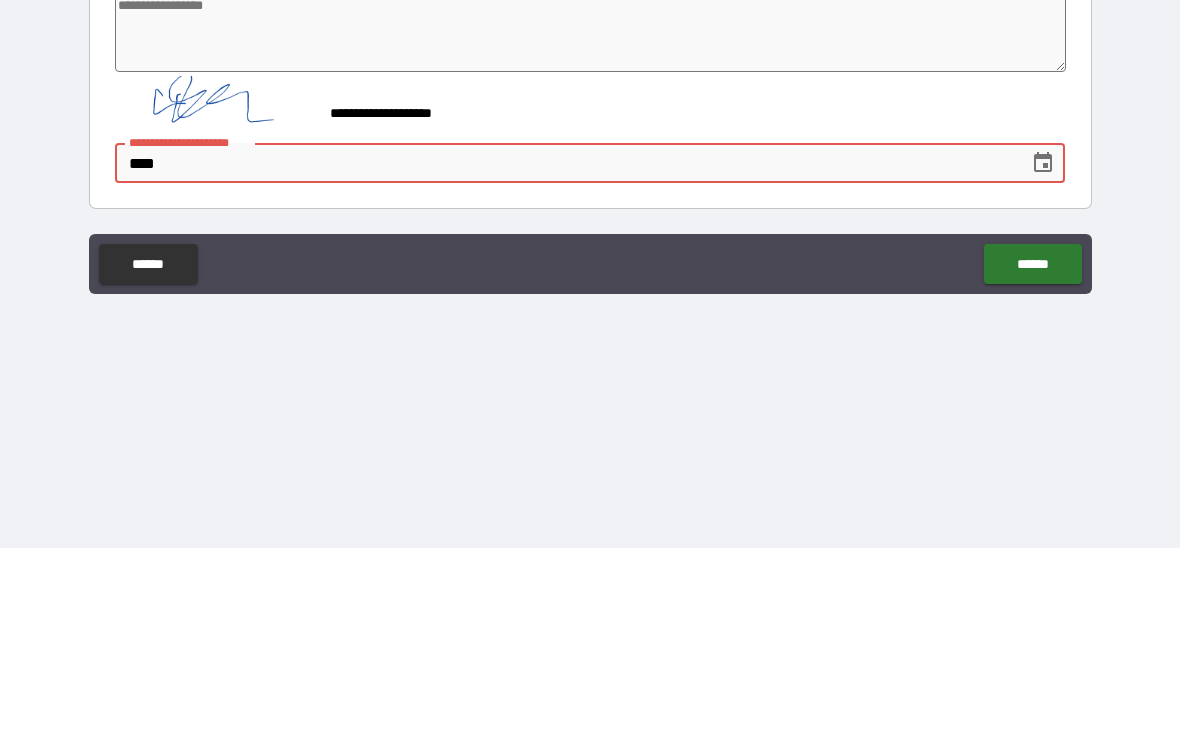 type on "*" 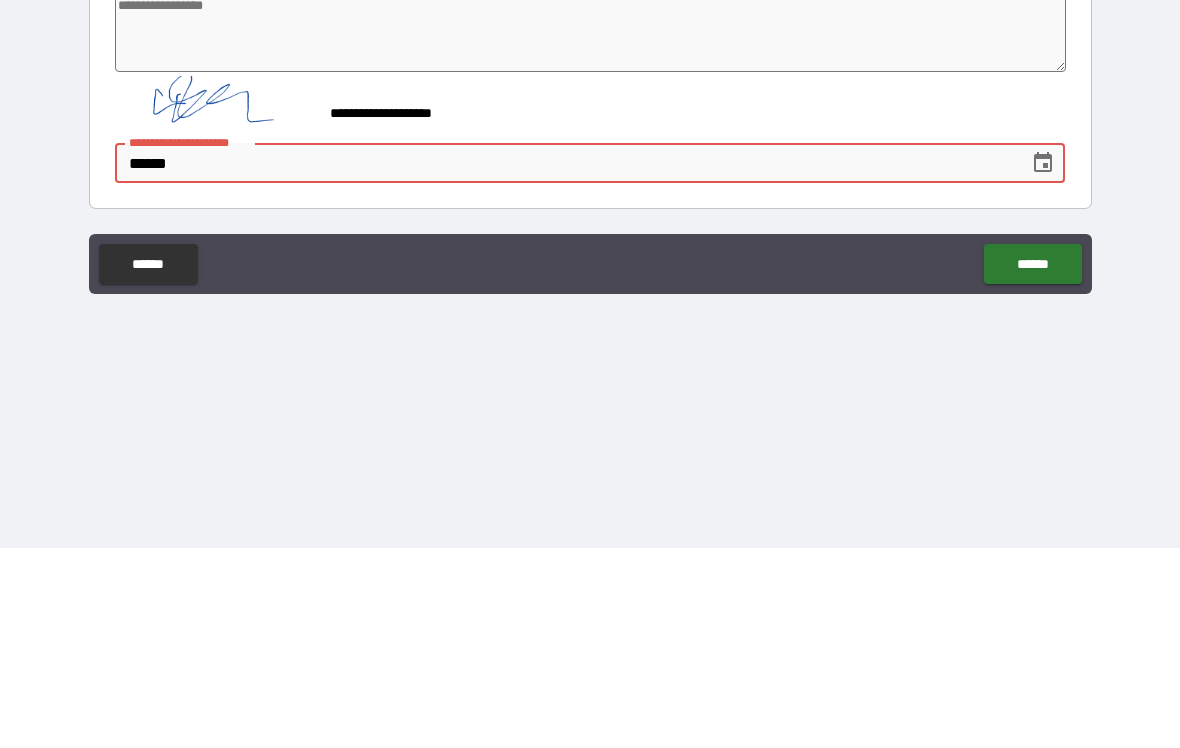 type on "*" 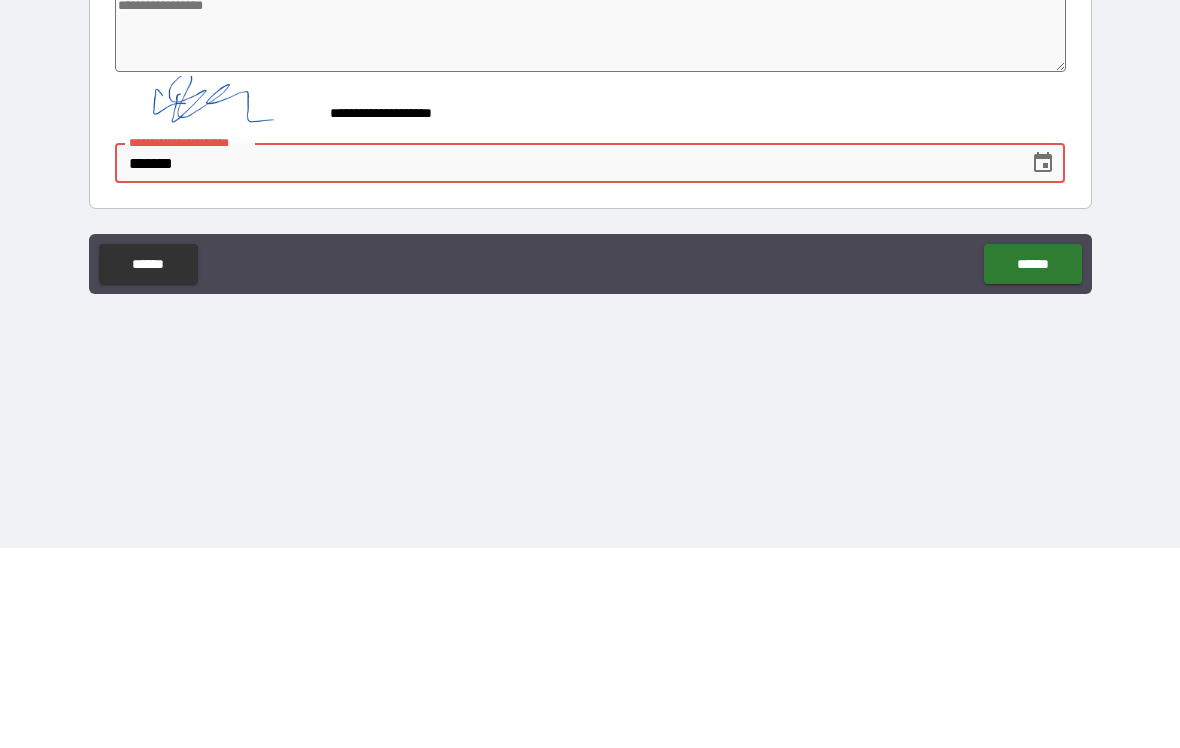 type on "*" 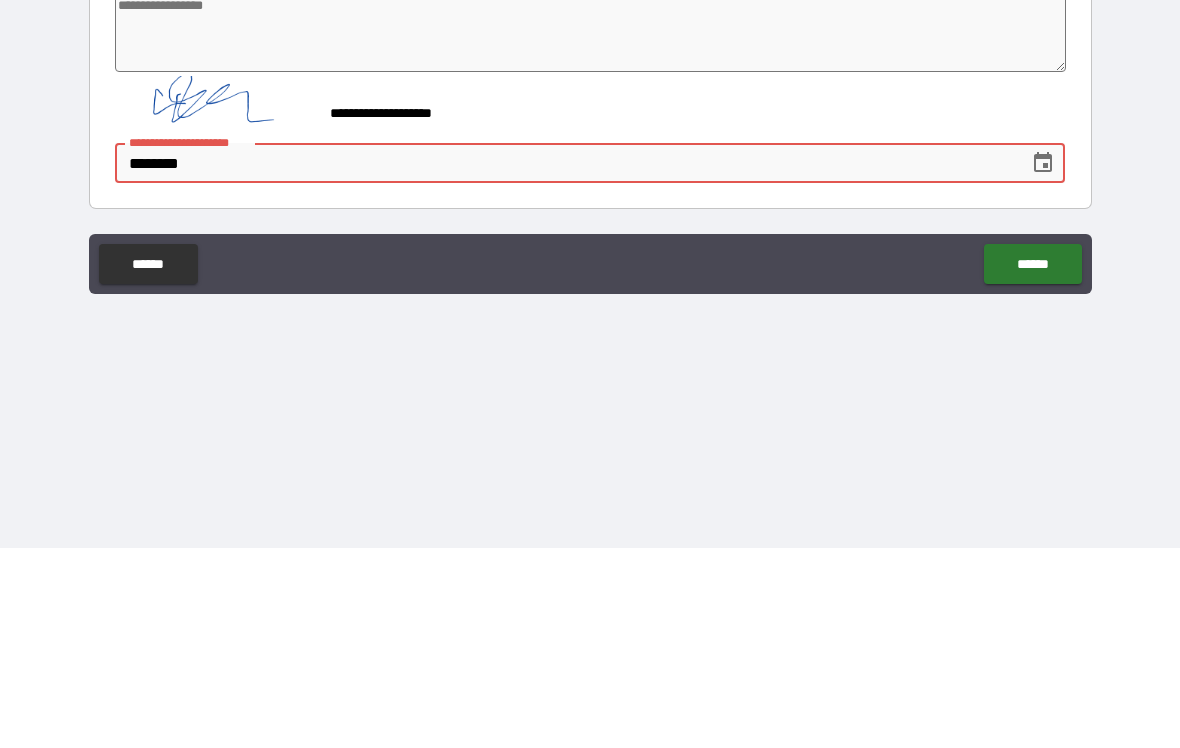 type on "*" 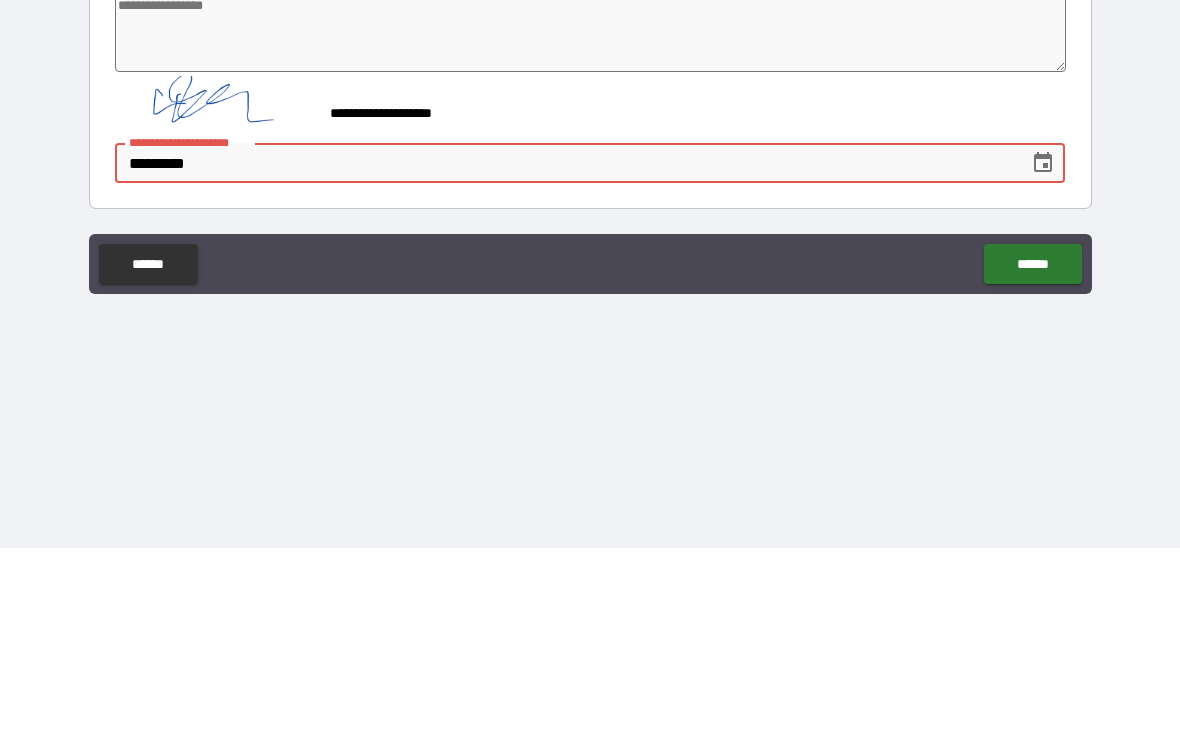 type on "*" 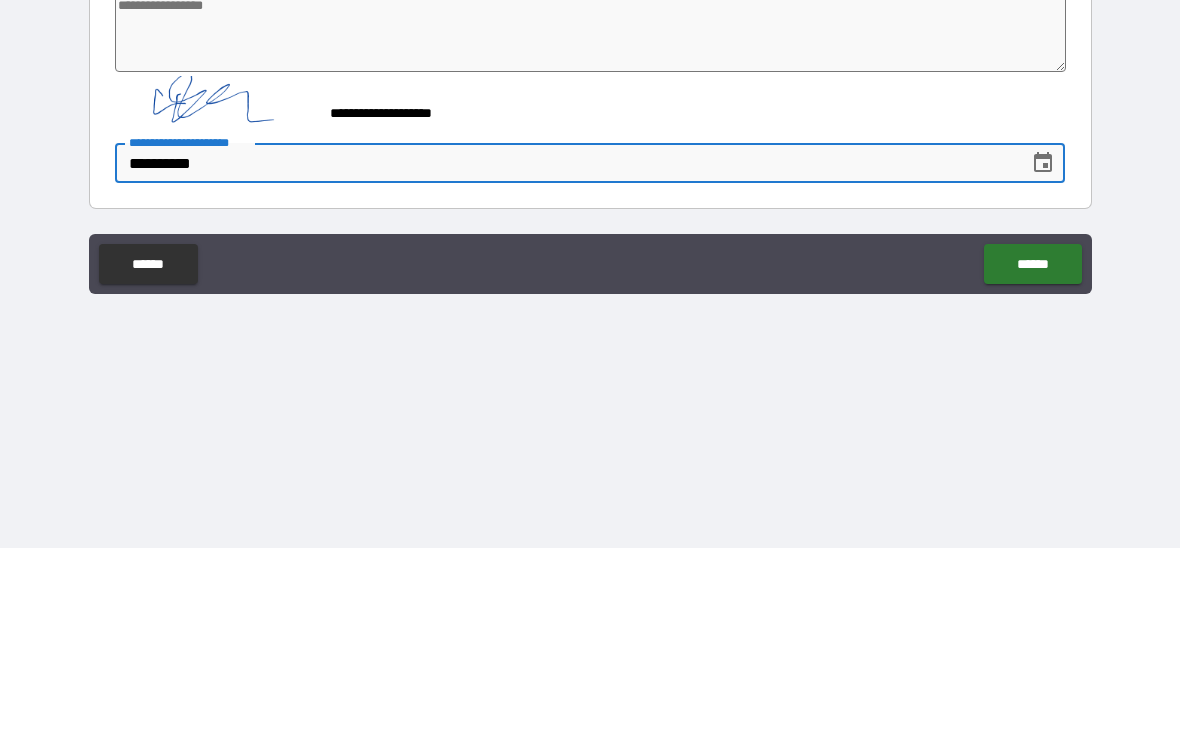 type on "*" 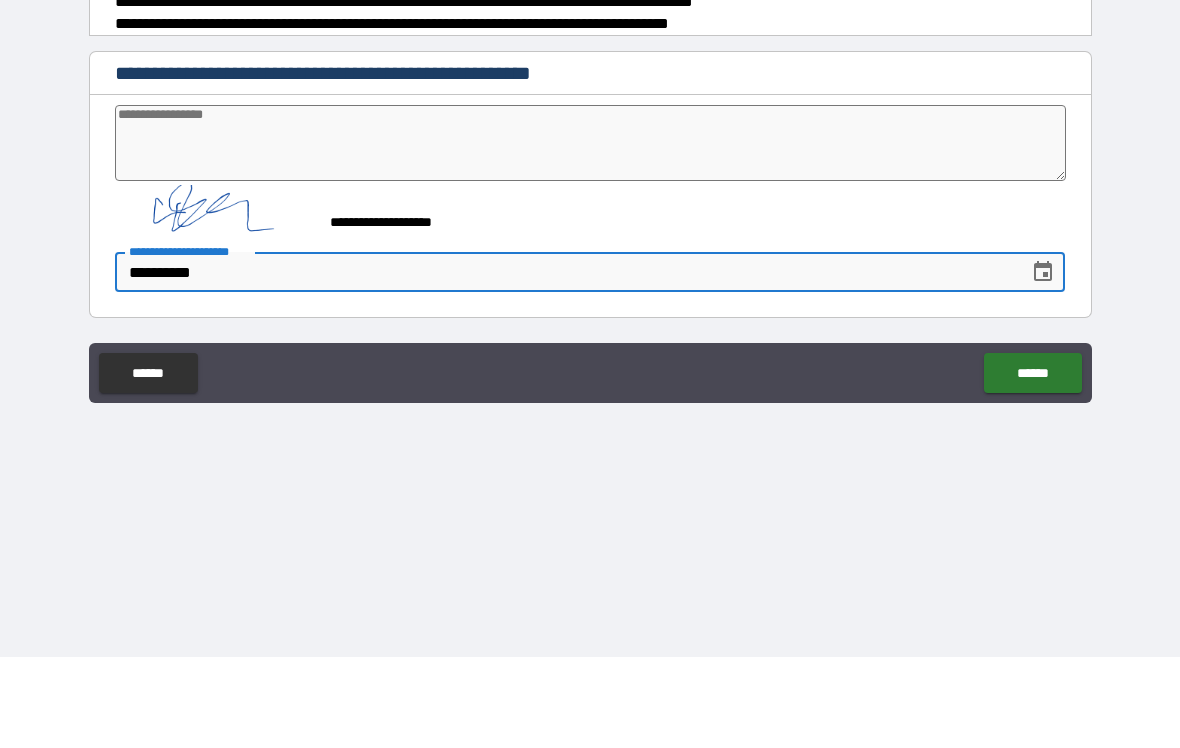 type on "**********" 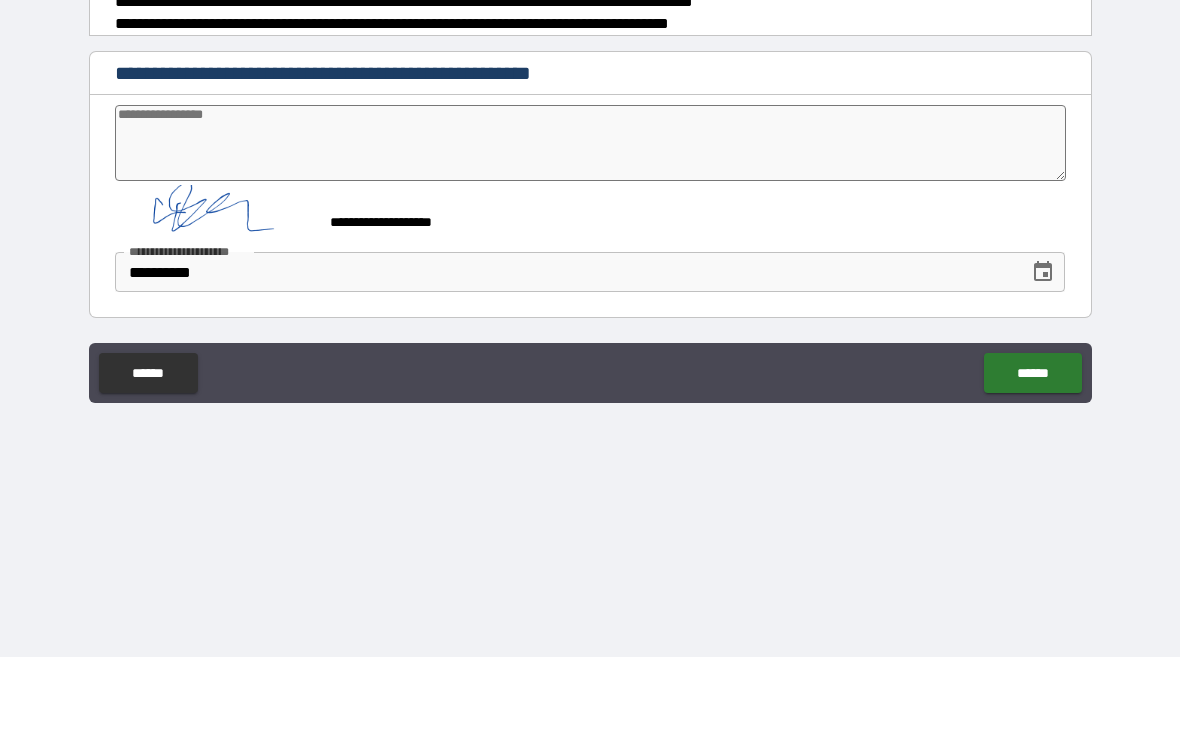 type on "*" 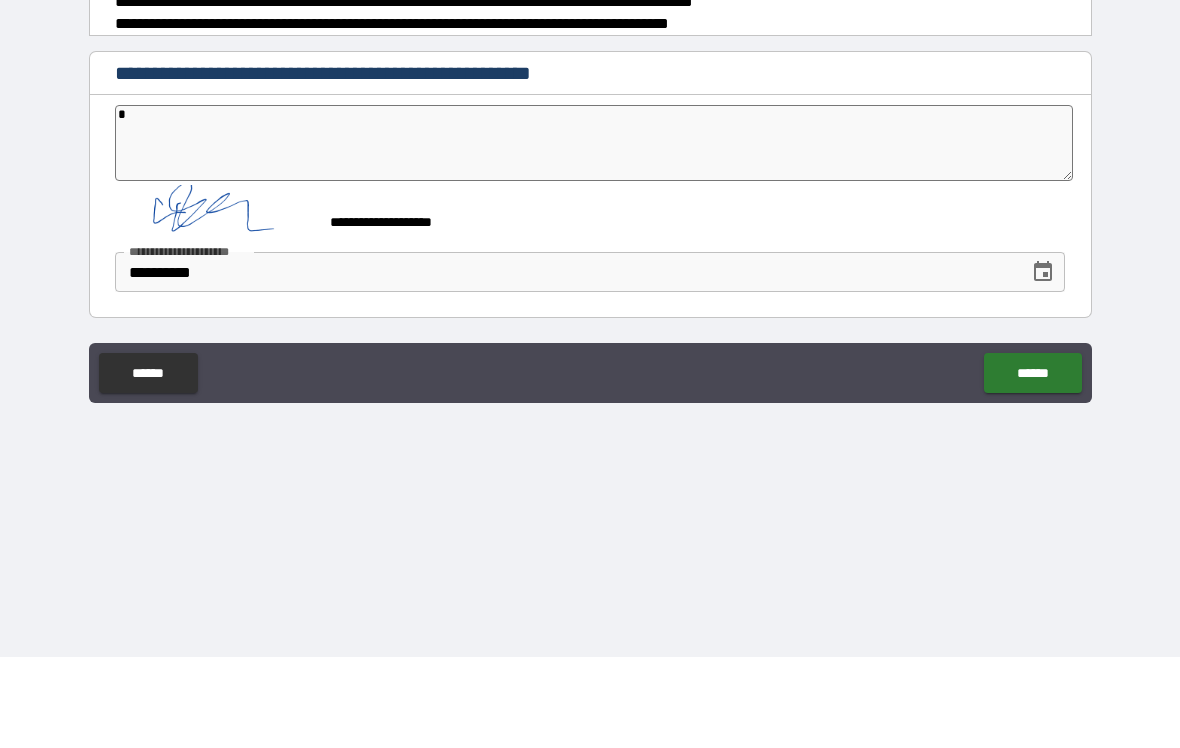 type on "*" 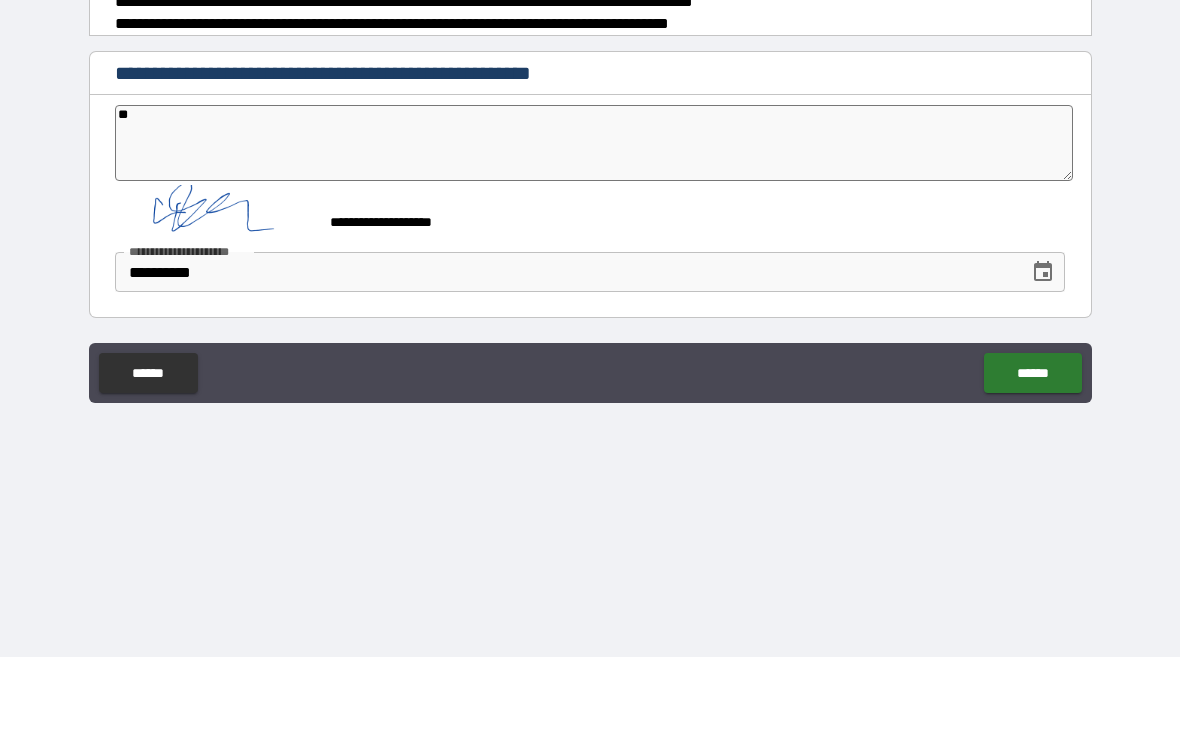 type on "*" 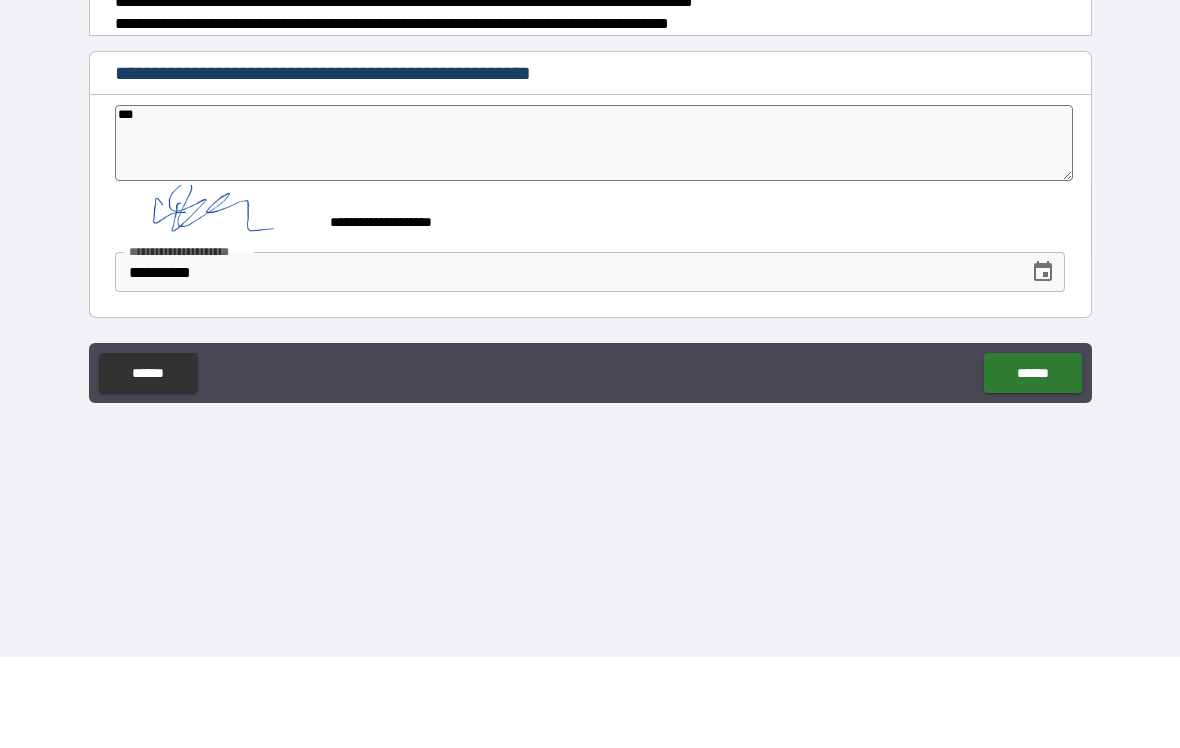 type on "*" 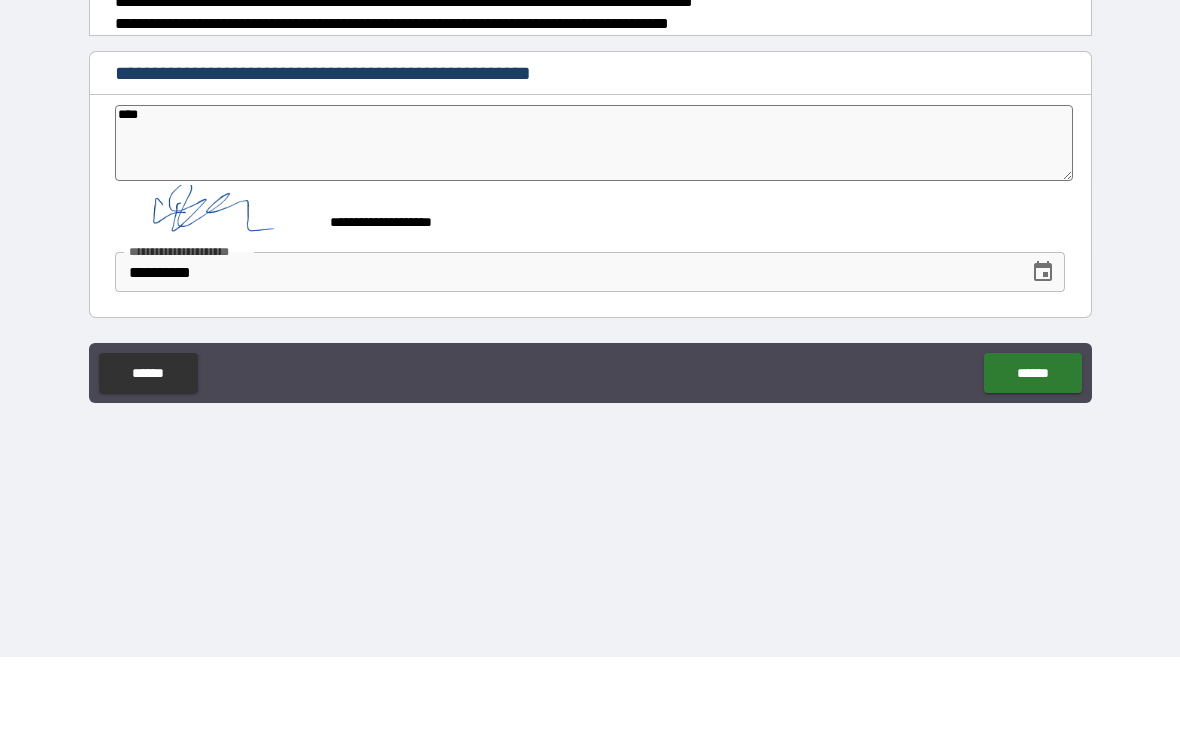 type on "*" 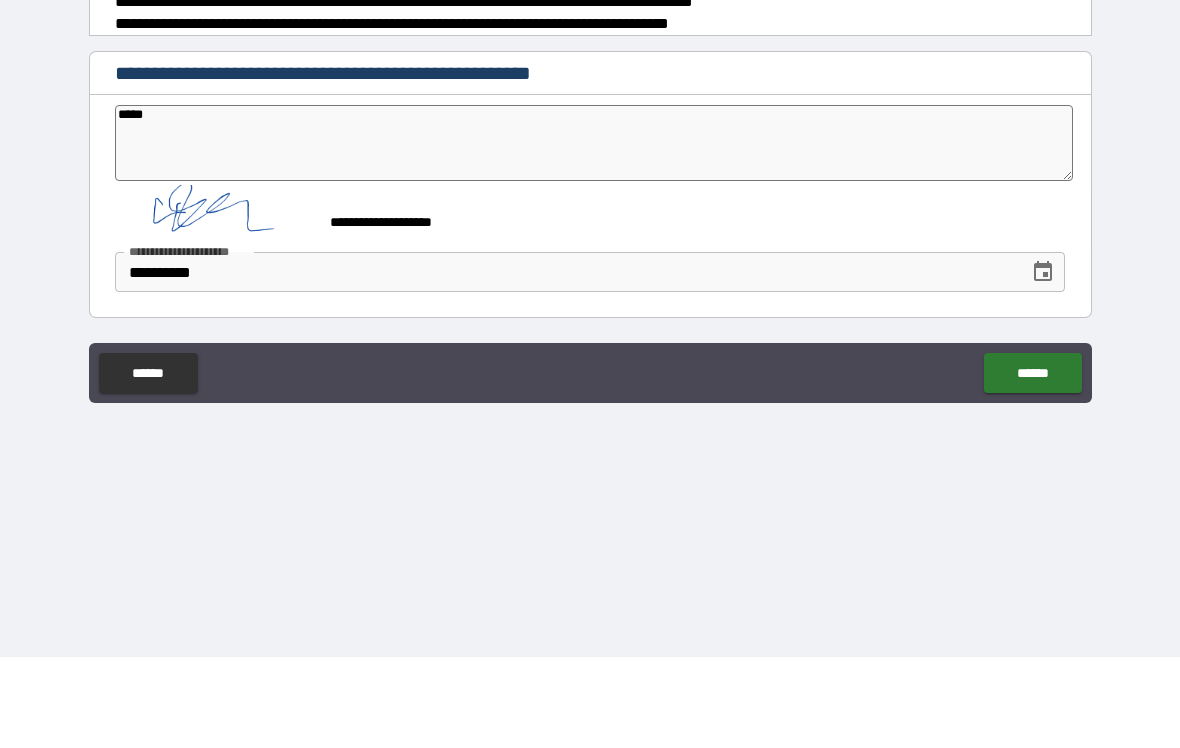 type on "*" 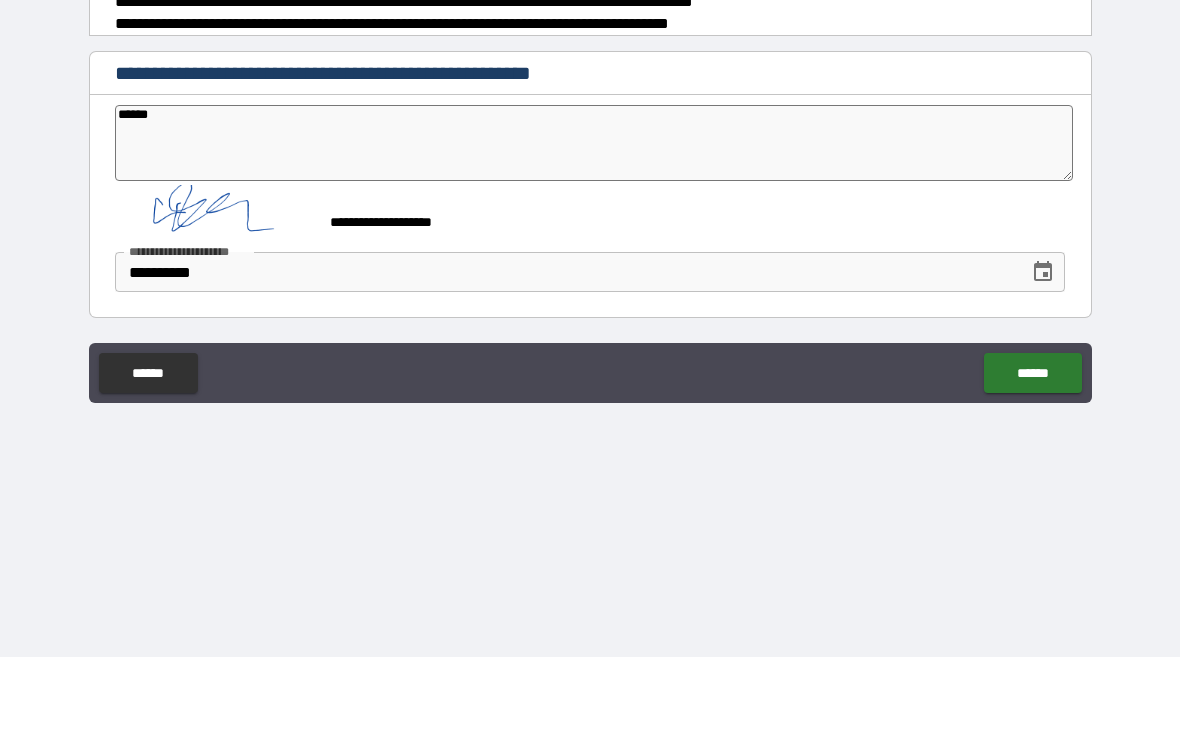 type on "*******" 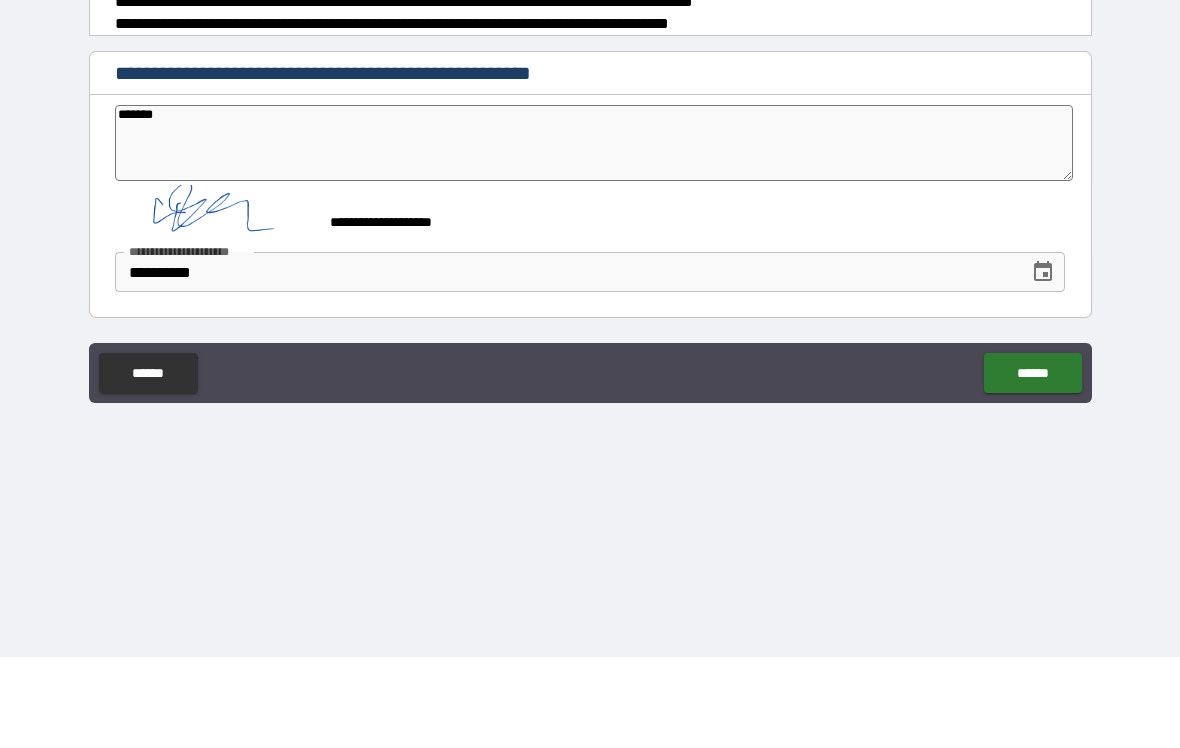 type on "*" 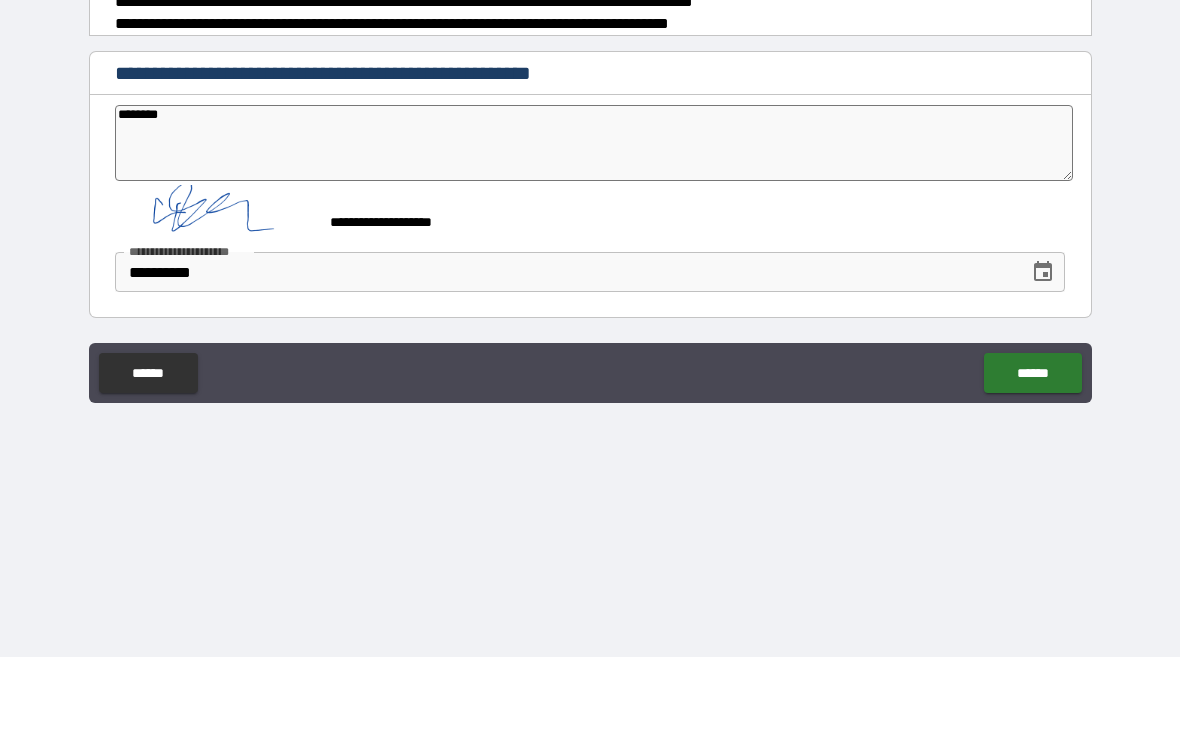 type on "*" 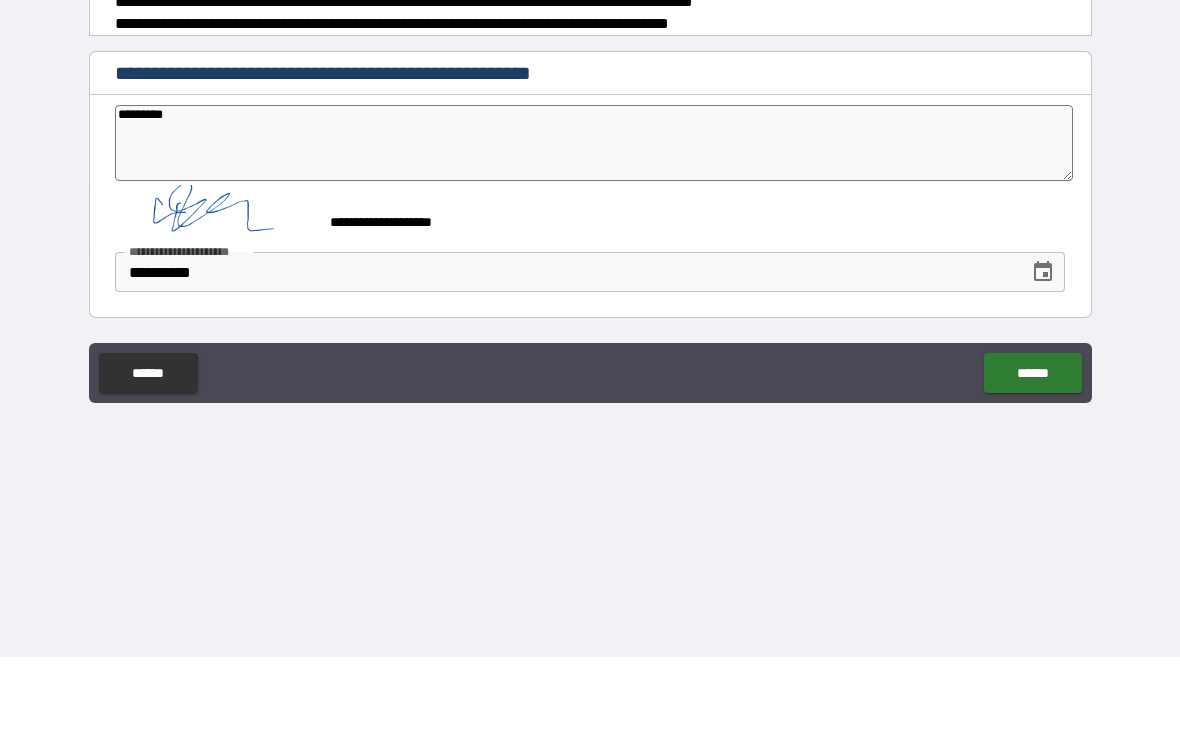 type on "*" 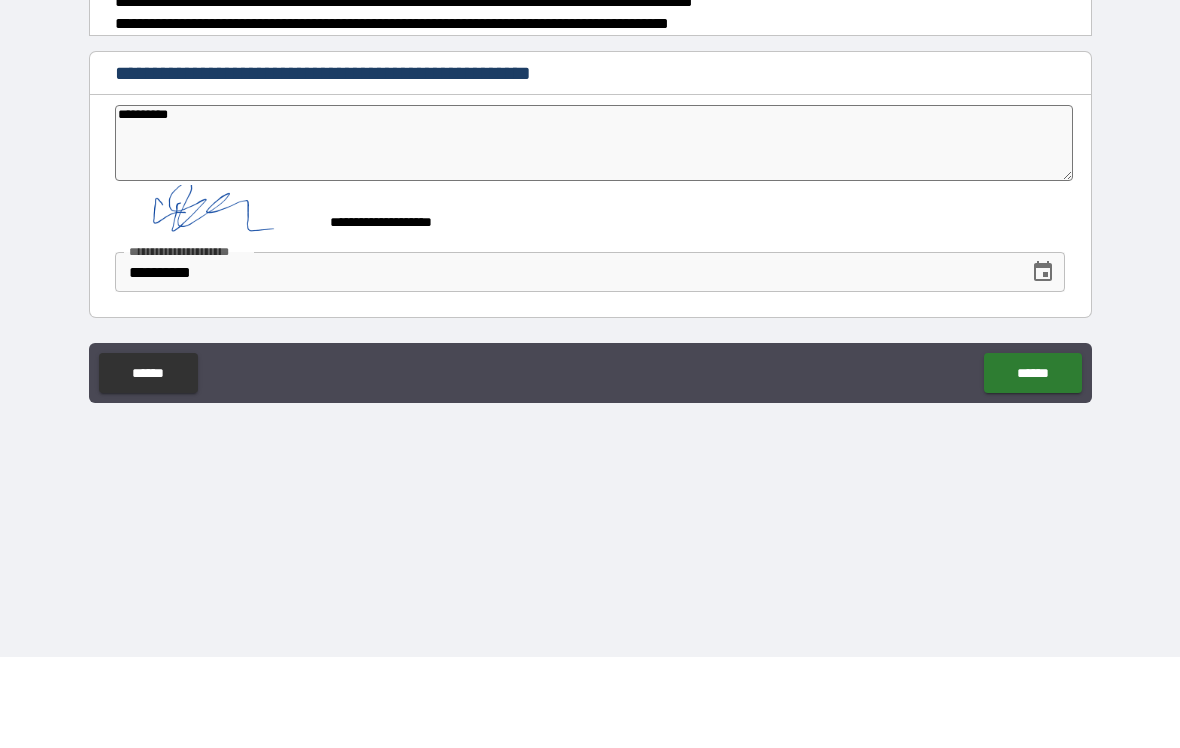 type on "*" 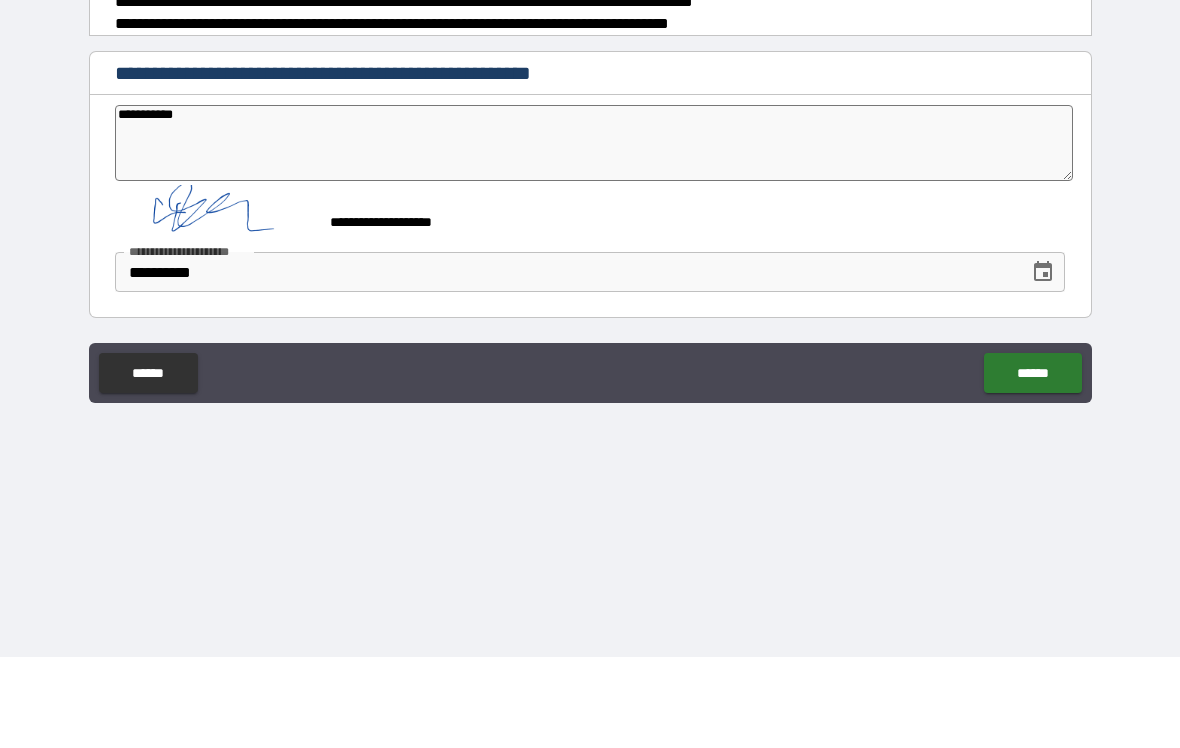 type on "*" 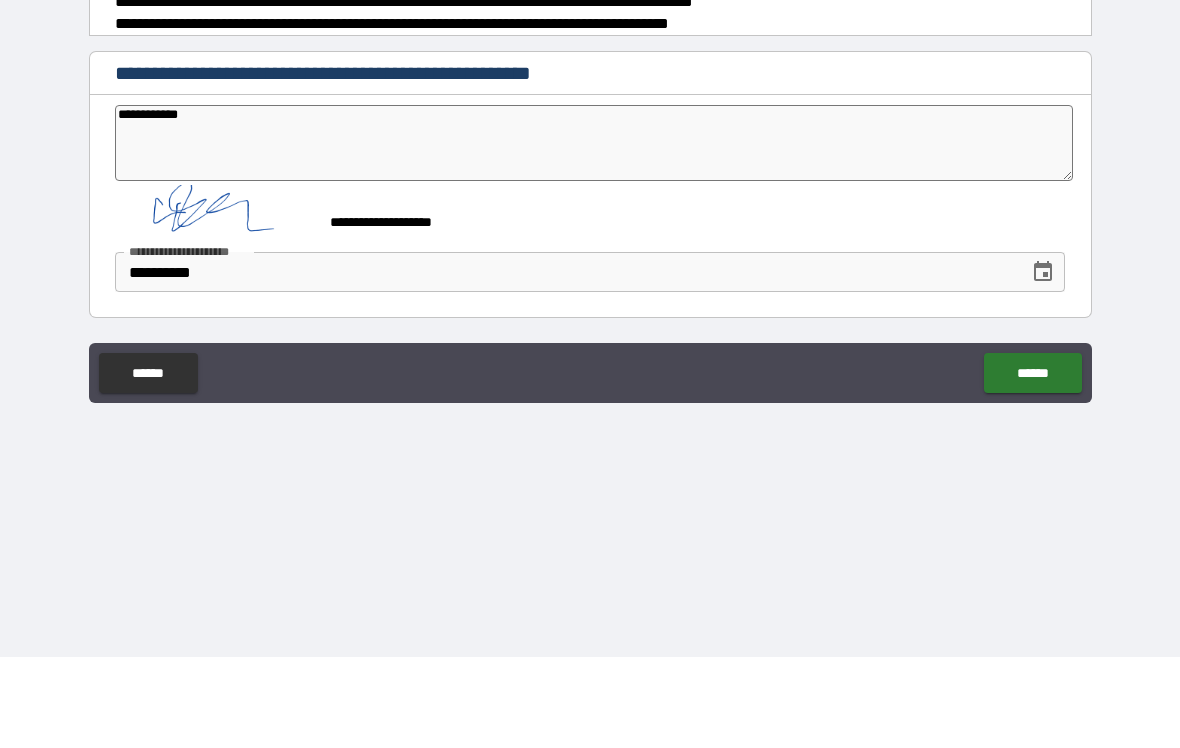 type on "*" 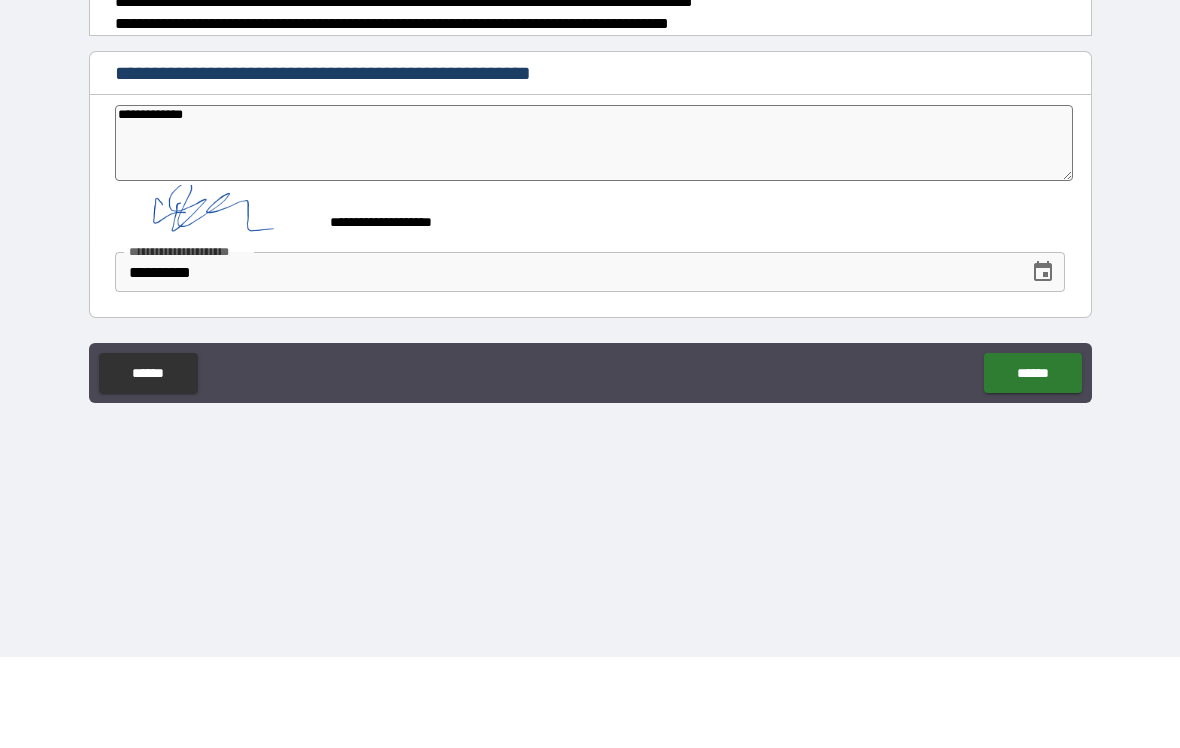 type on "*" 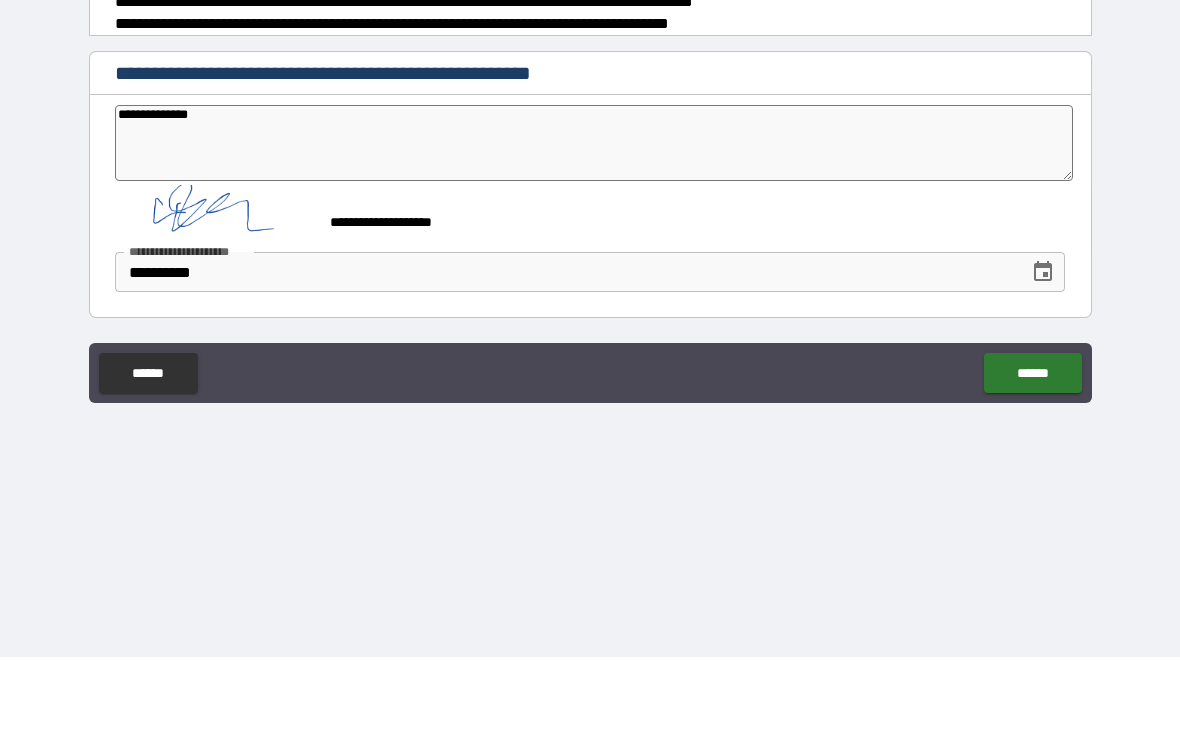 type on "*" 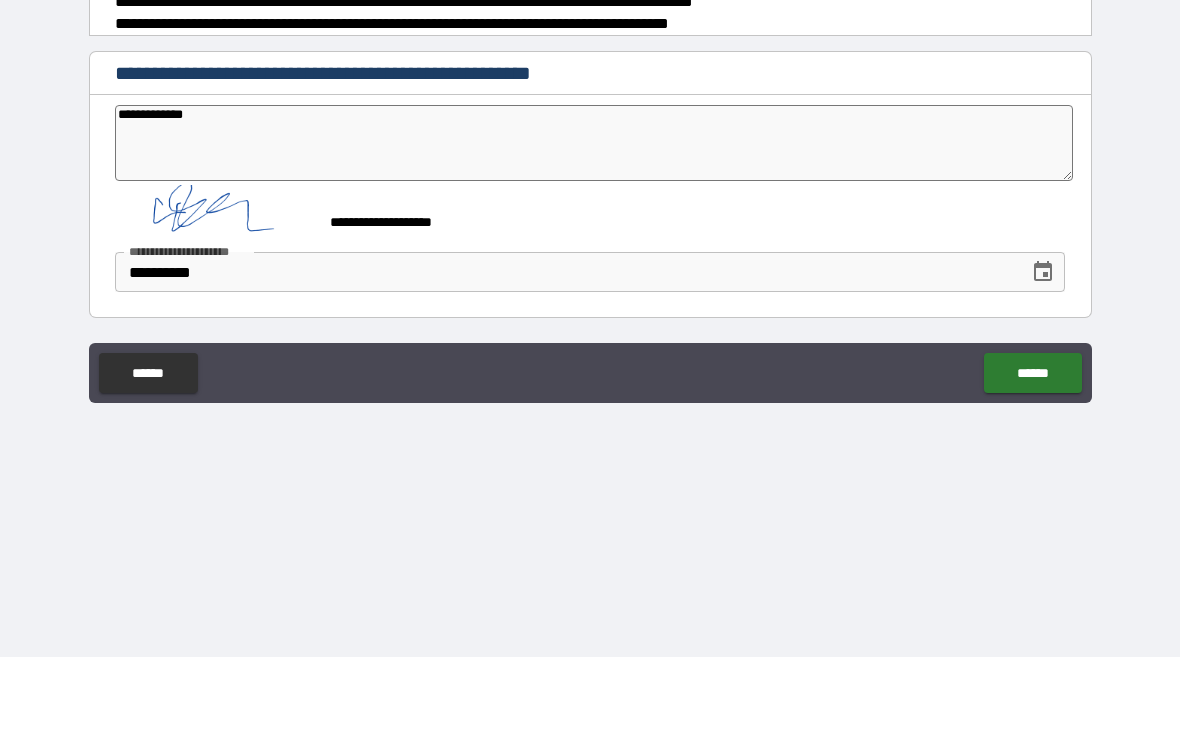 type on "*" 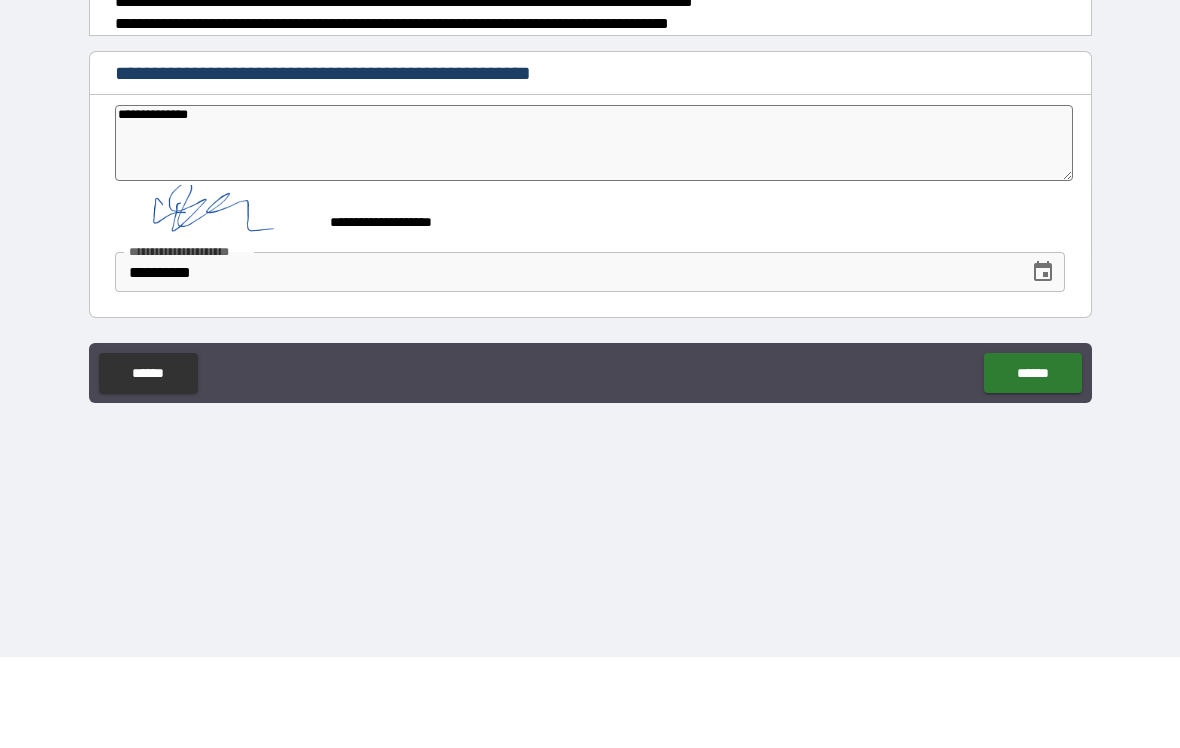 type on "*" 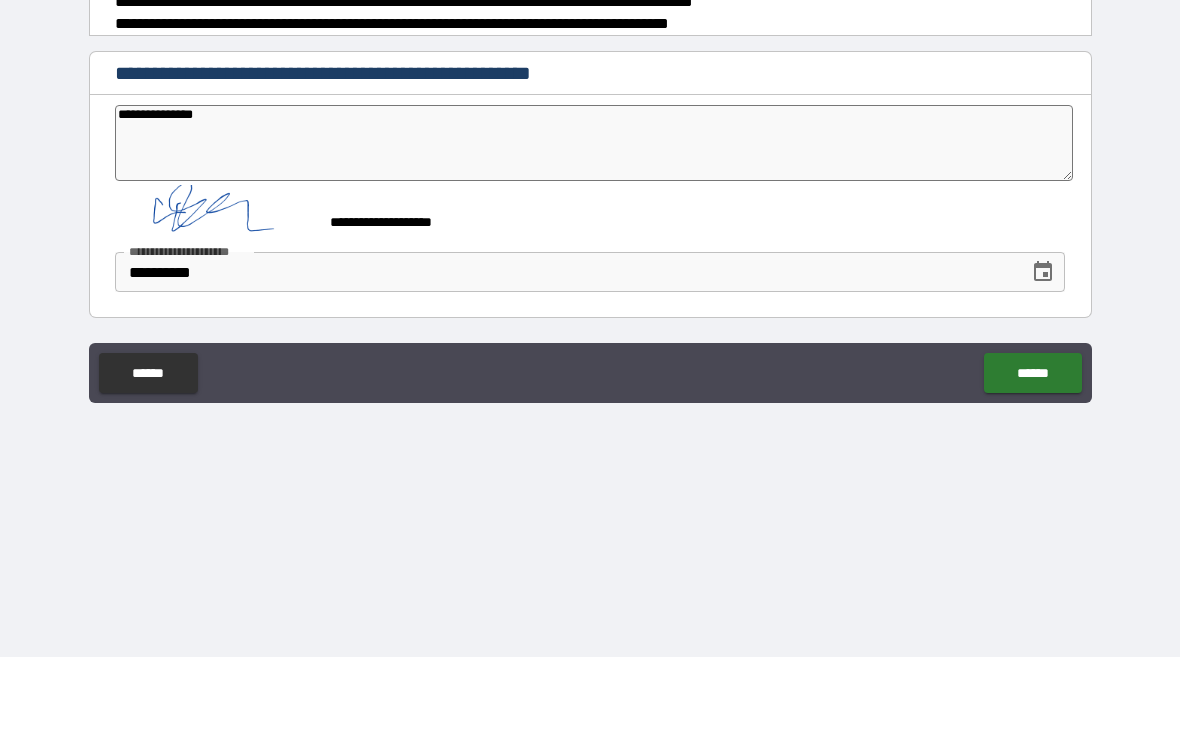 type on "*" 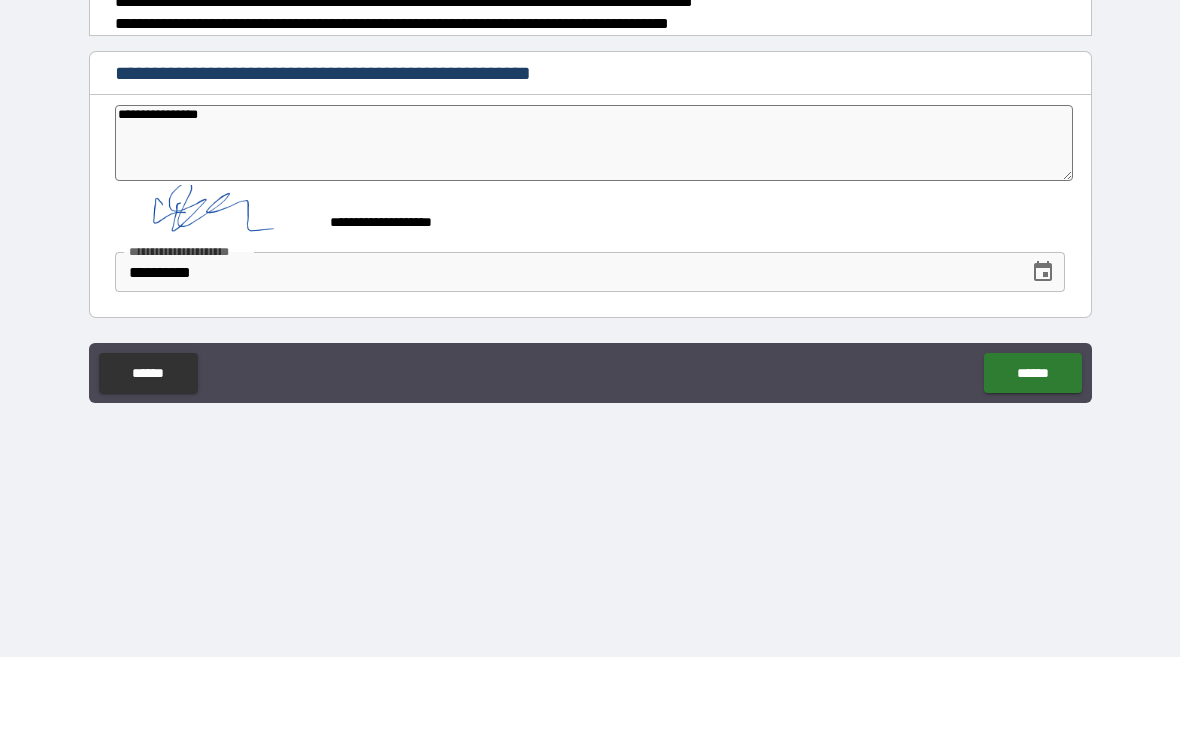 type on "*" 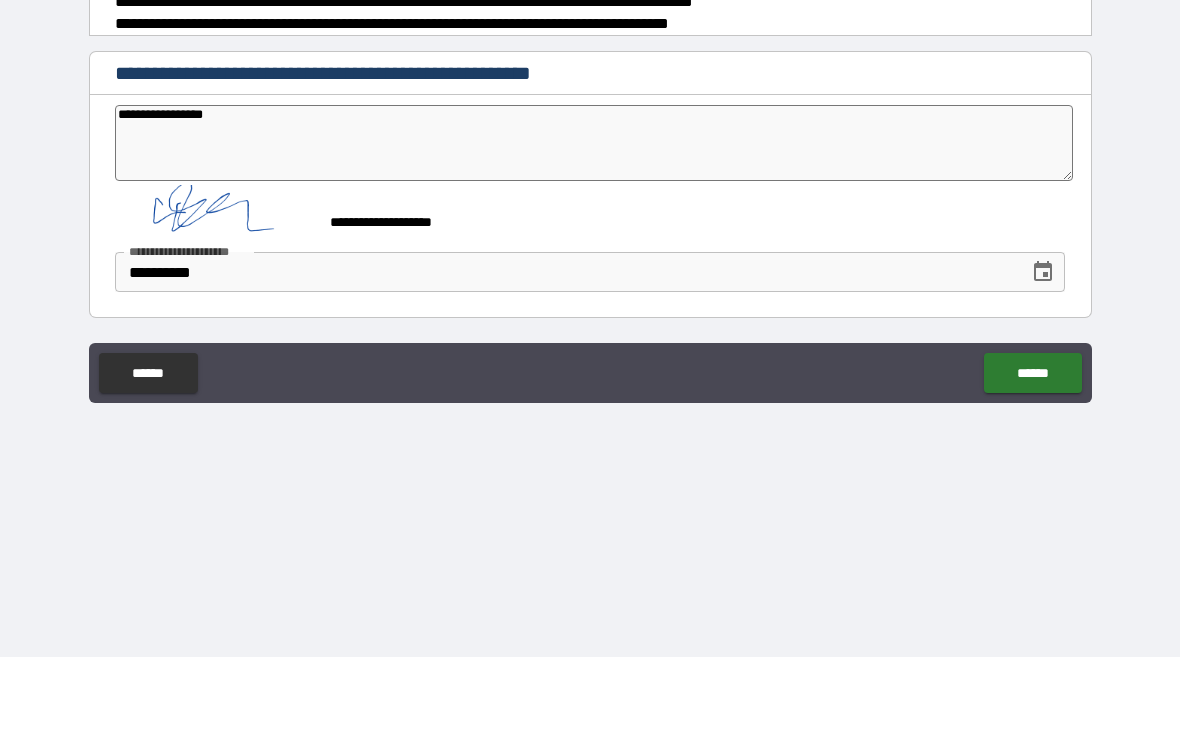 type on "*" 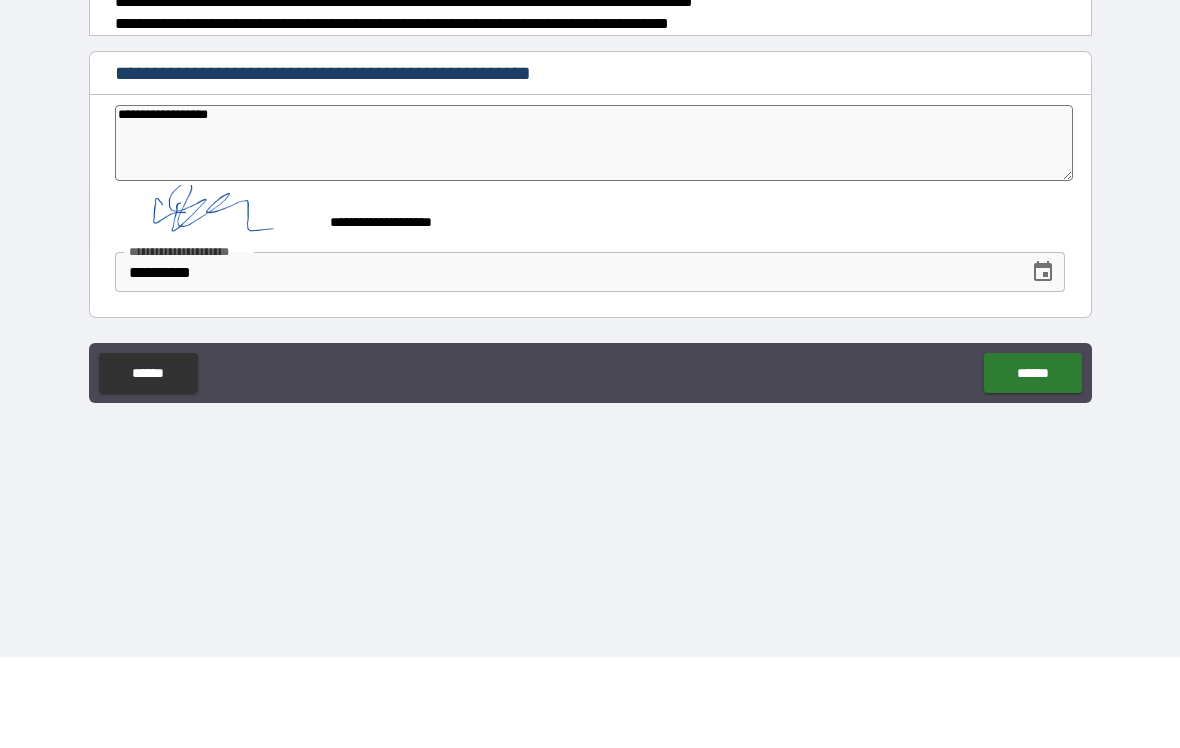 type on "*" 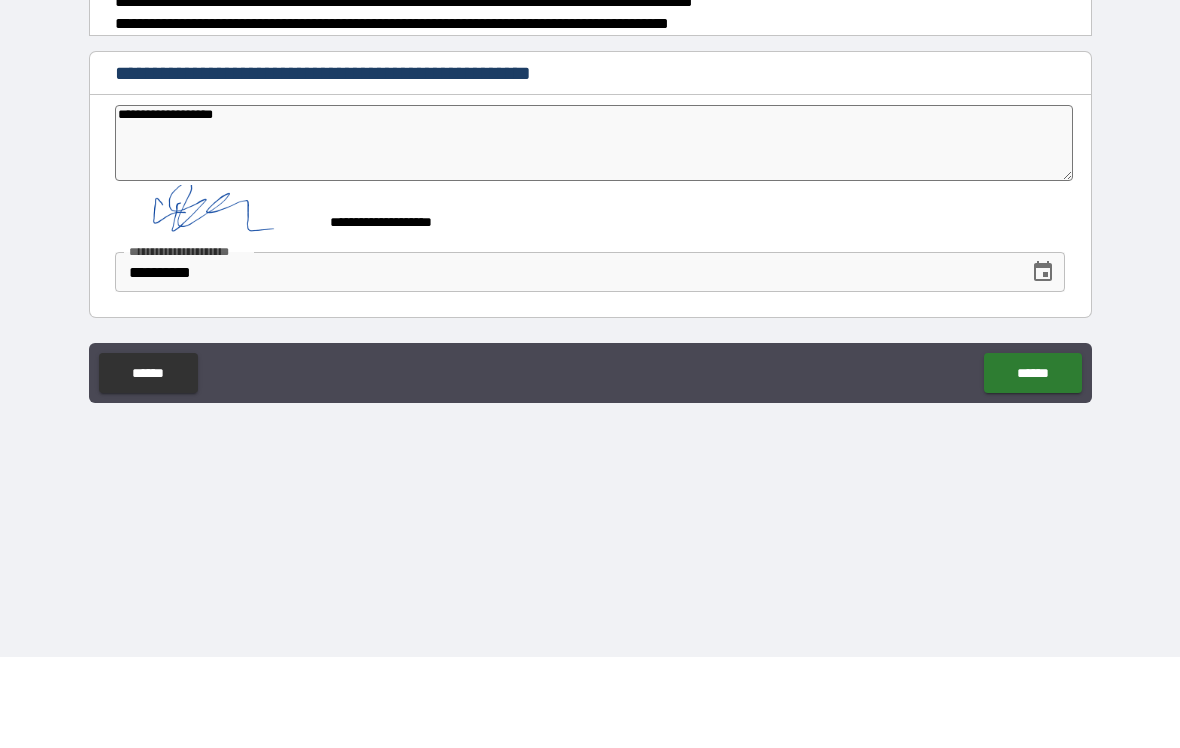 type on "*" 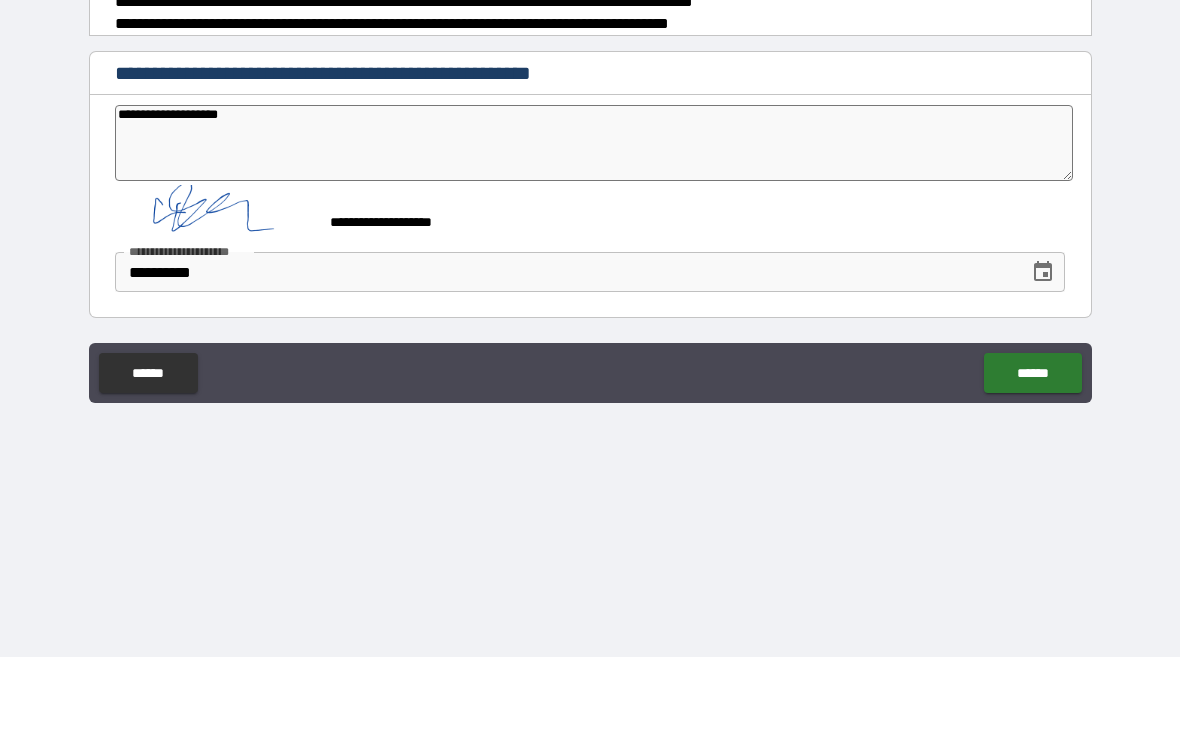 type on "*" 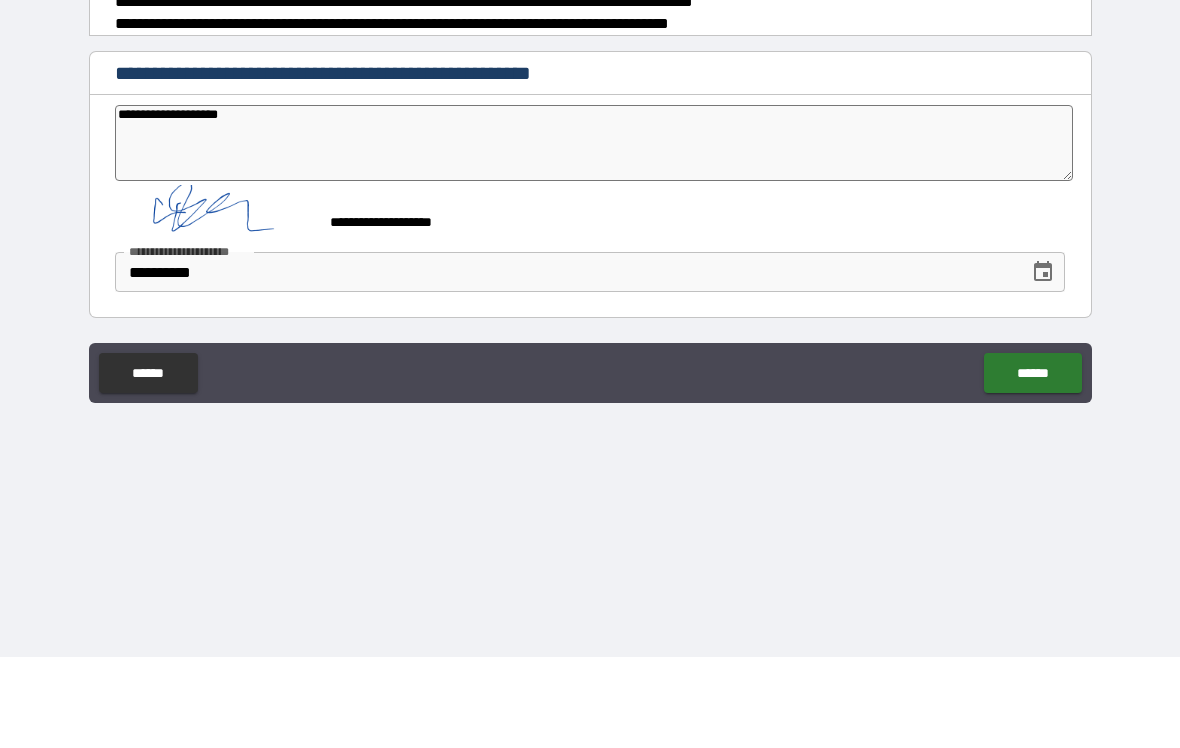 type on "**********" 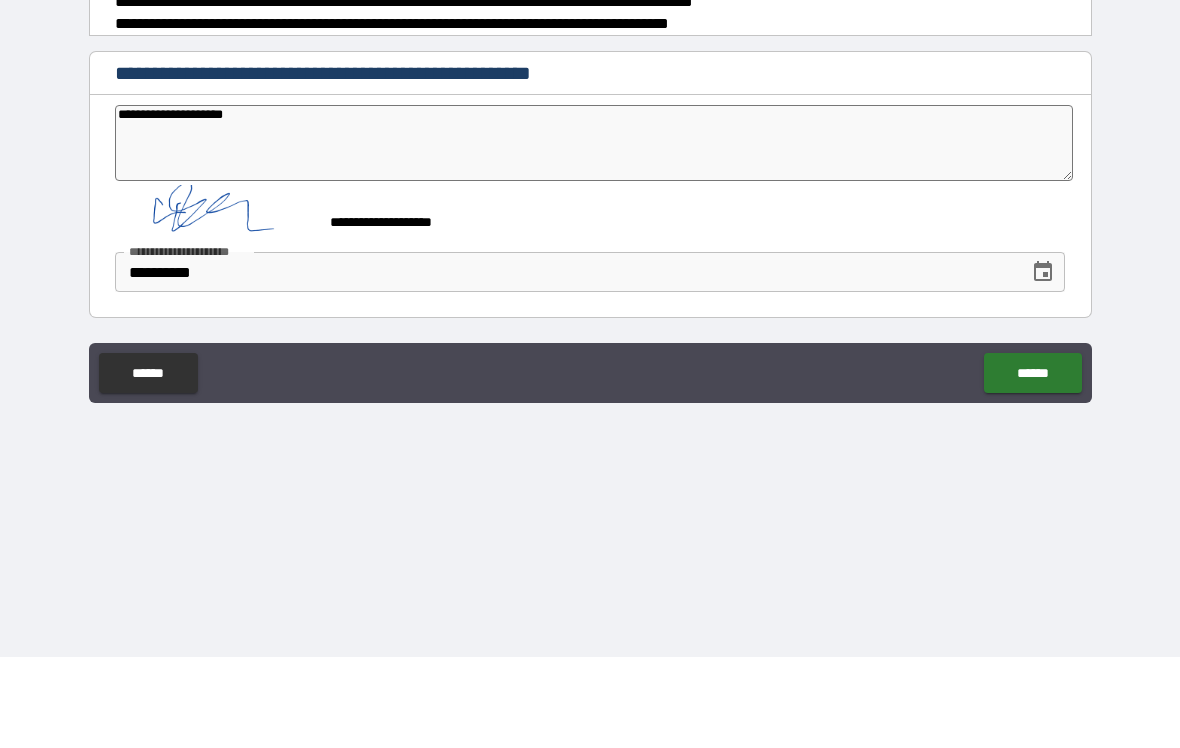 type on "*" 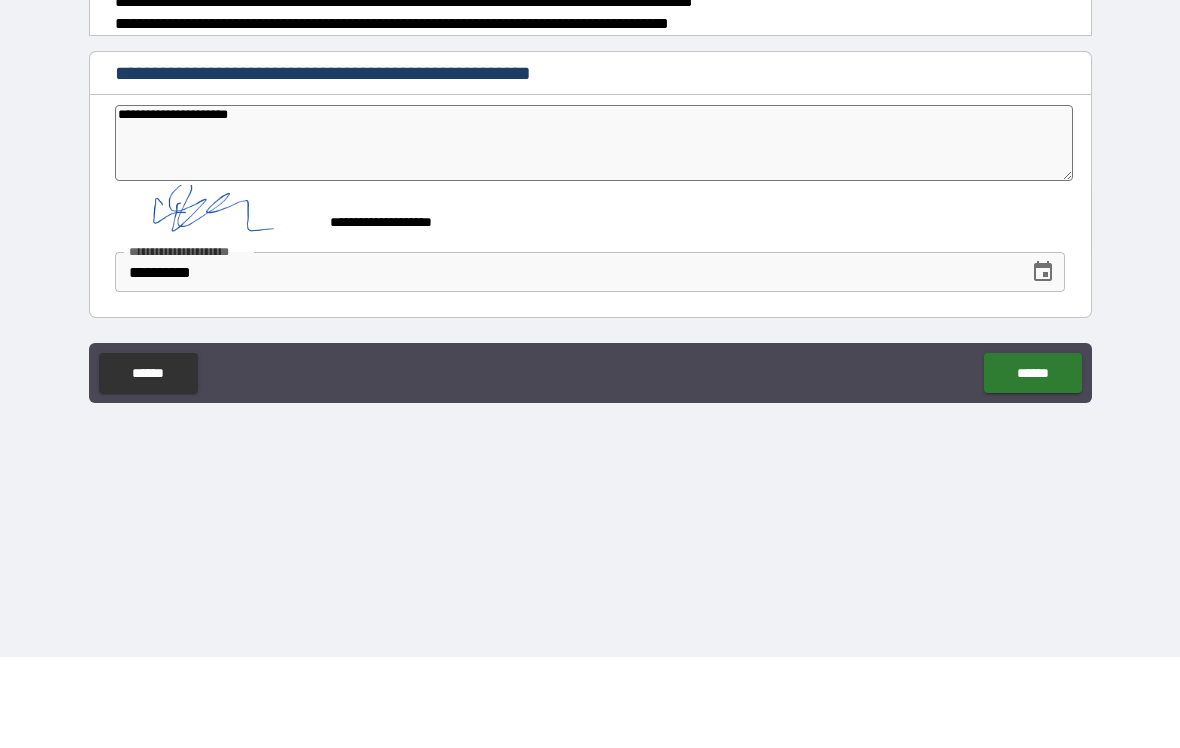 type on "*" 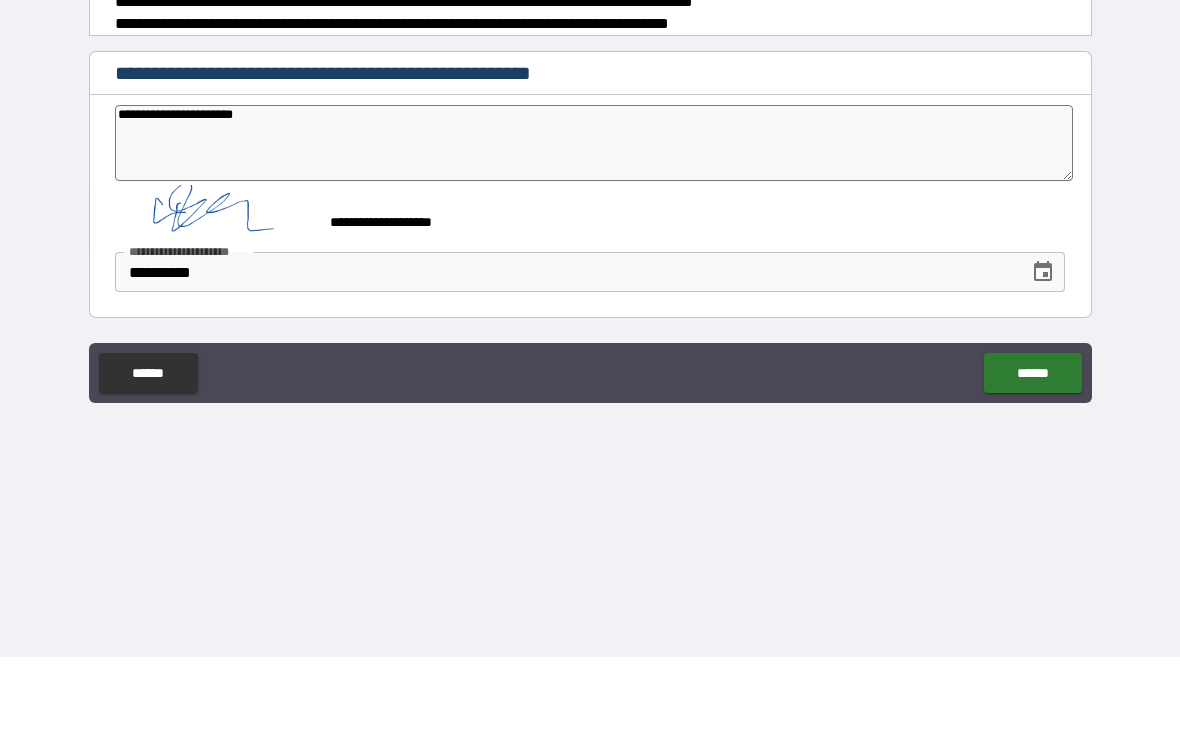 type on "*" 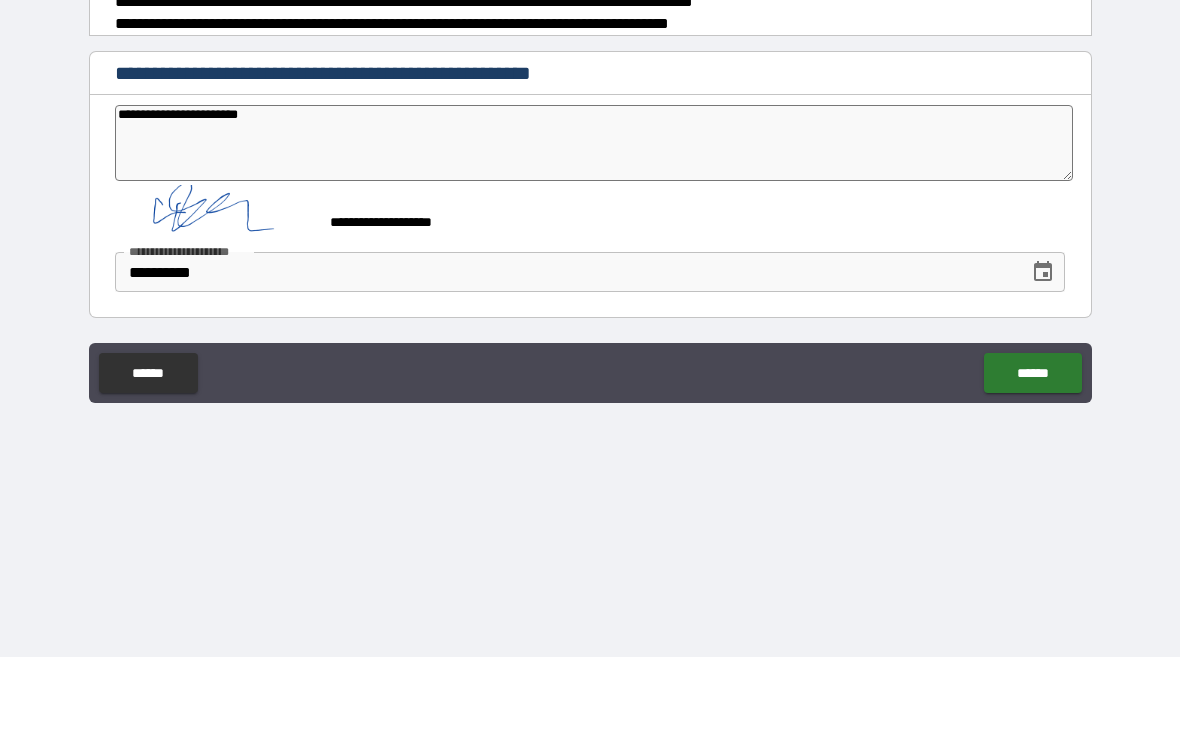 type on "*" 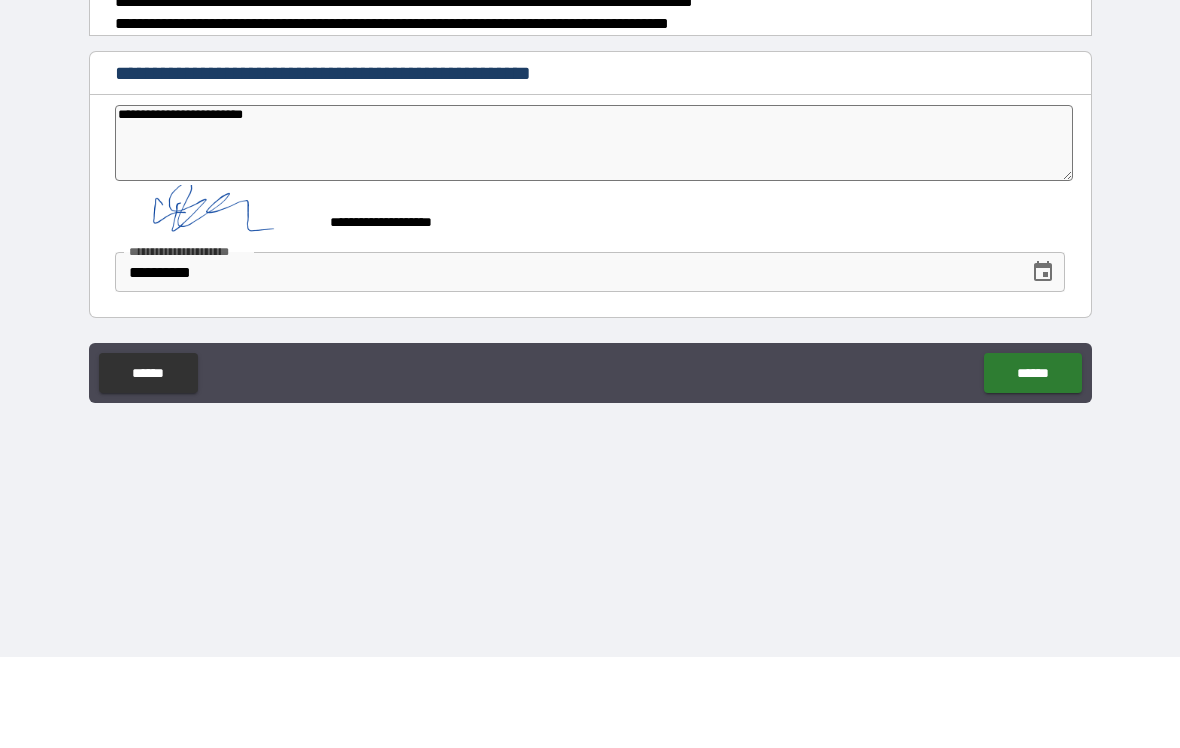 type on "*" 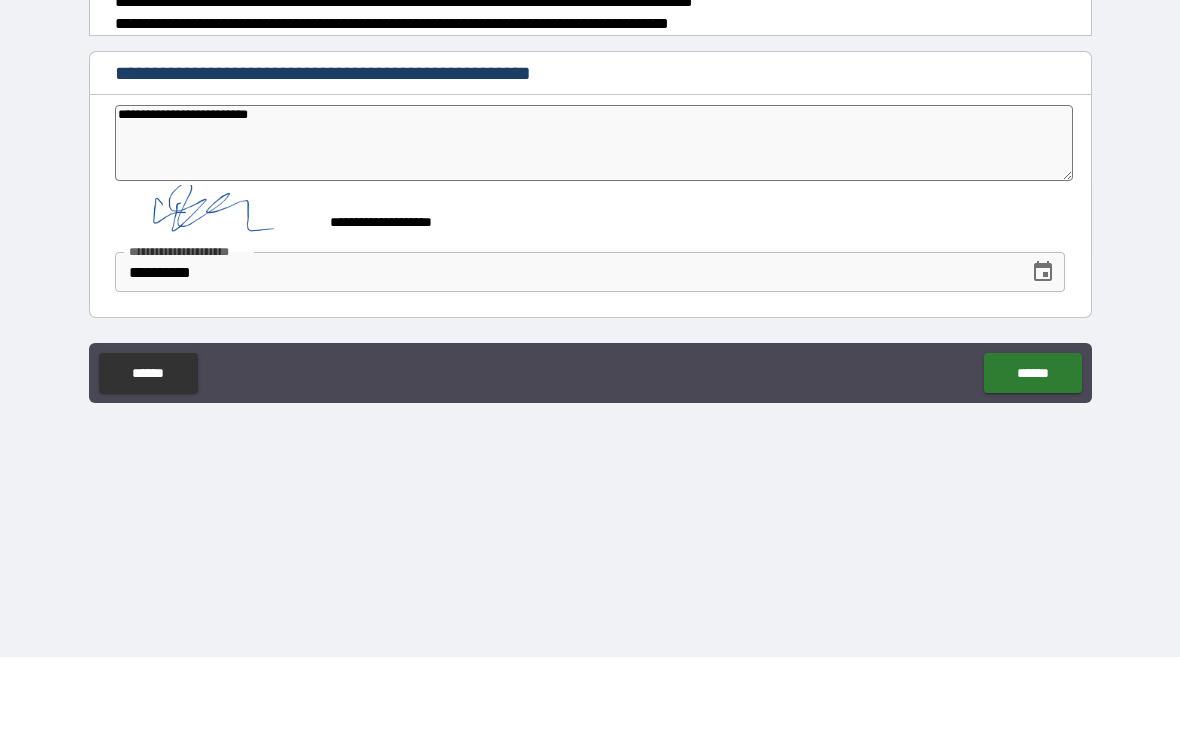 type on "*" 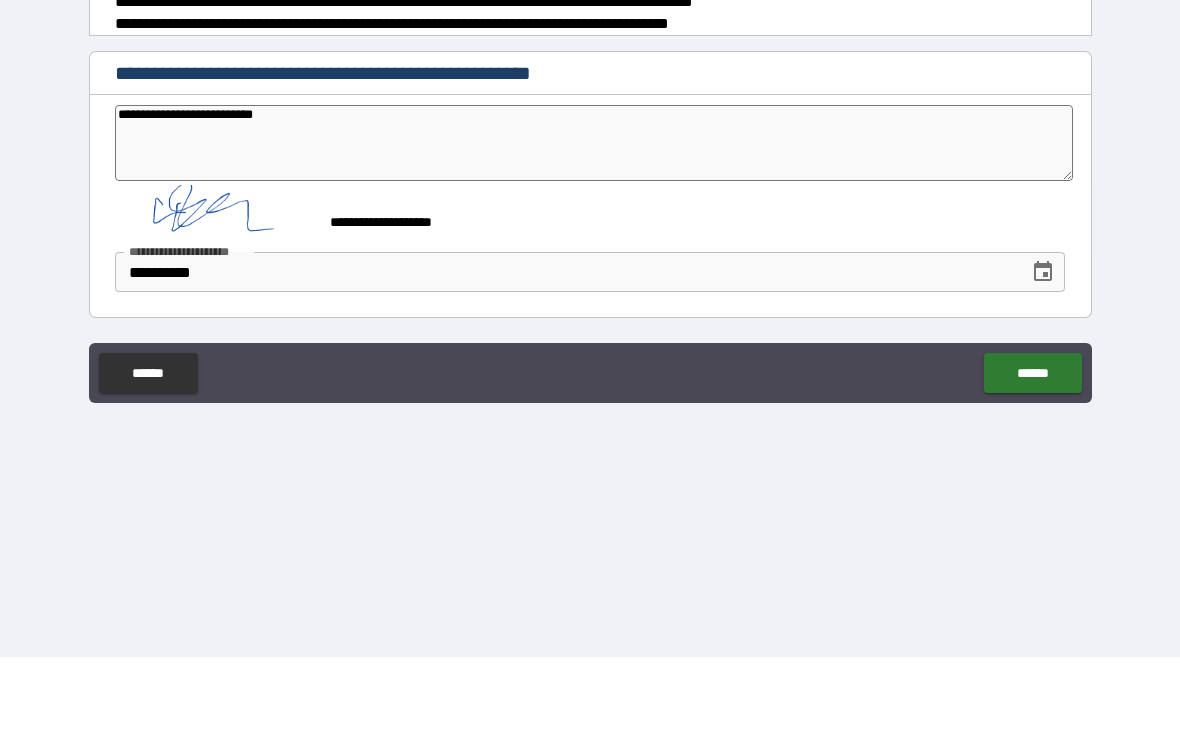 type on "*" 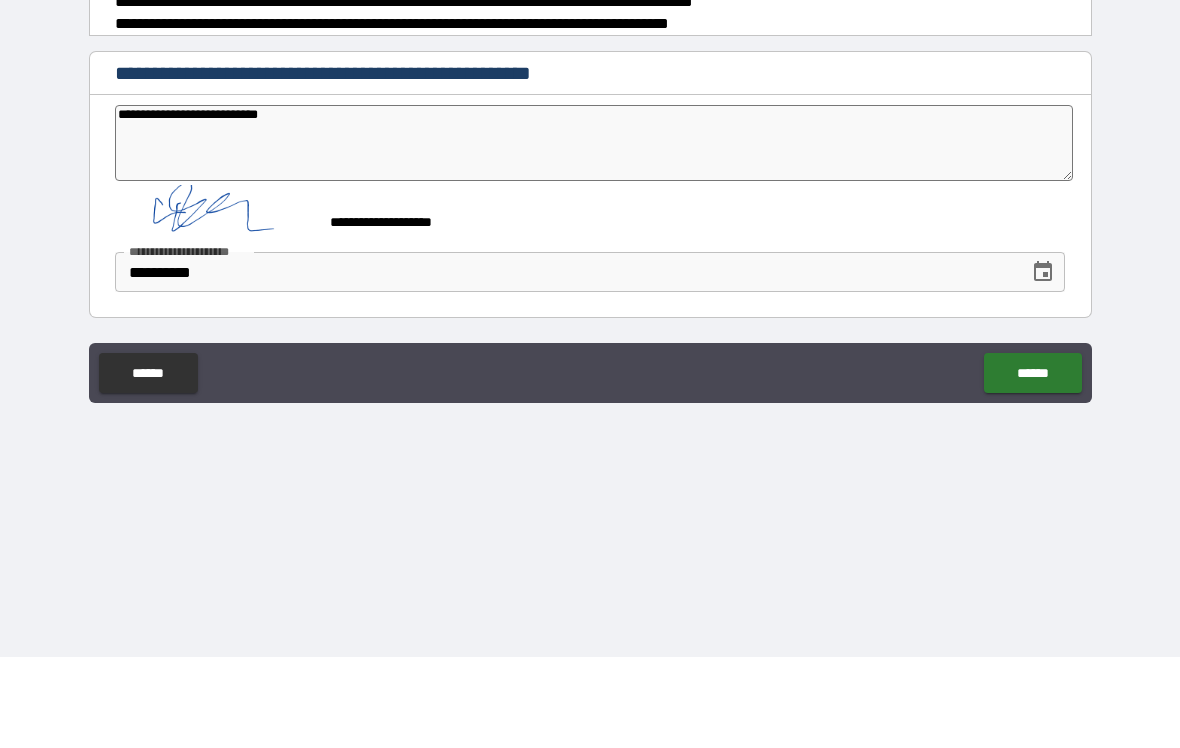 type on "*" 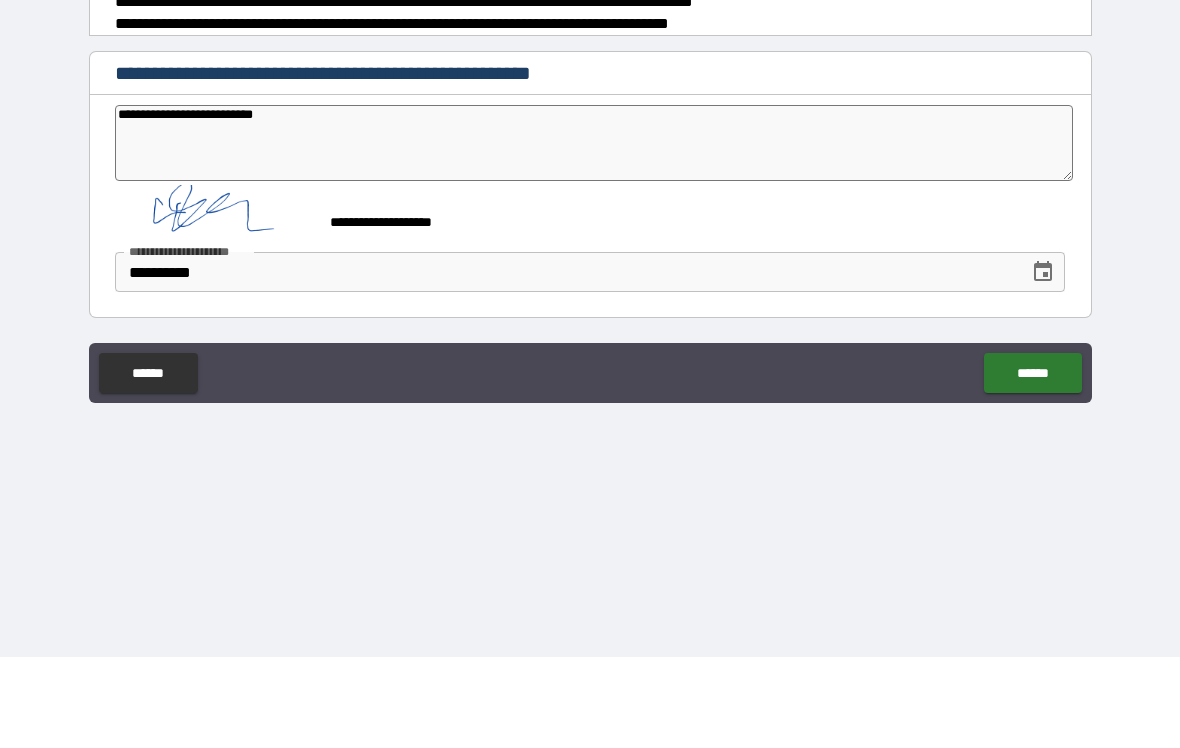 type on "*" 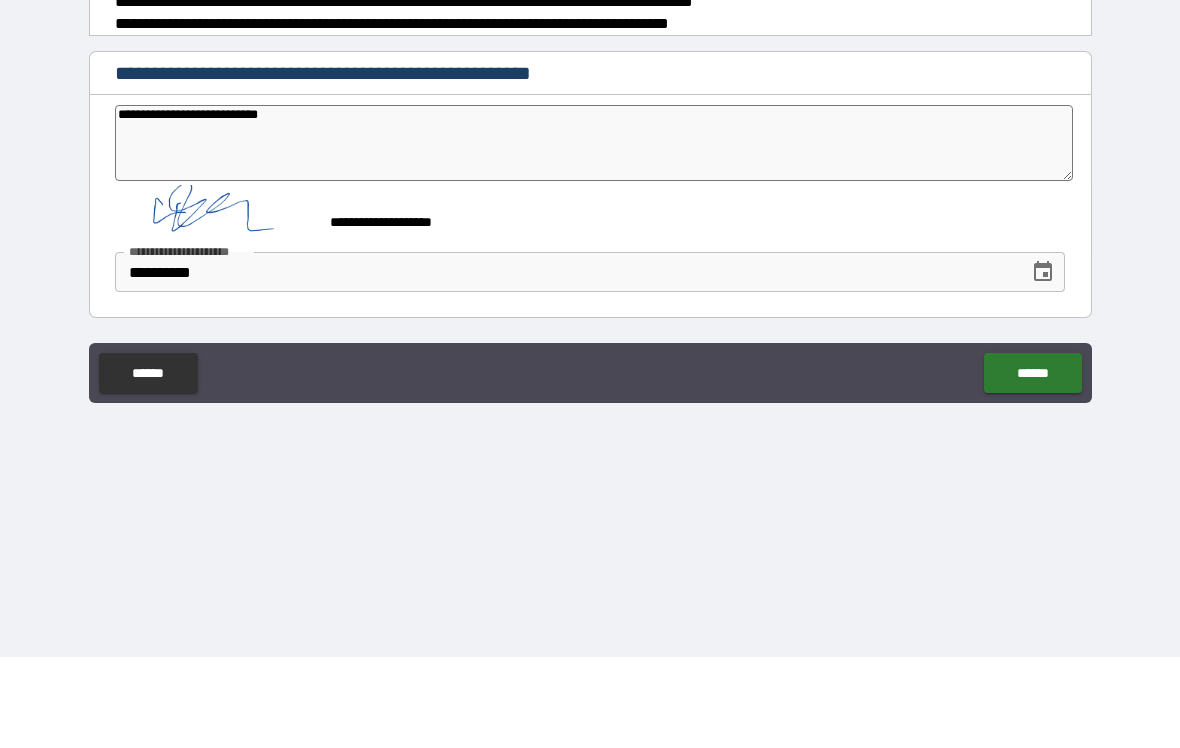 type on "*" 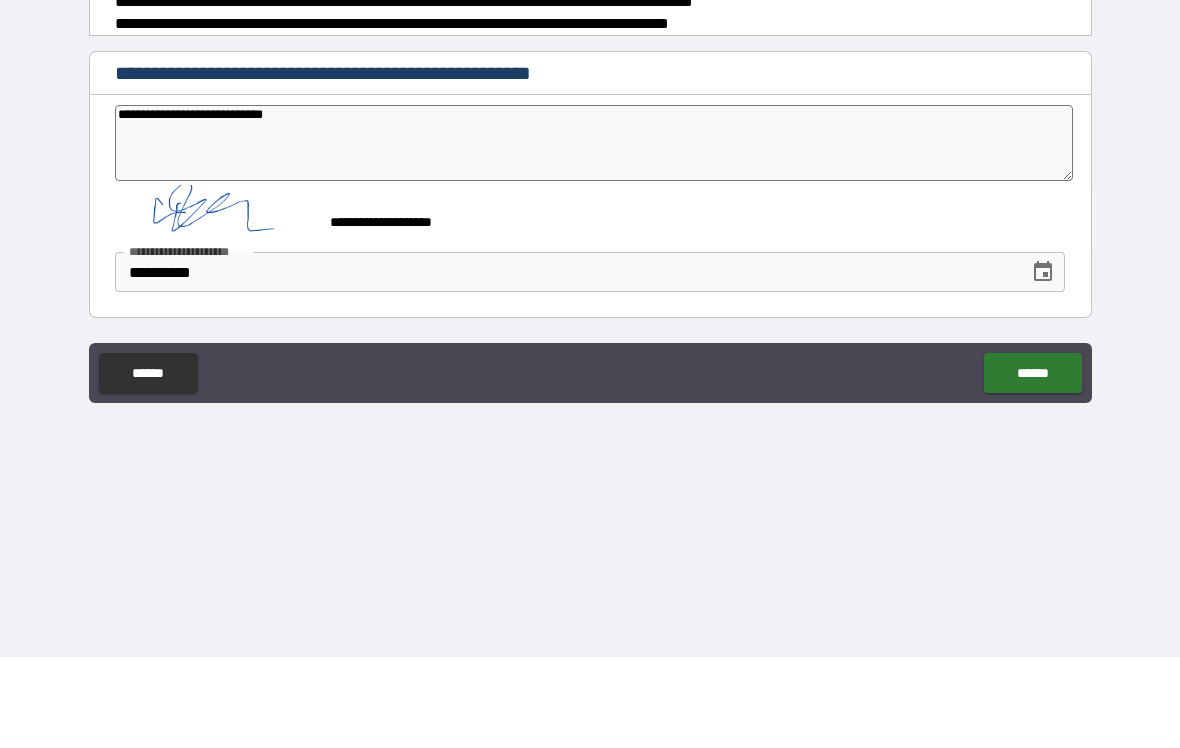 type on "*" 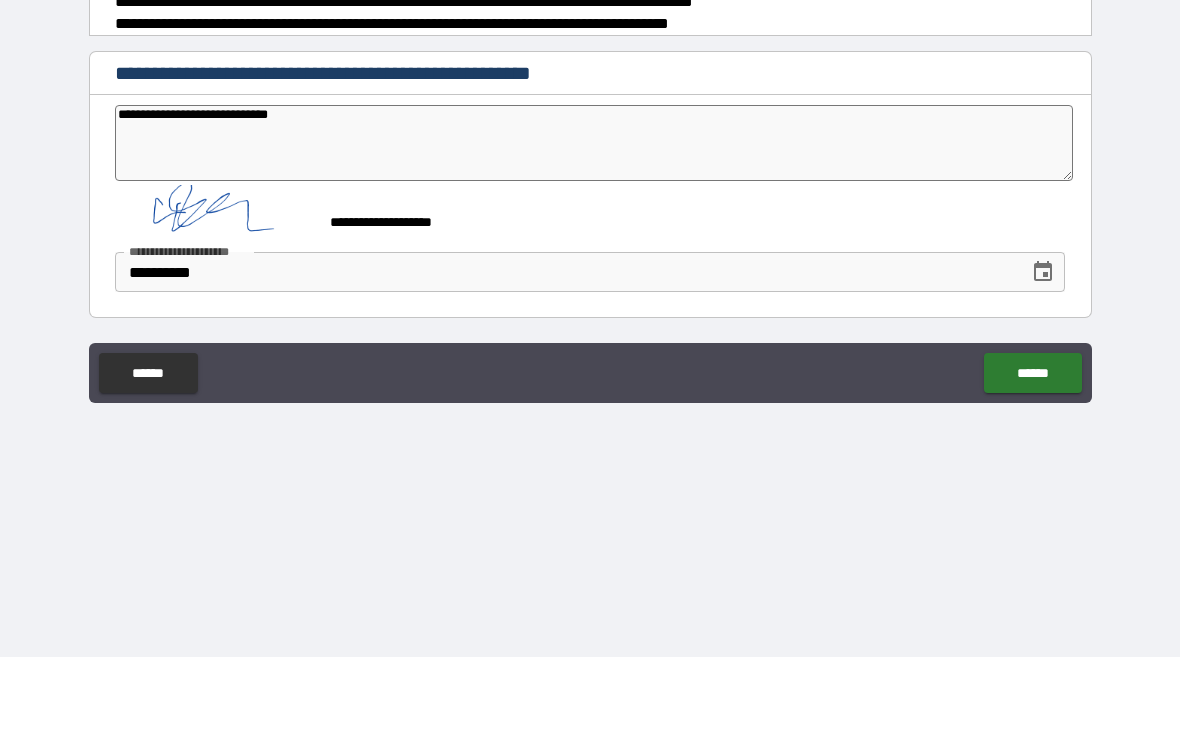 type on "*" 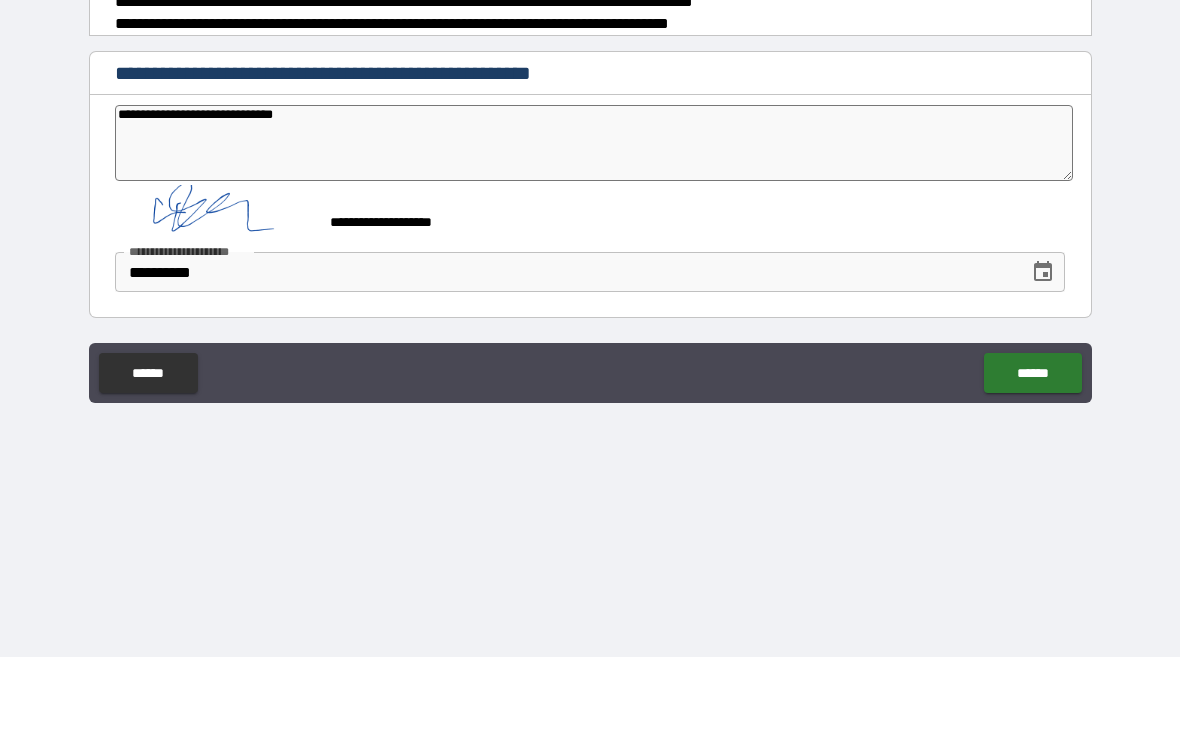 type on "*" 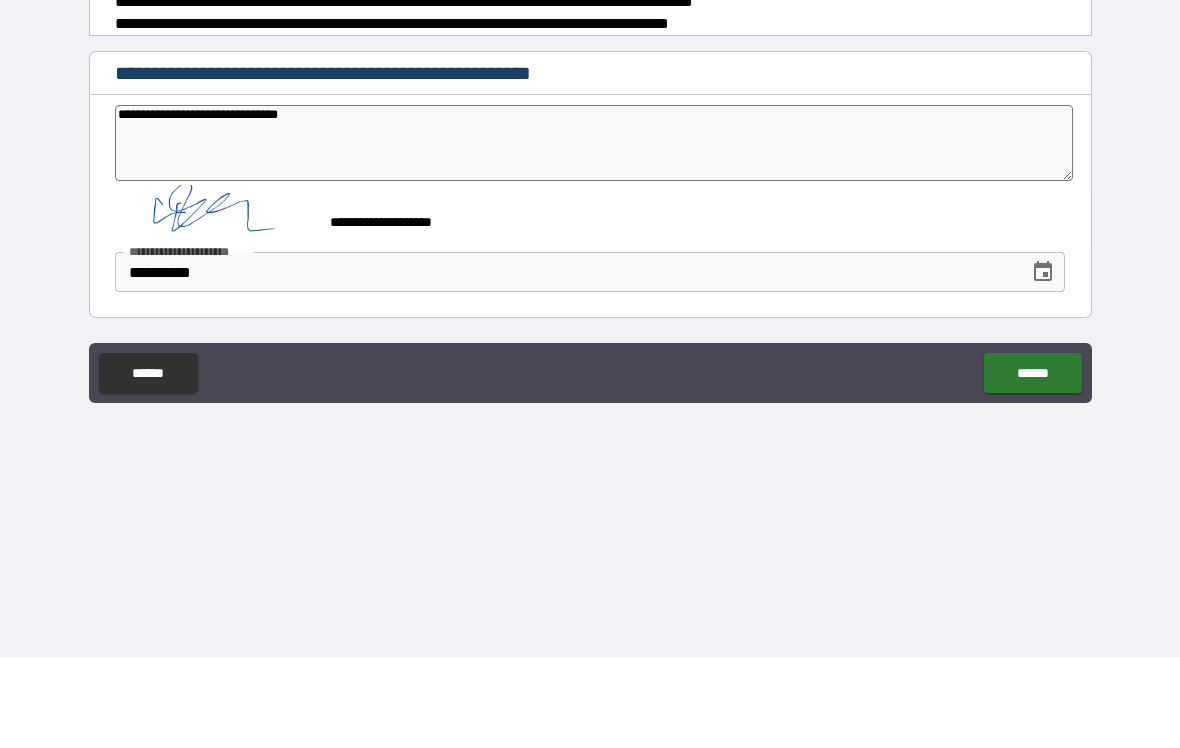 type on "*" 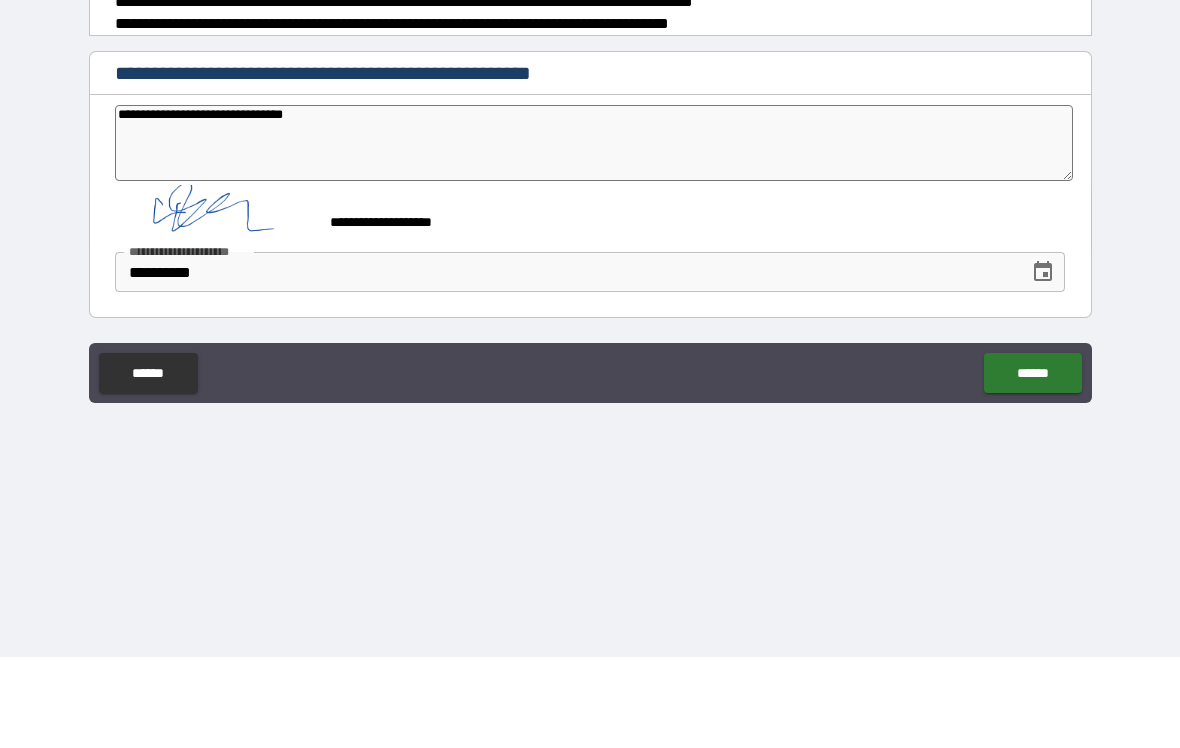 type on "*" 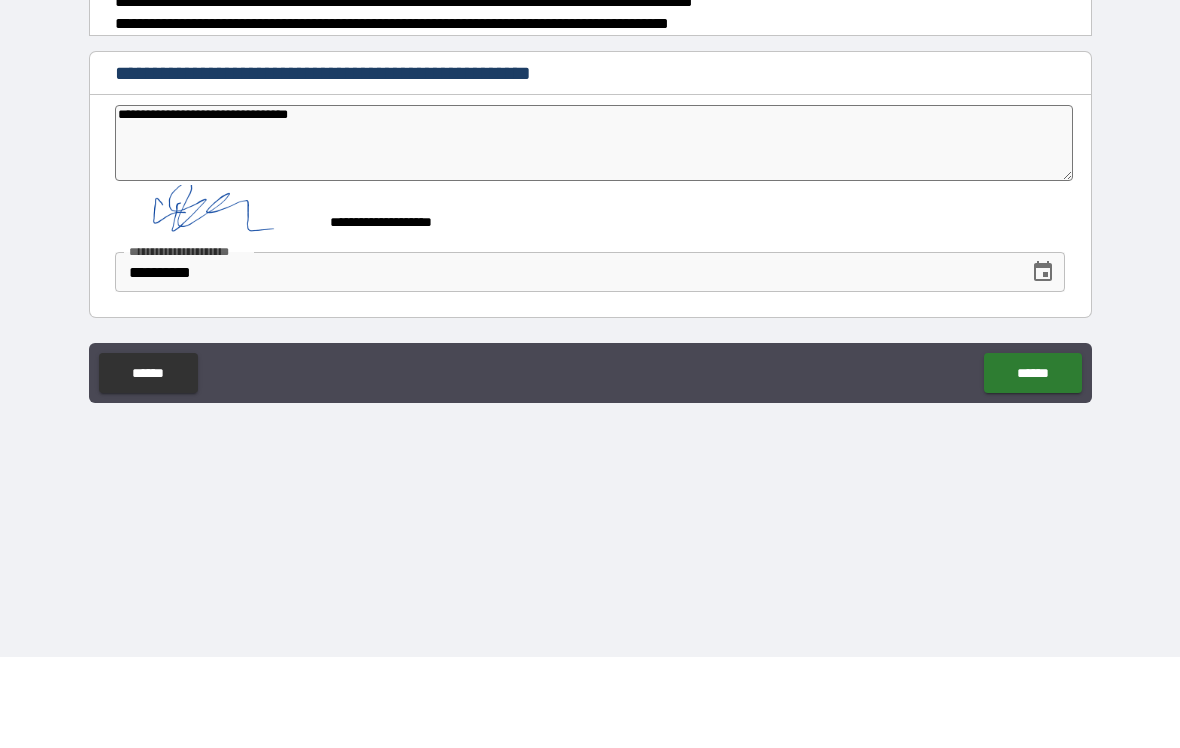 type on "*" 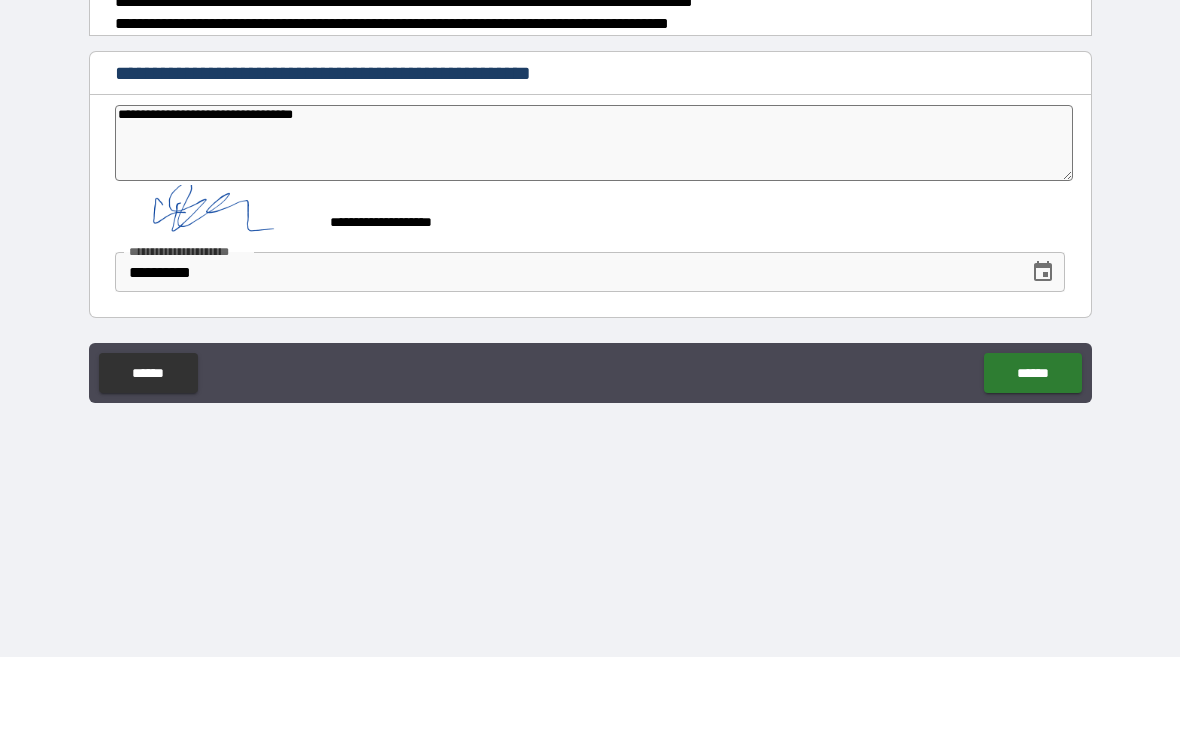 type on "*" 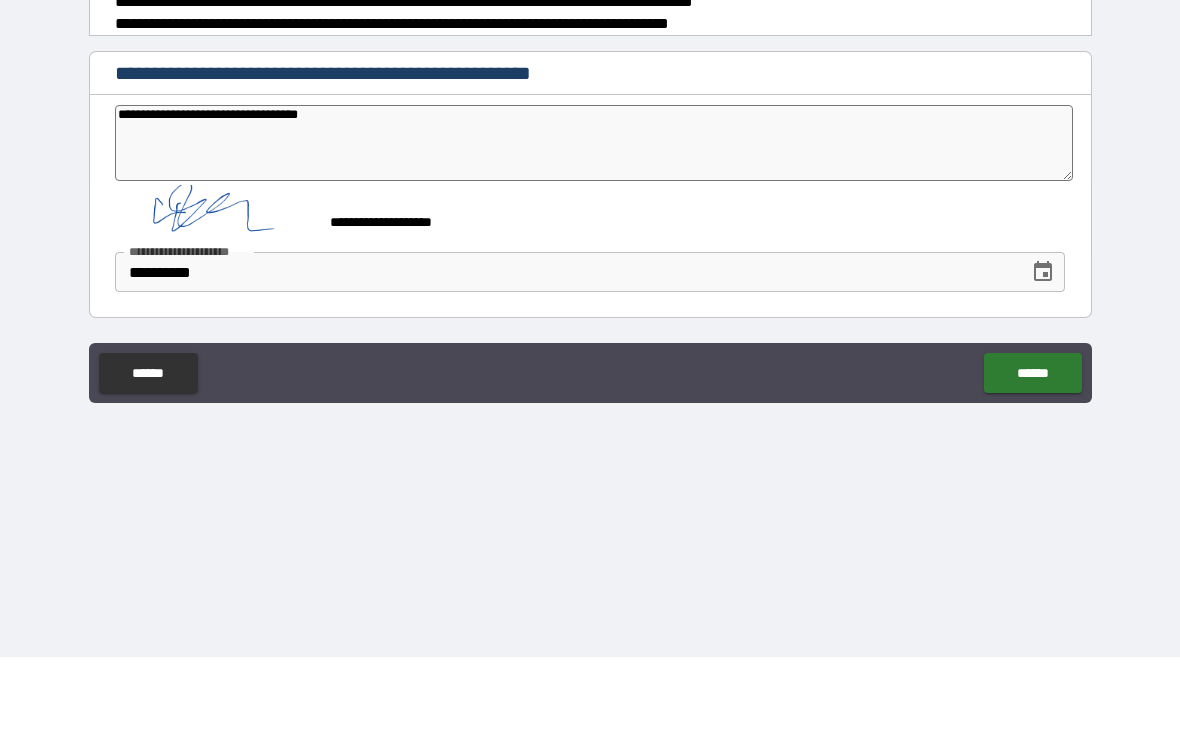 type on "*" 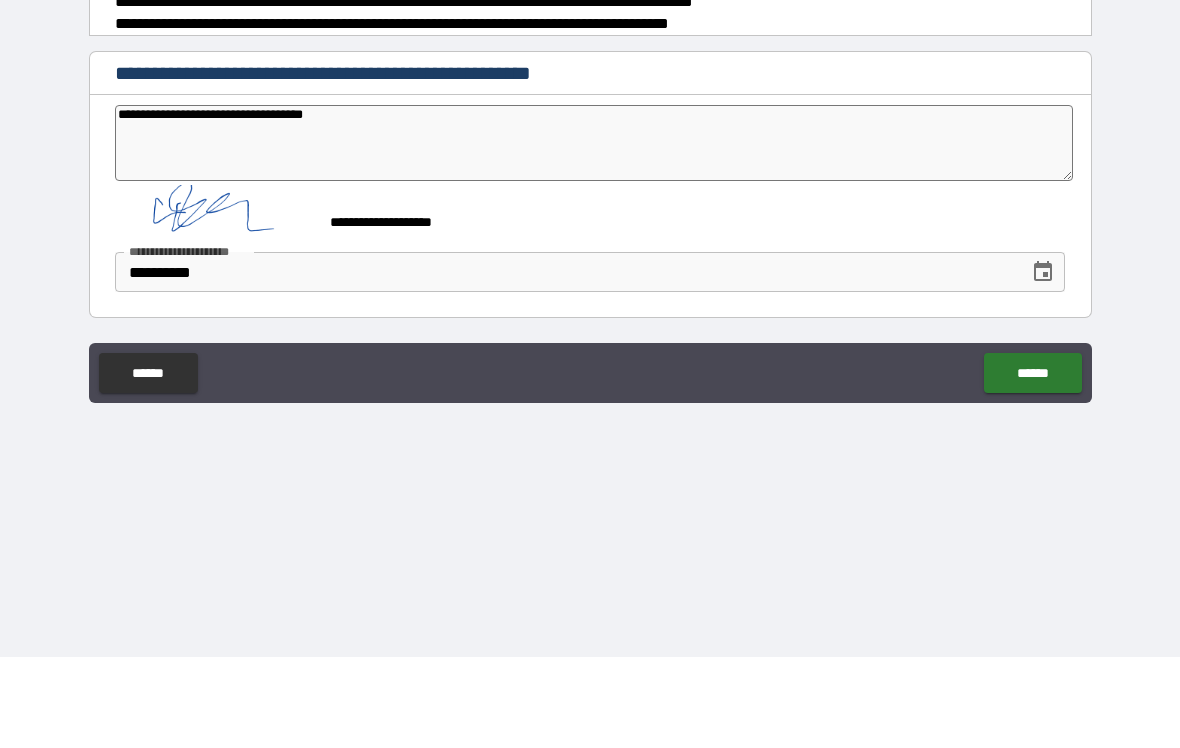 type on "*" 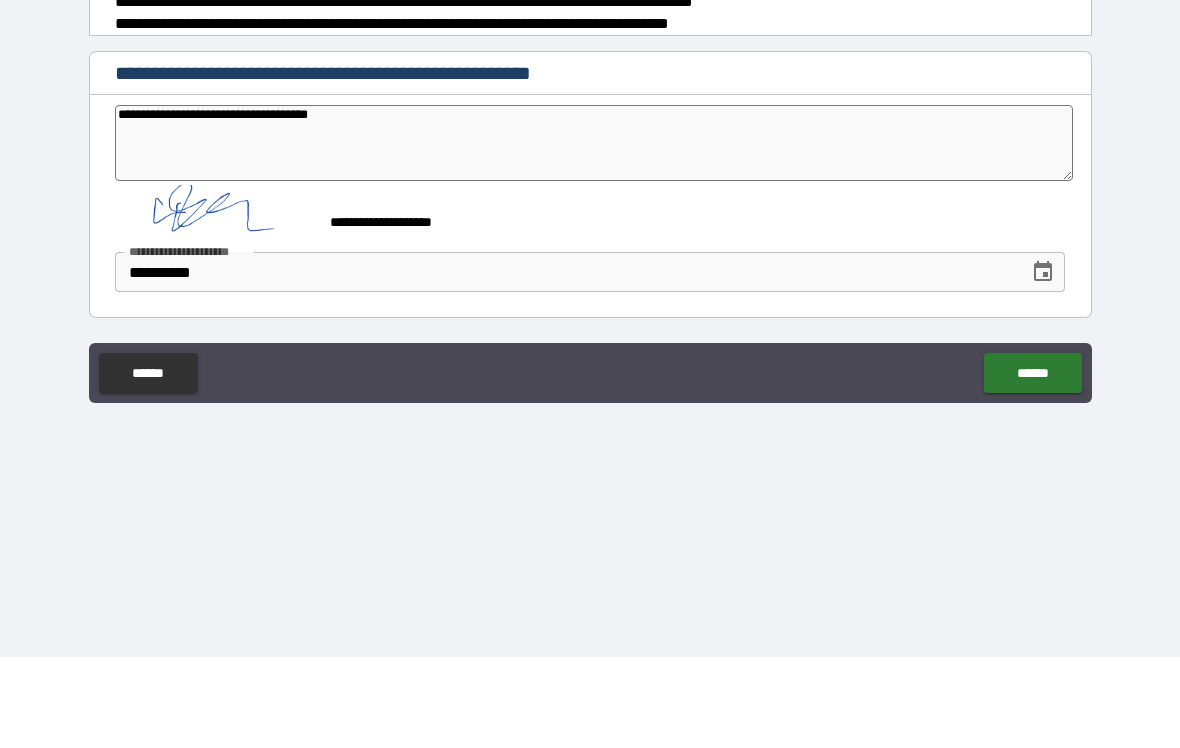 type on "*" 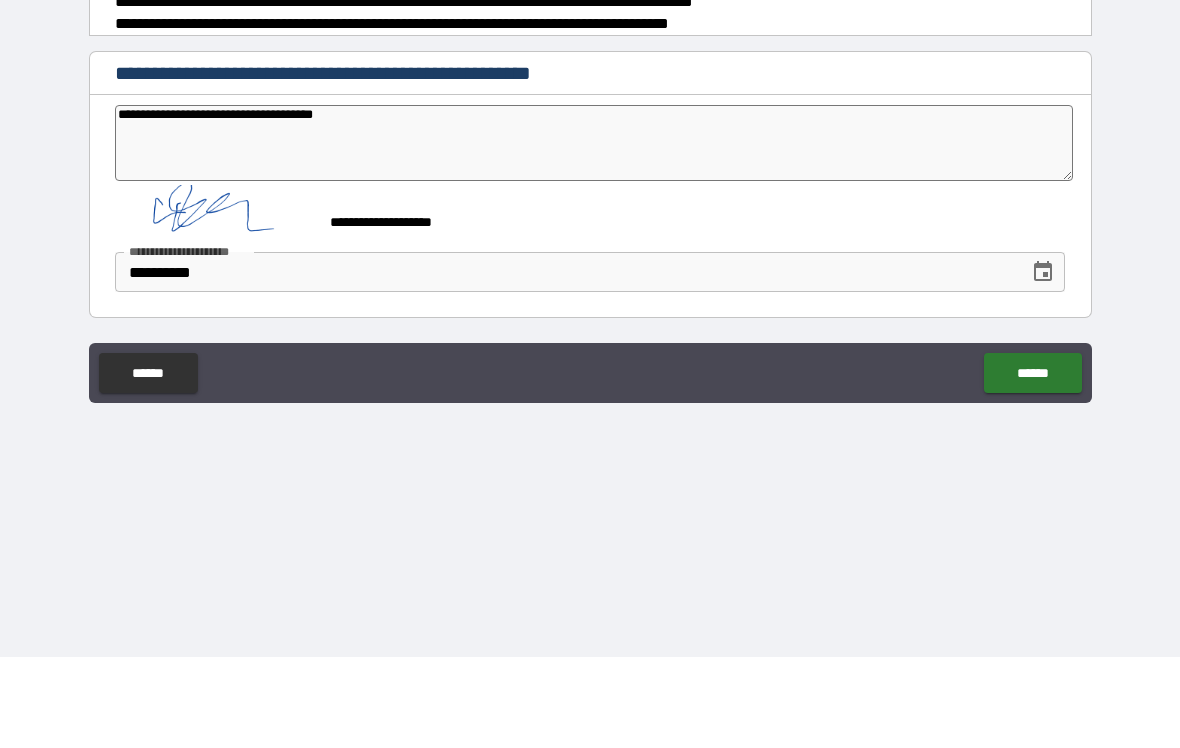 type on "*" 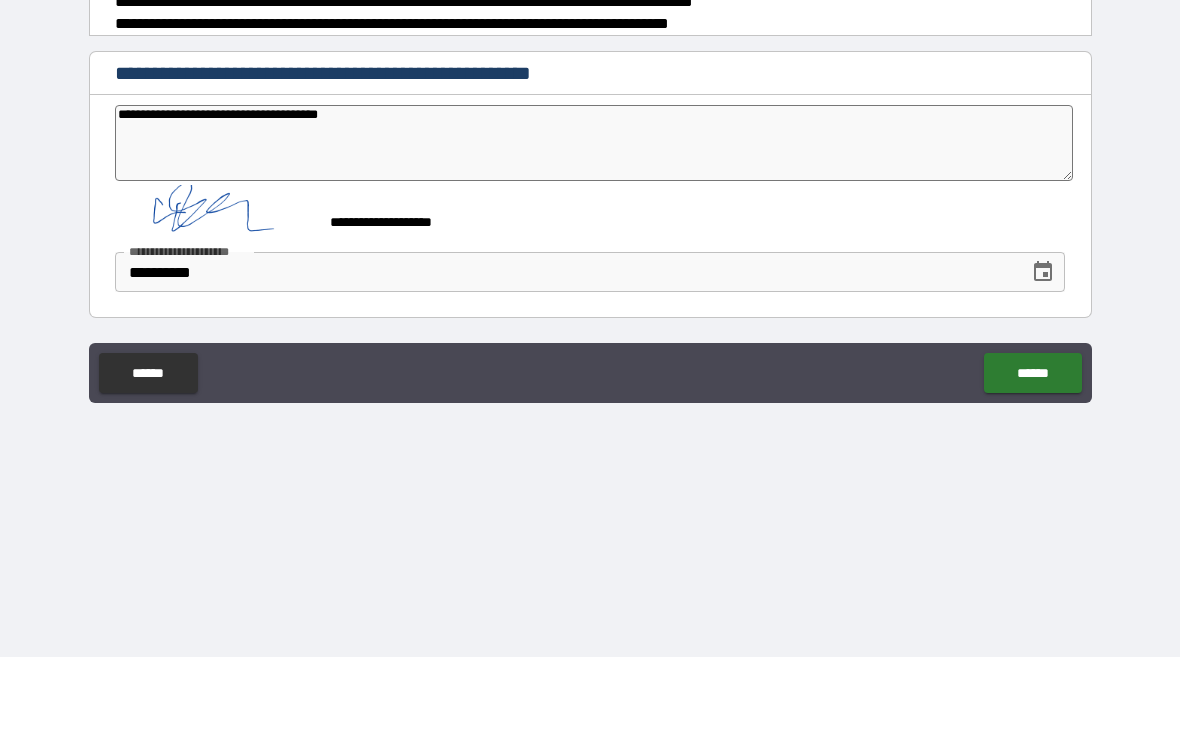 type on "*" 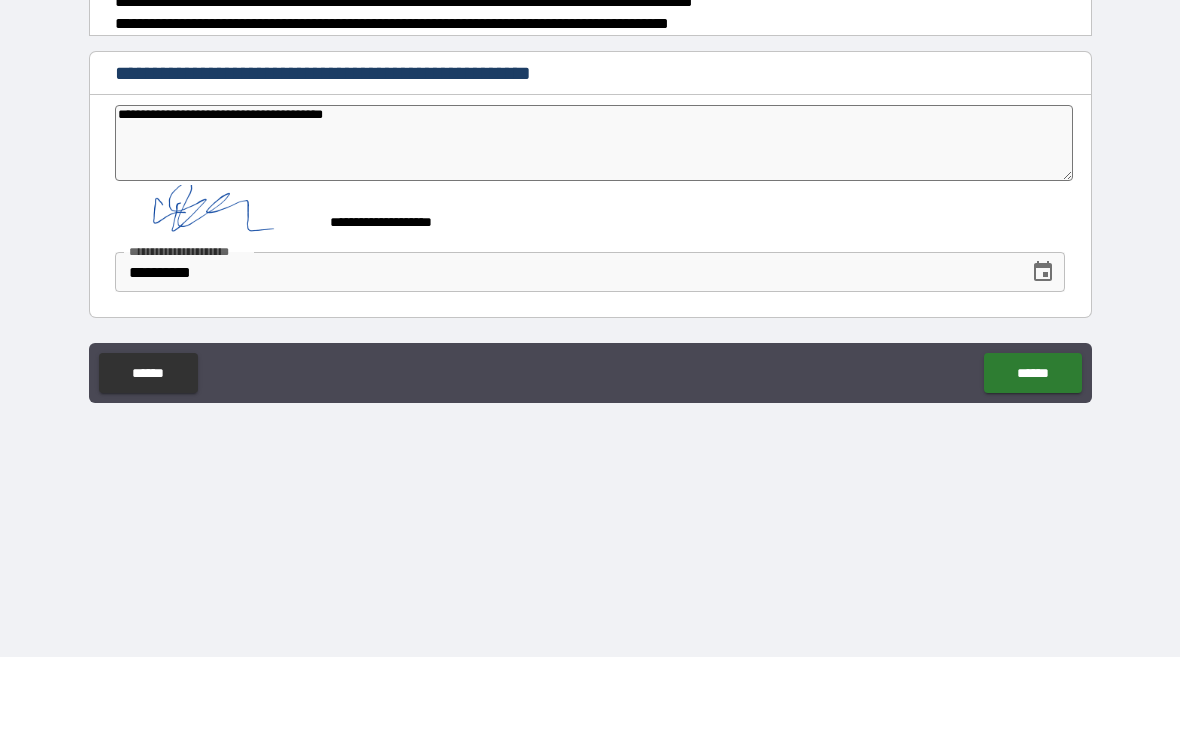 type on "*" 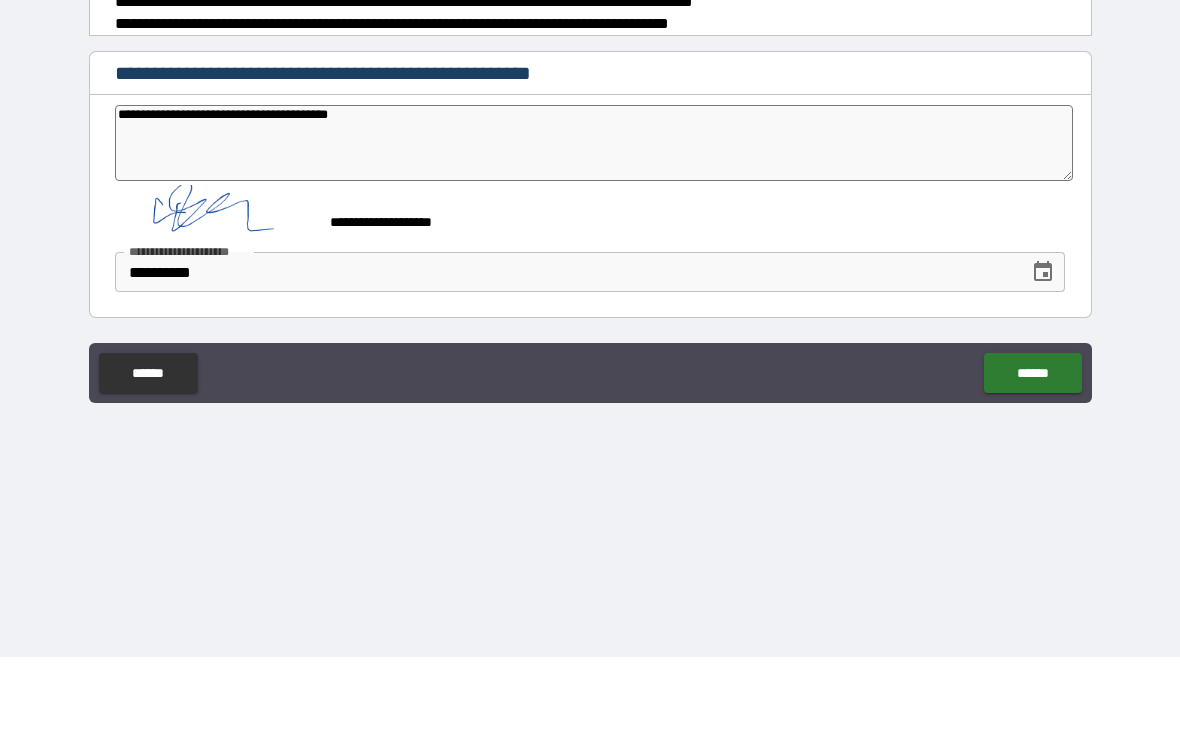 type on "**********" 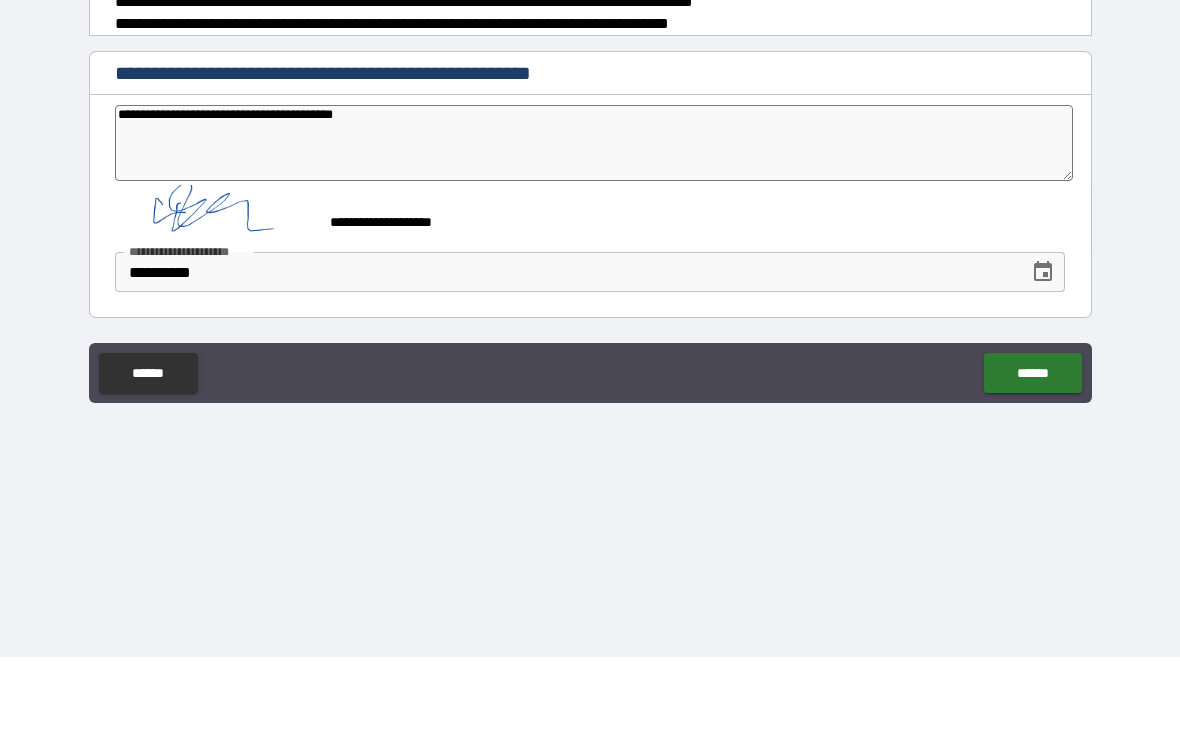 type on "*" 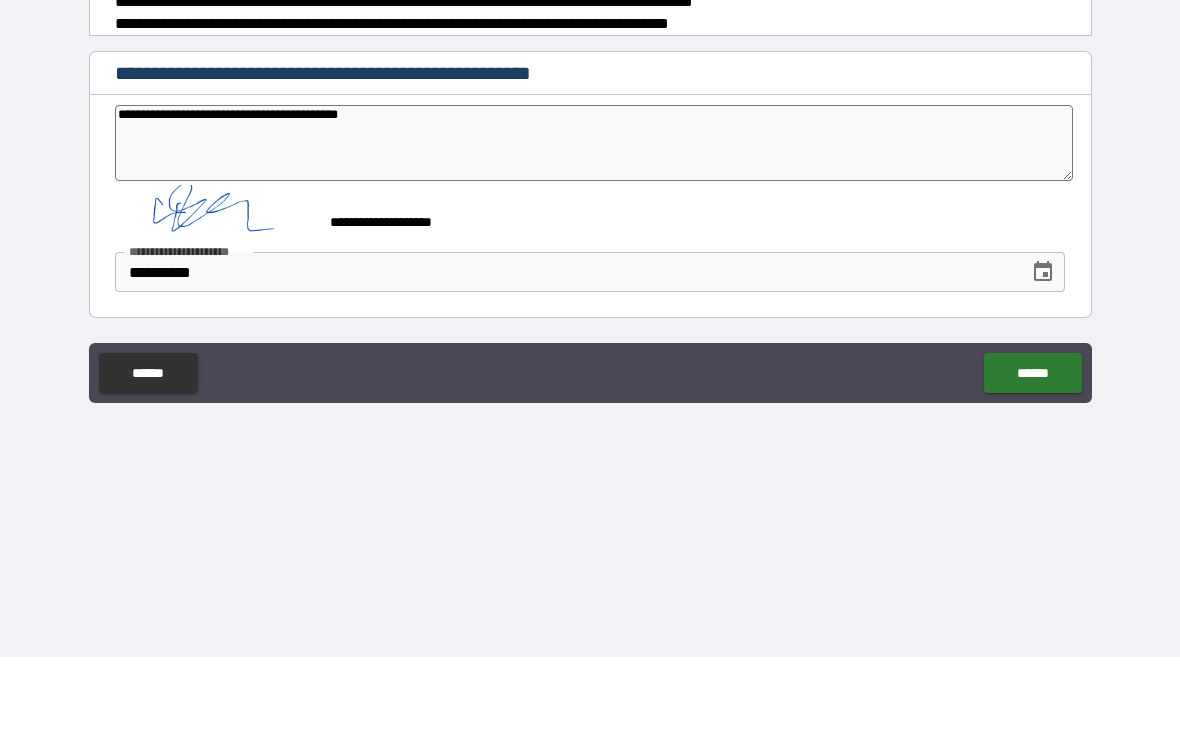 type on "*" 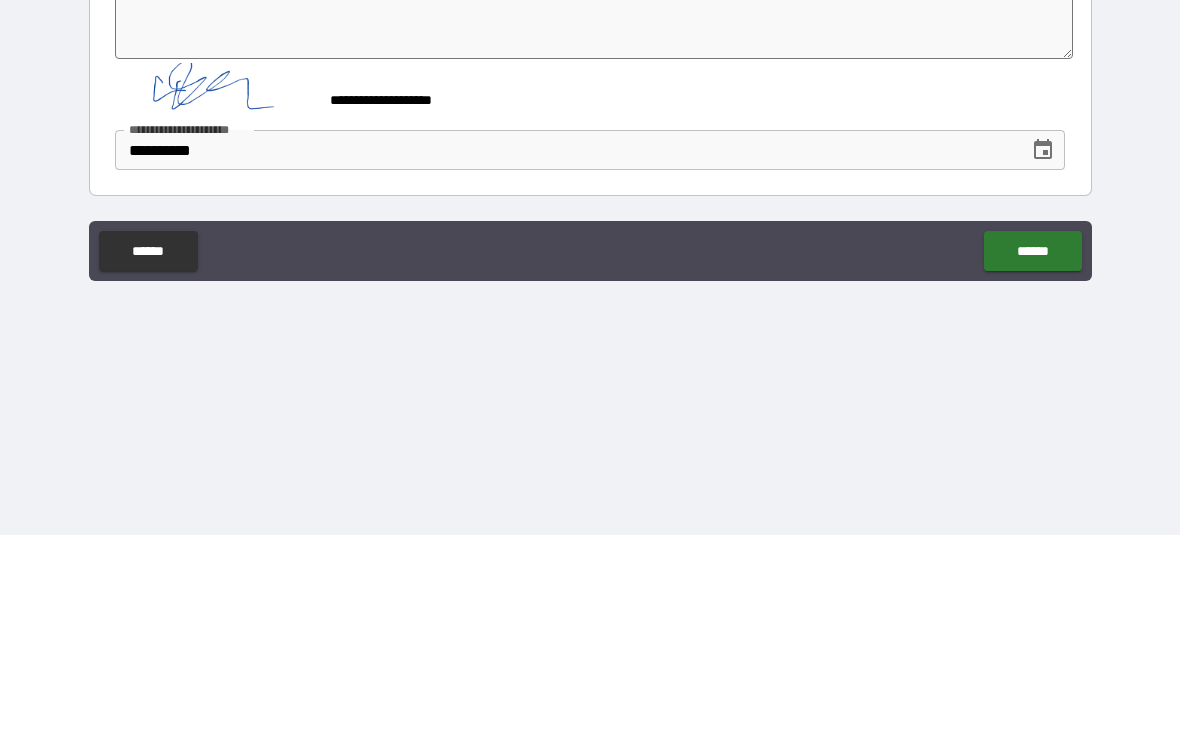 click on "******" at bounding box center [1032, 464] 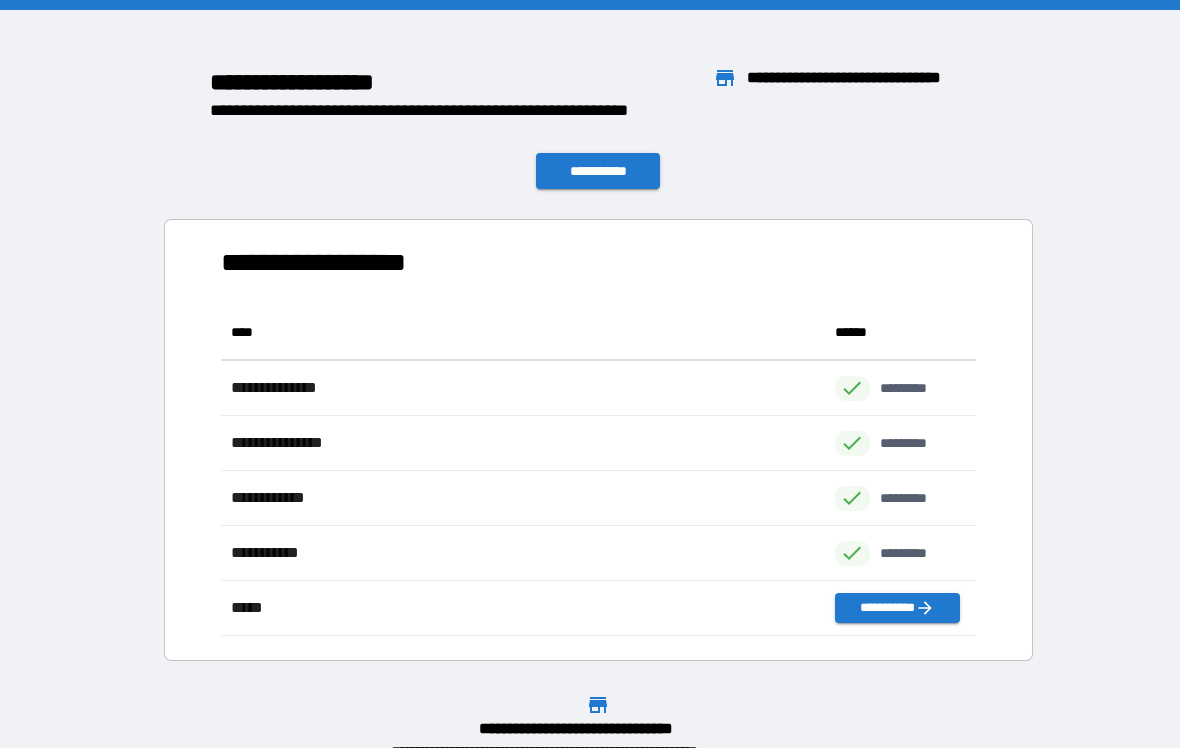 scroll, scrollTop: 1, scrollLeft: 1, axis: both 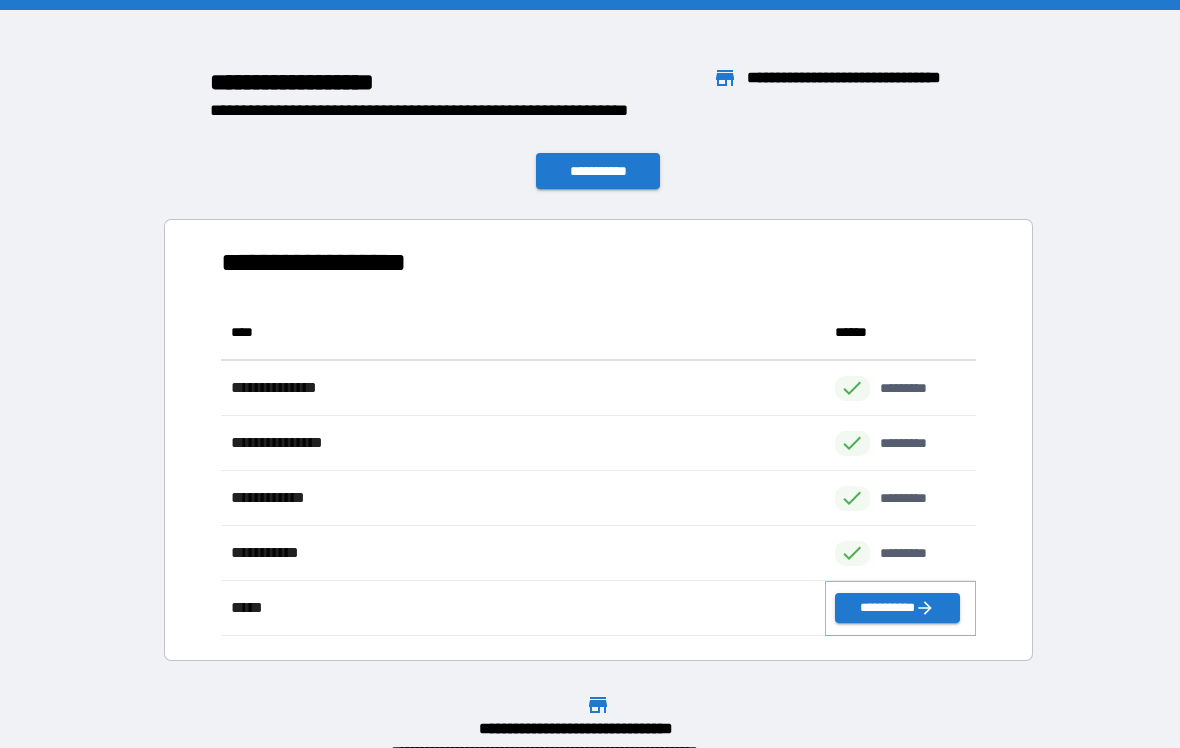 click on "**********" at bounding box center (897, 608) 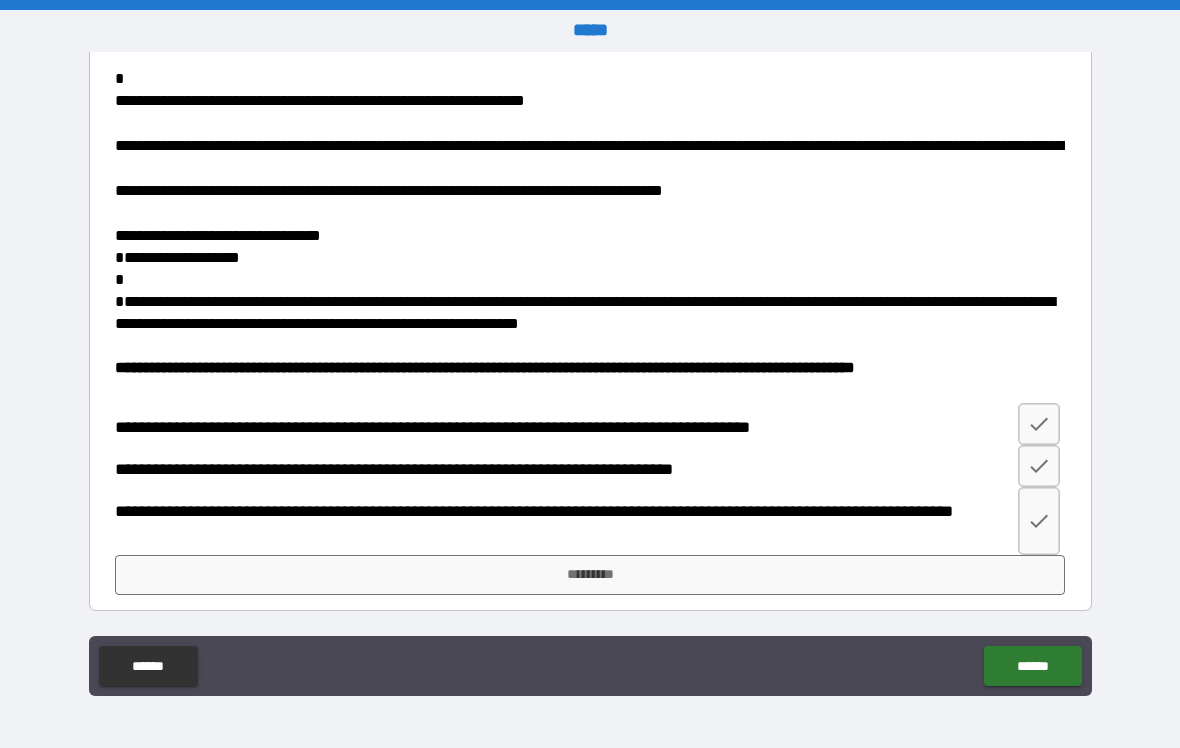 scroll, scrollTop: 2385, scrollLeft: 0, axis: vertical 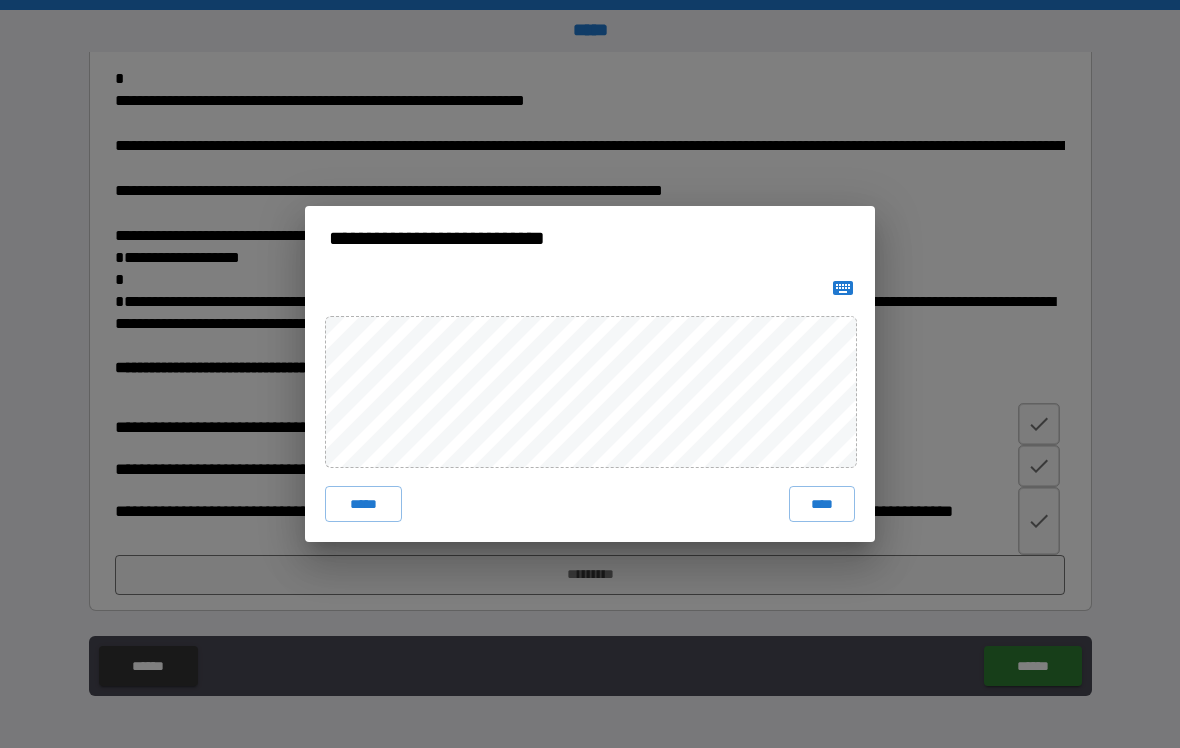click on "****" at bounding box center (822, 504) 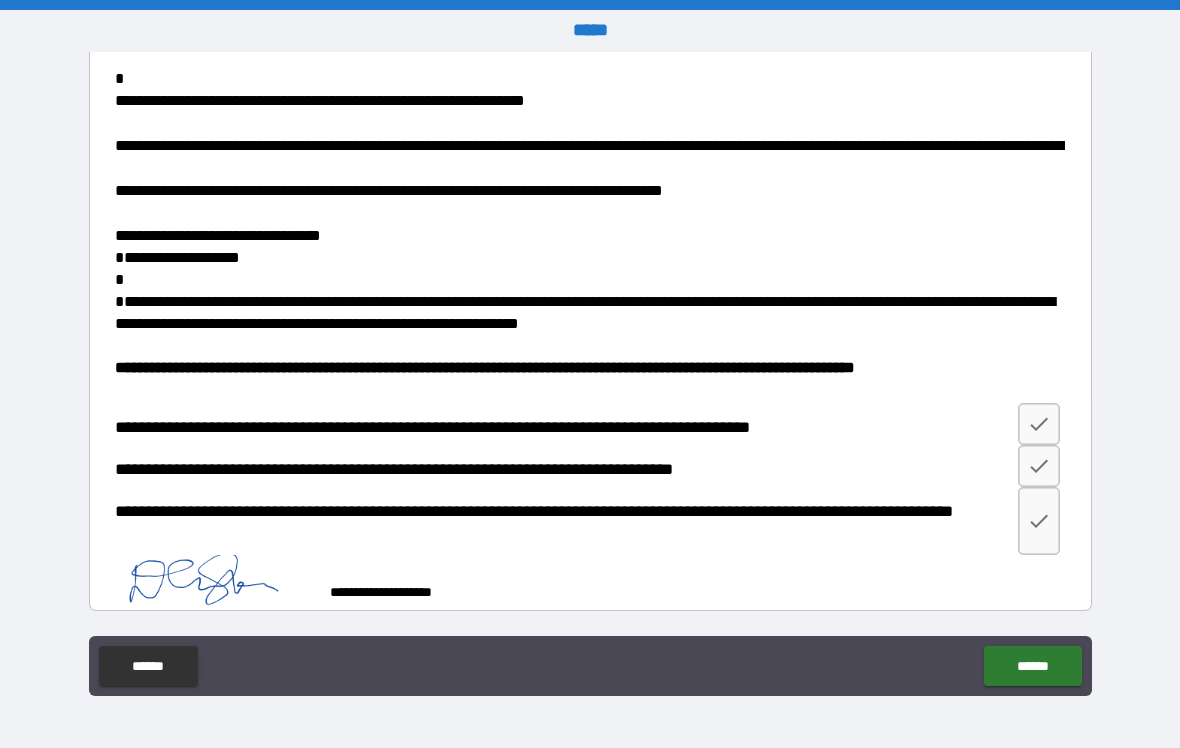 scroll, scrollTop: 2375, scrollLeft: 0, axis: vertical 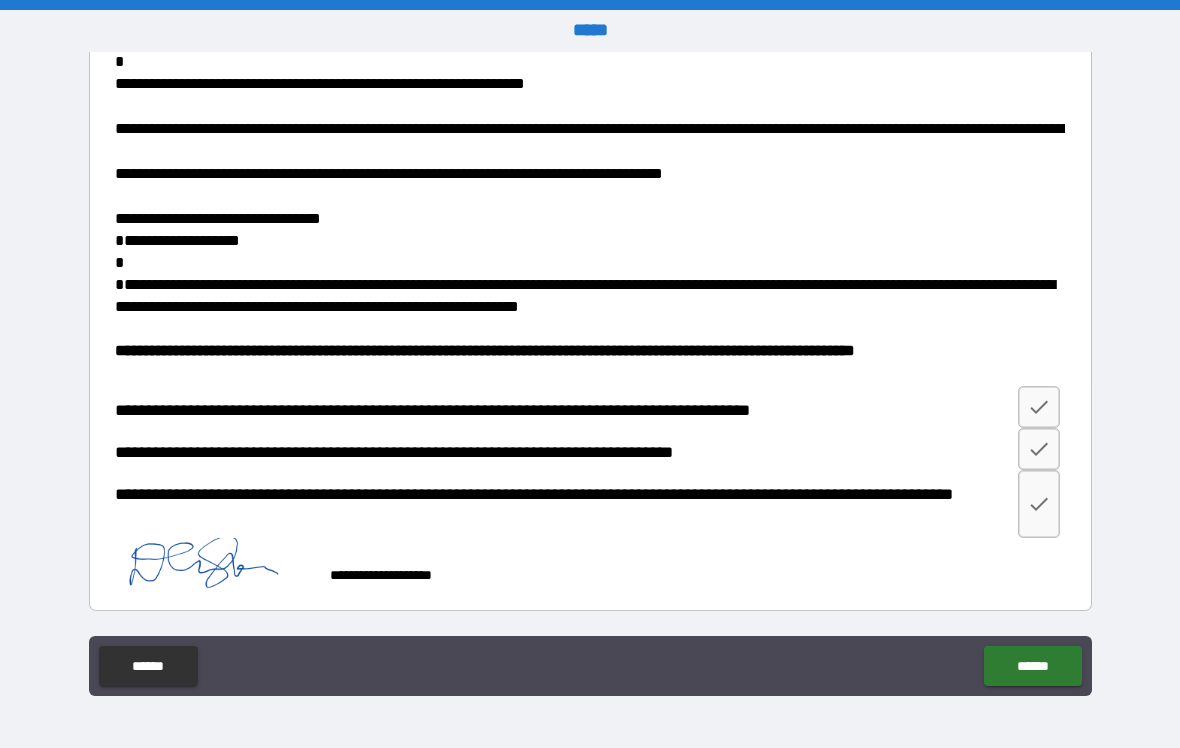 click on "******" at bounding box center [1032, 666] 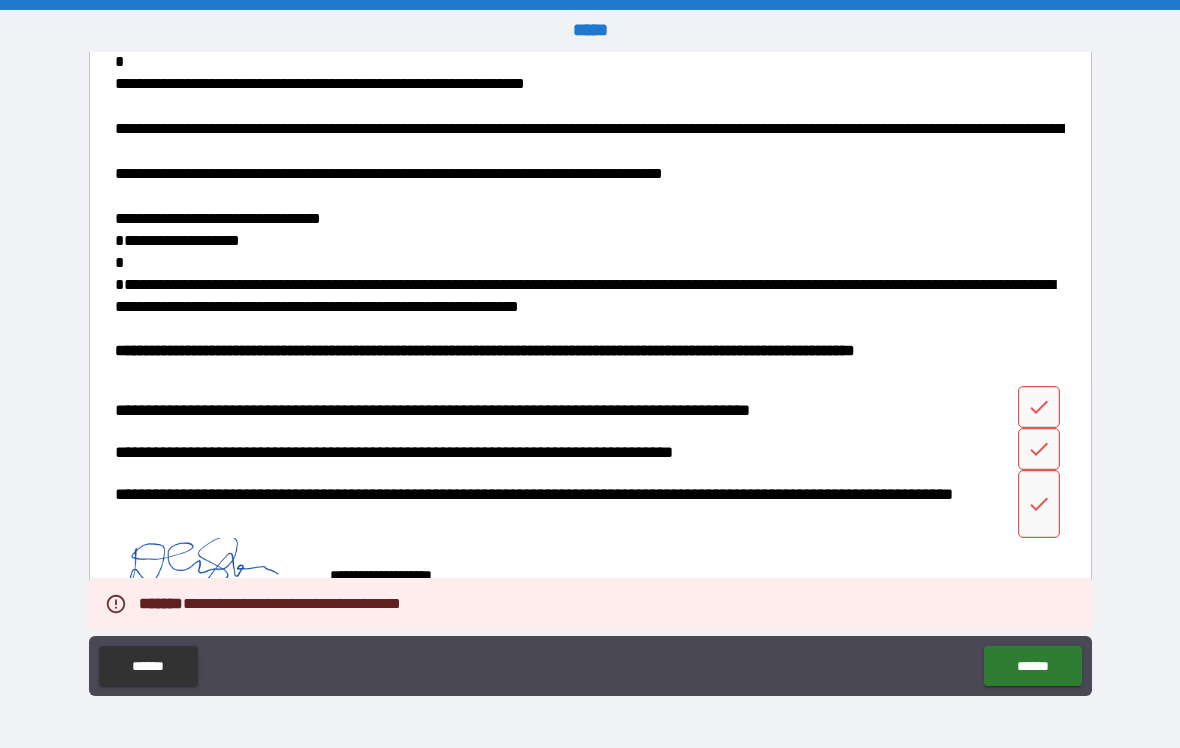 scroll, scrollTop: 2402, scrollLeft: 0, axis: vertical 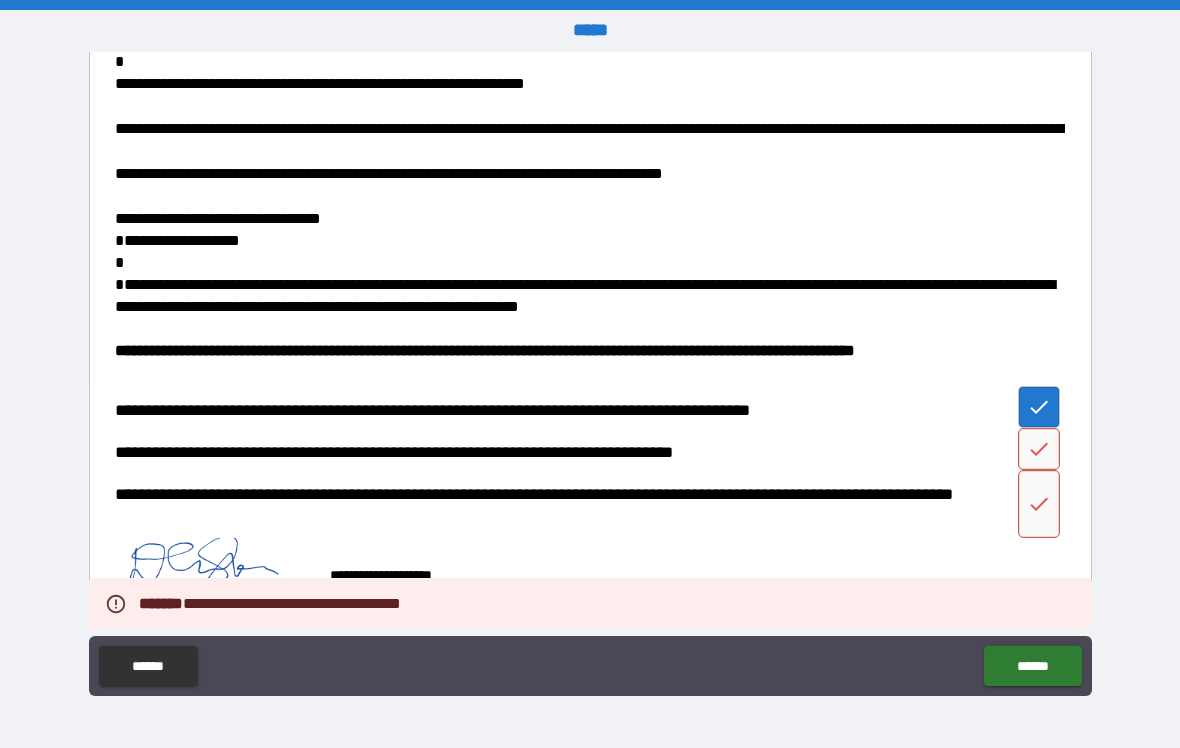 click at bounding box center (1039, 449) 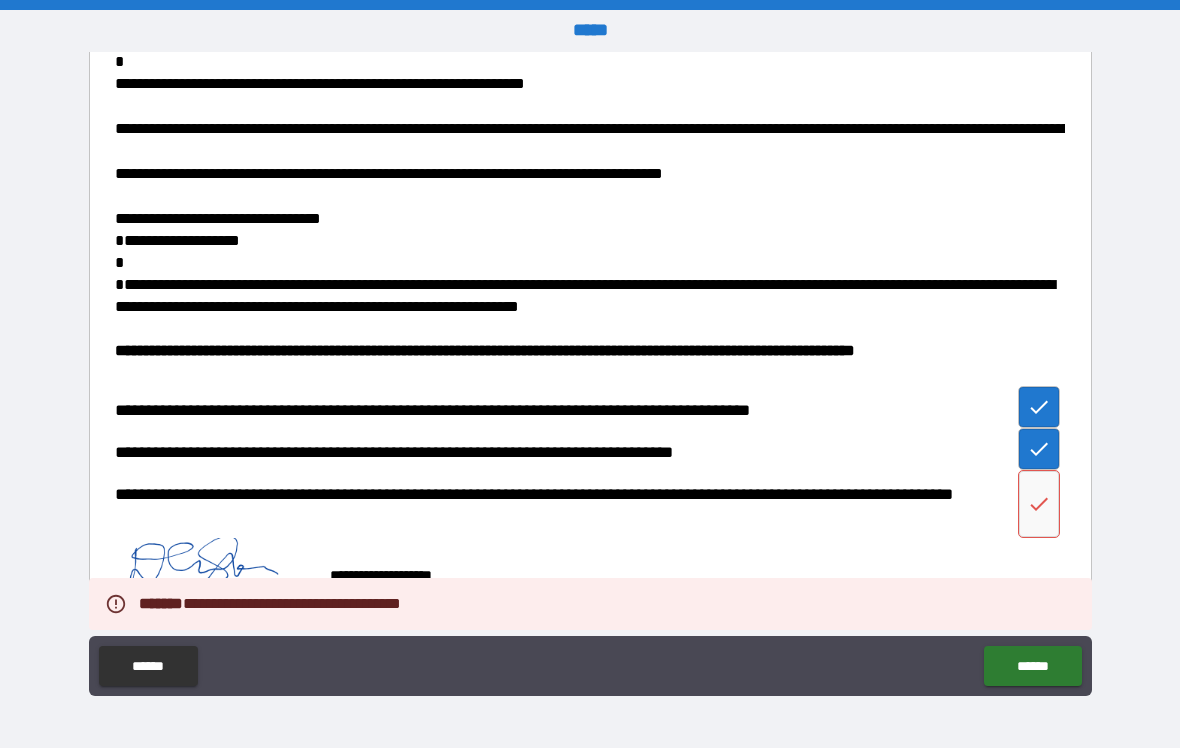 click at bounding box center [1039, 449] 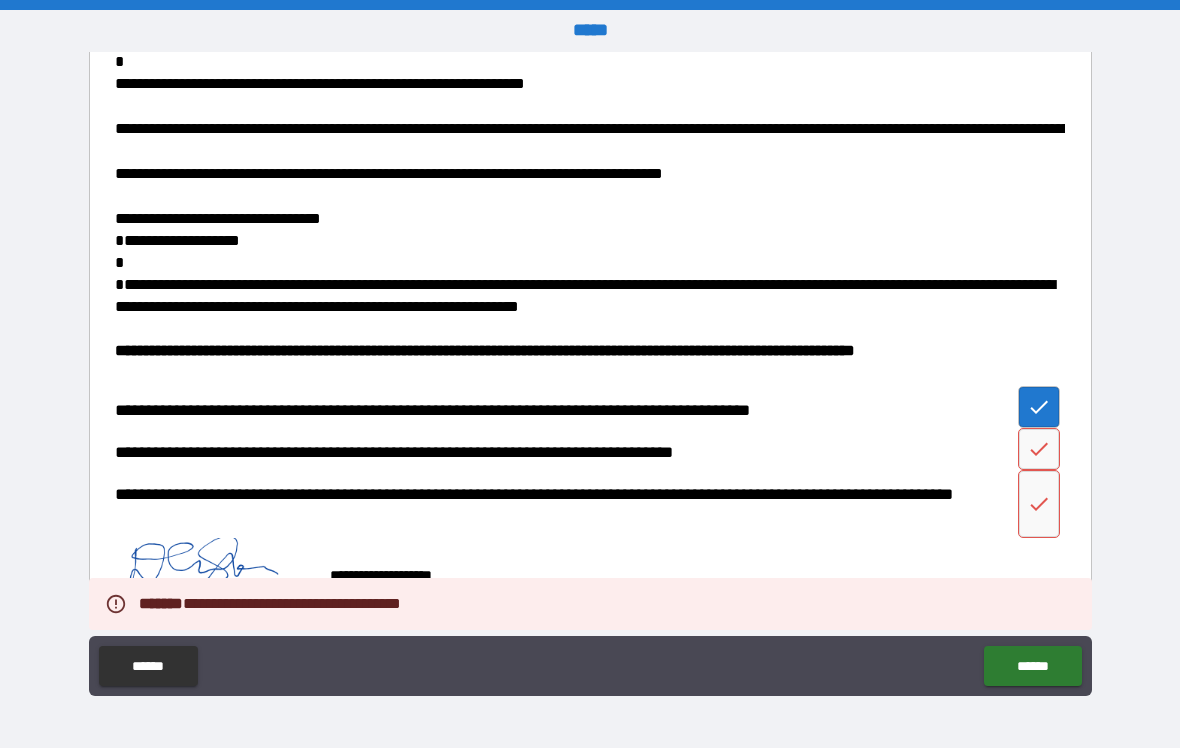 click 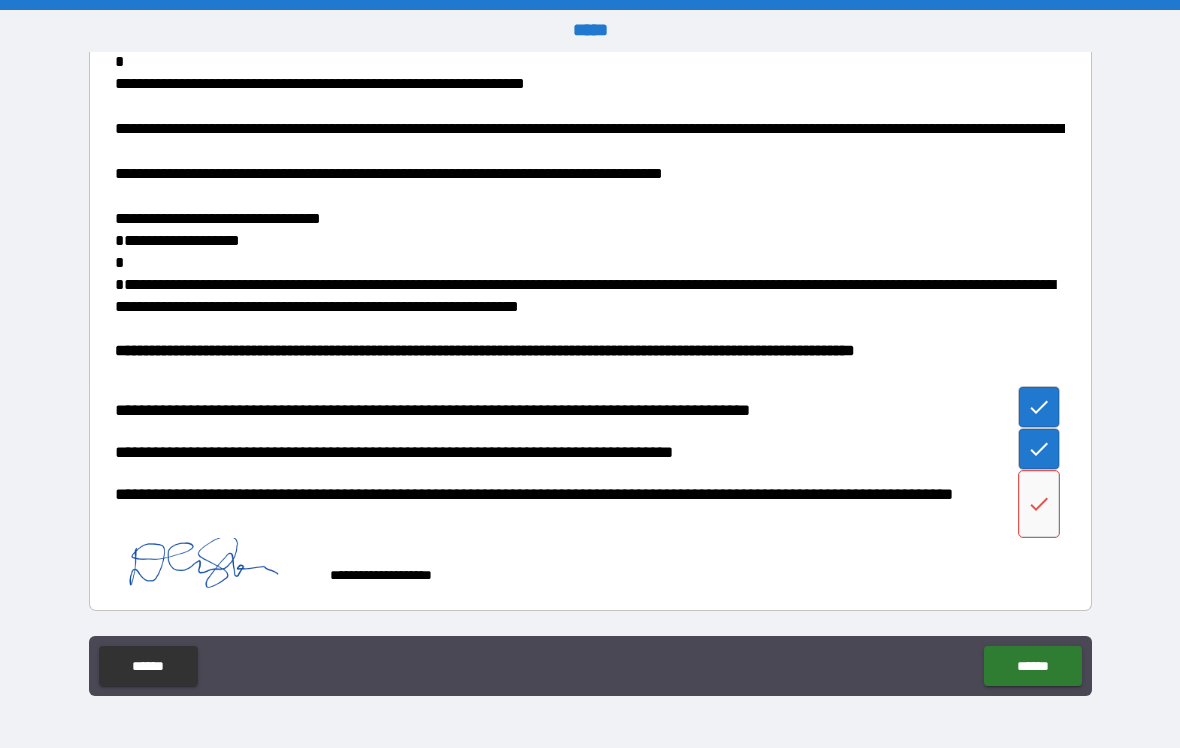 click 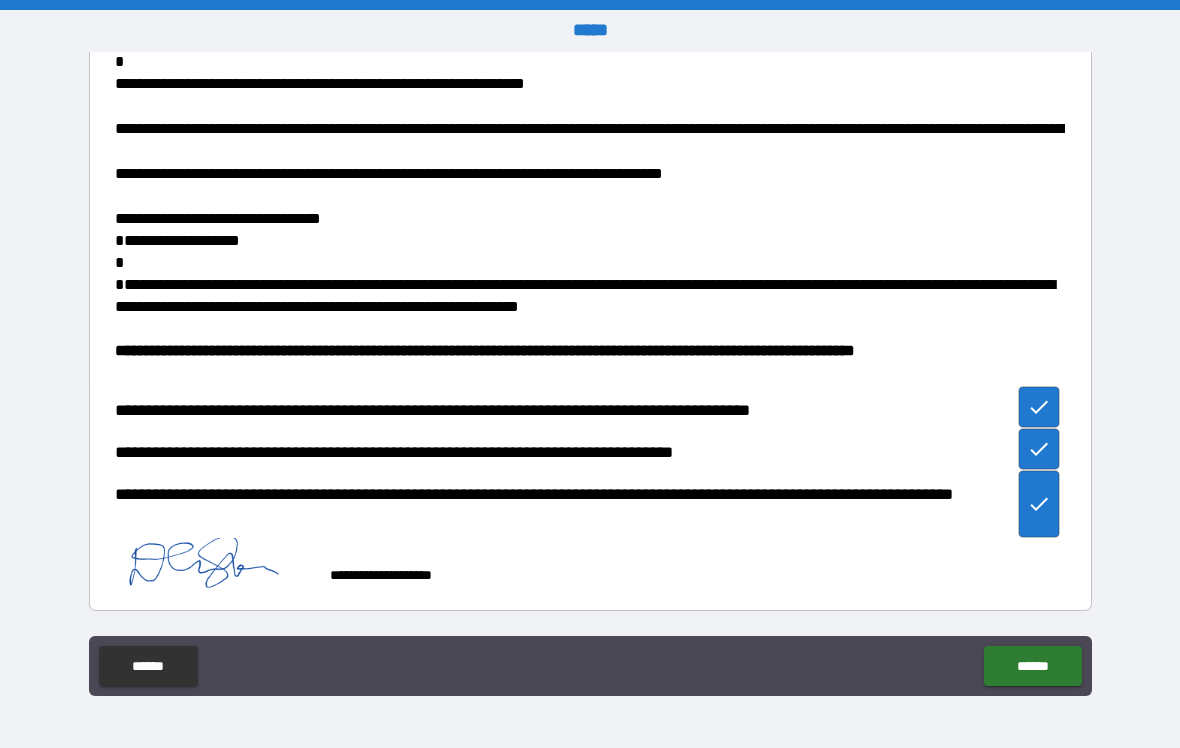 click on "******" at bounding box center [1032, 666] 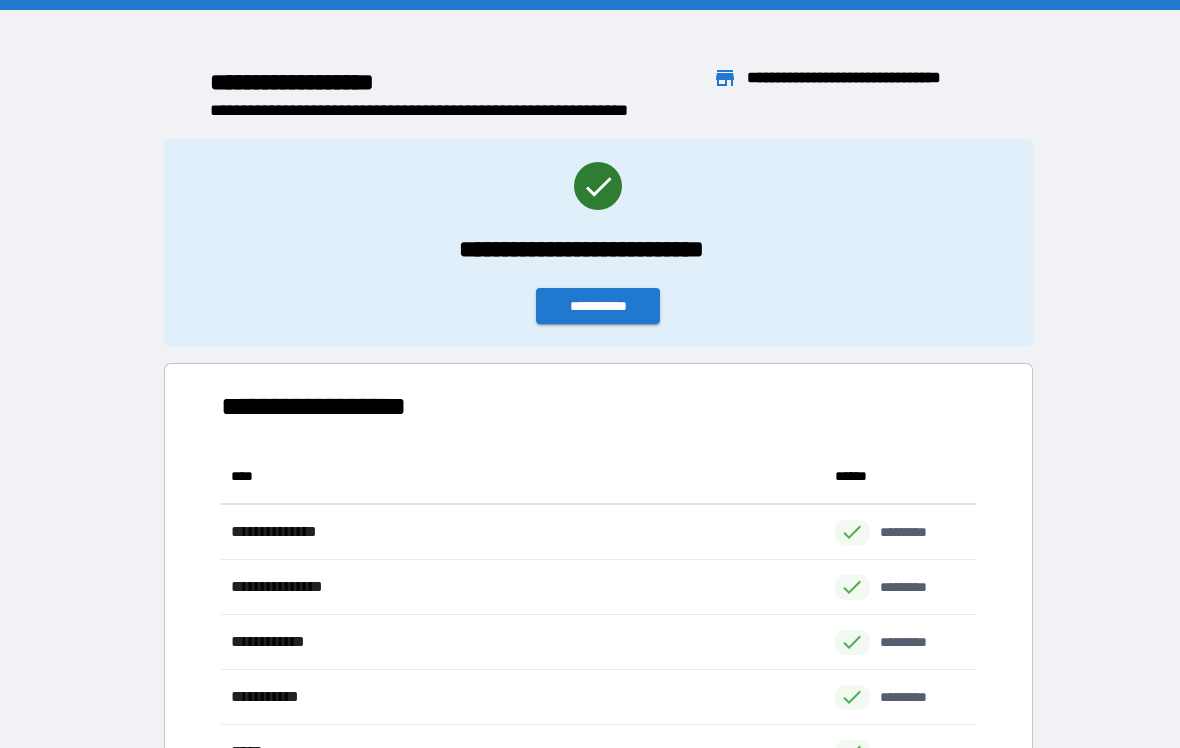 scroll, scrollTop: 1, scrollLeft: 1, axis: both 